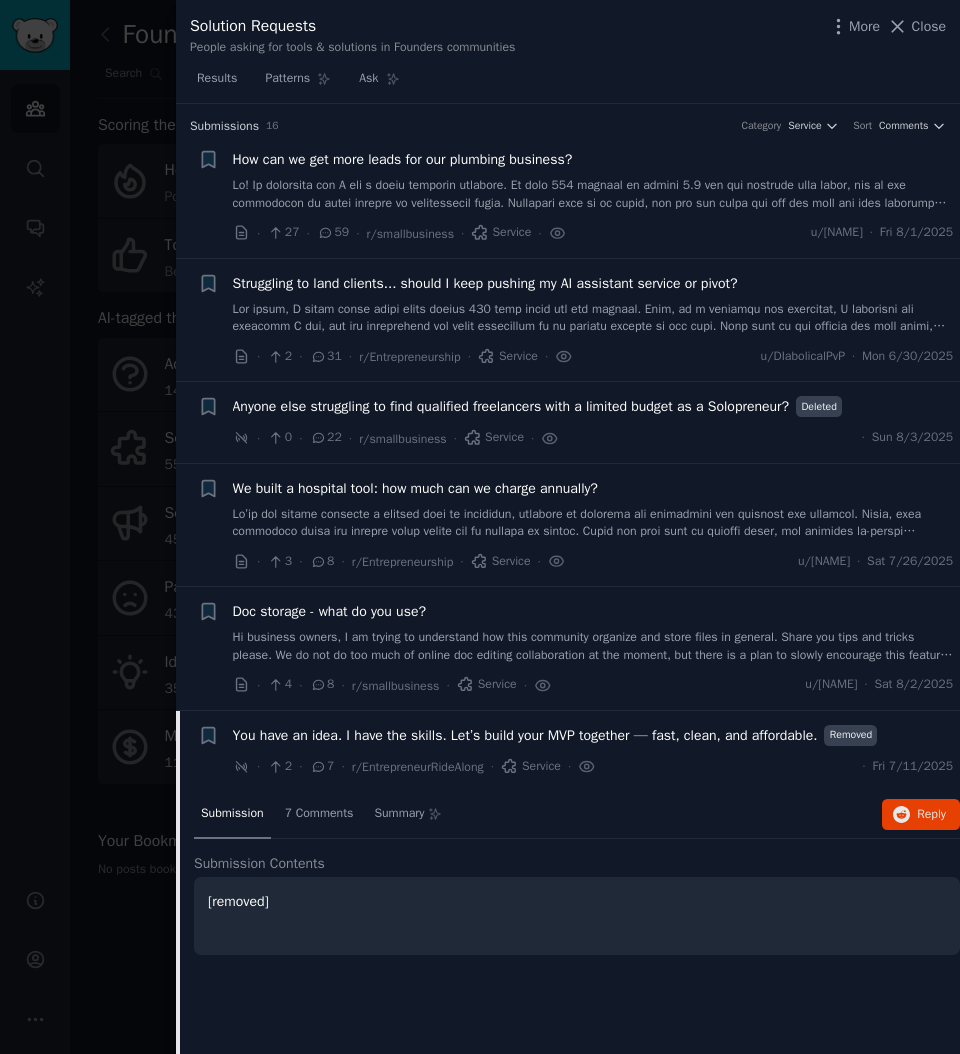 scroll, scrollTop: 0, scrollLeft: 0, axis: both 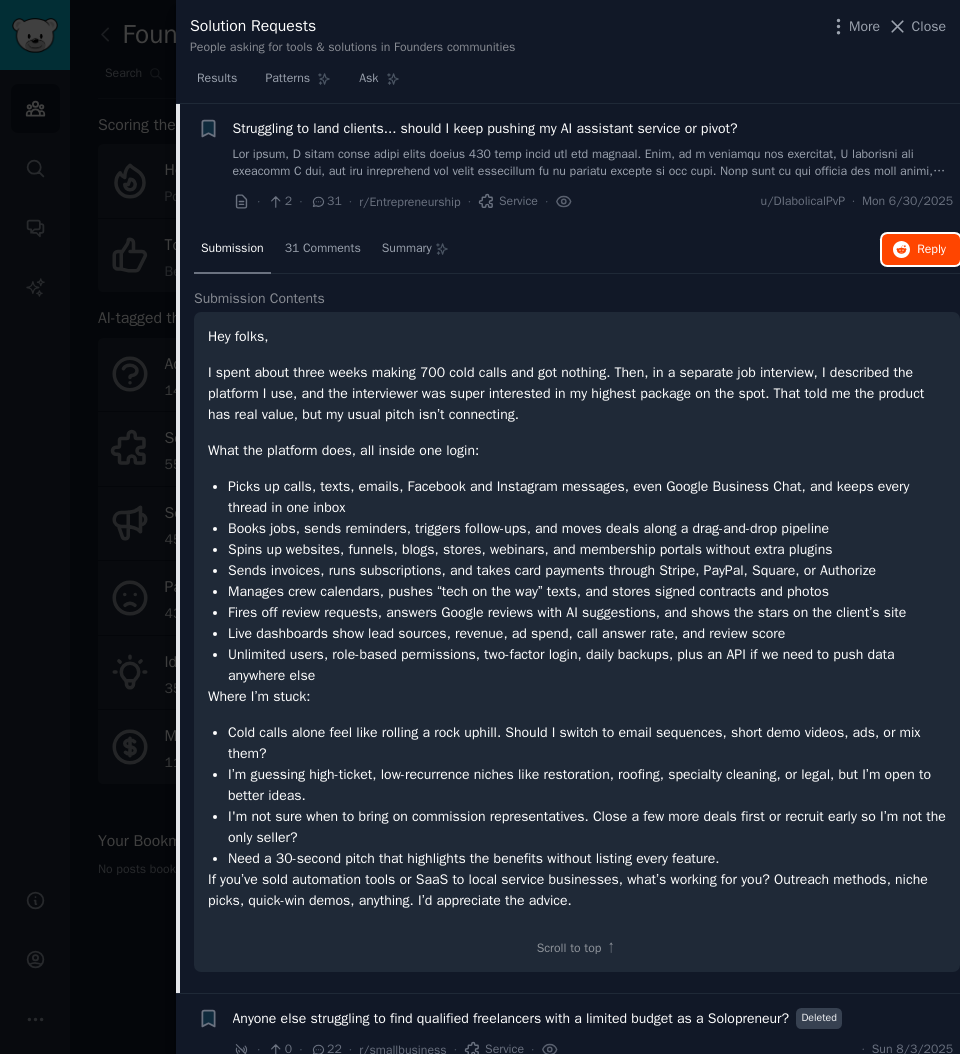 click on "Reply  on Reddit" at bounding box center (931, 250) 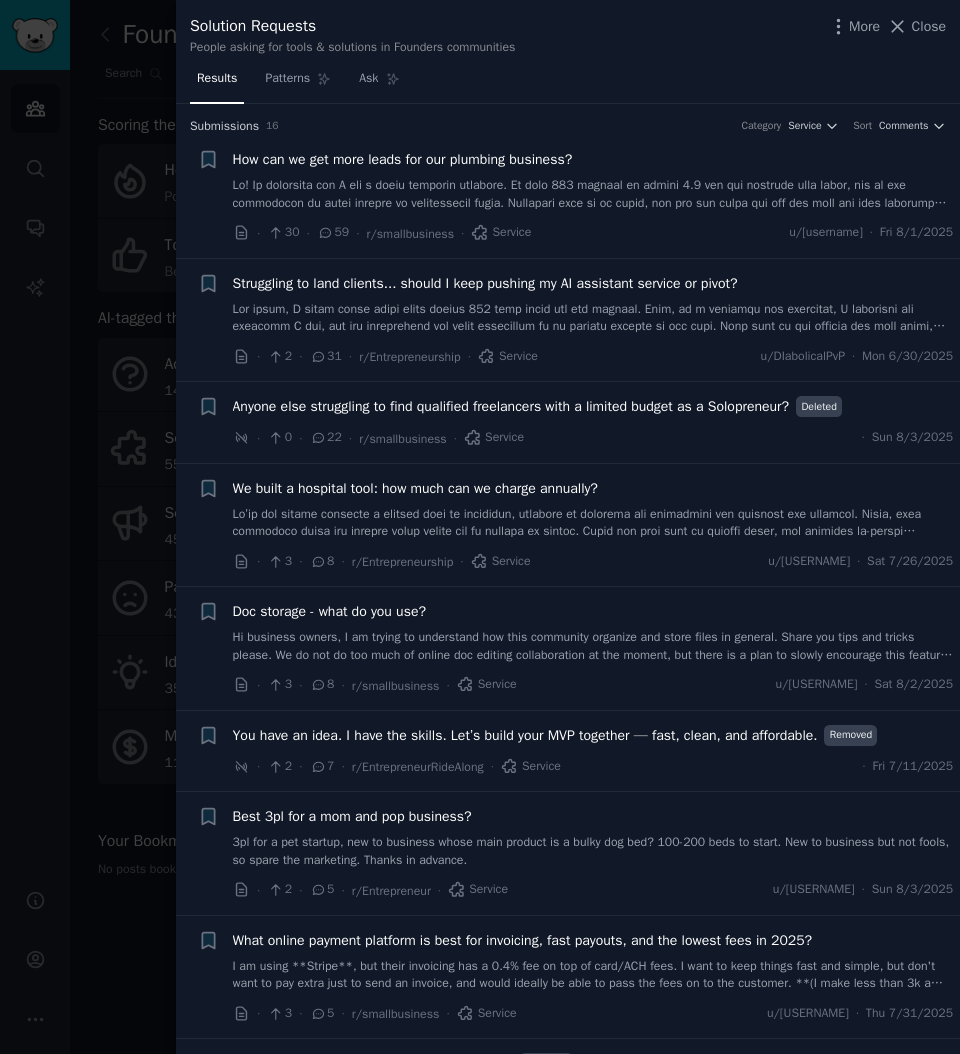 scroll, scrollTop: 0, scrollLeft: 0, axis: both 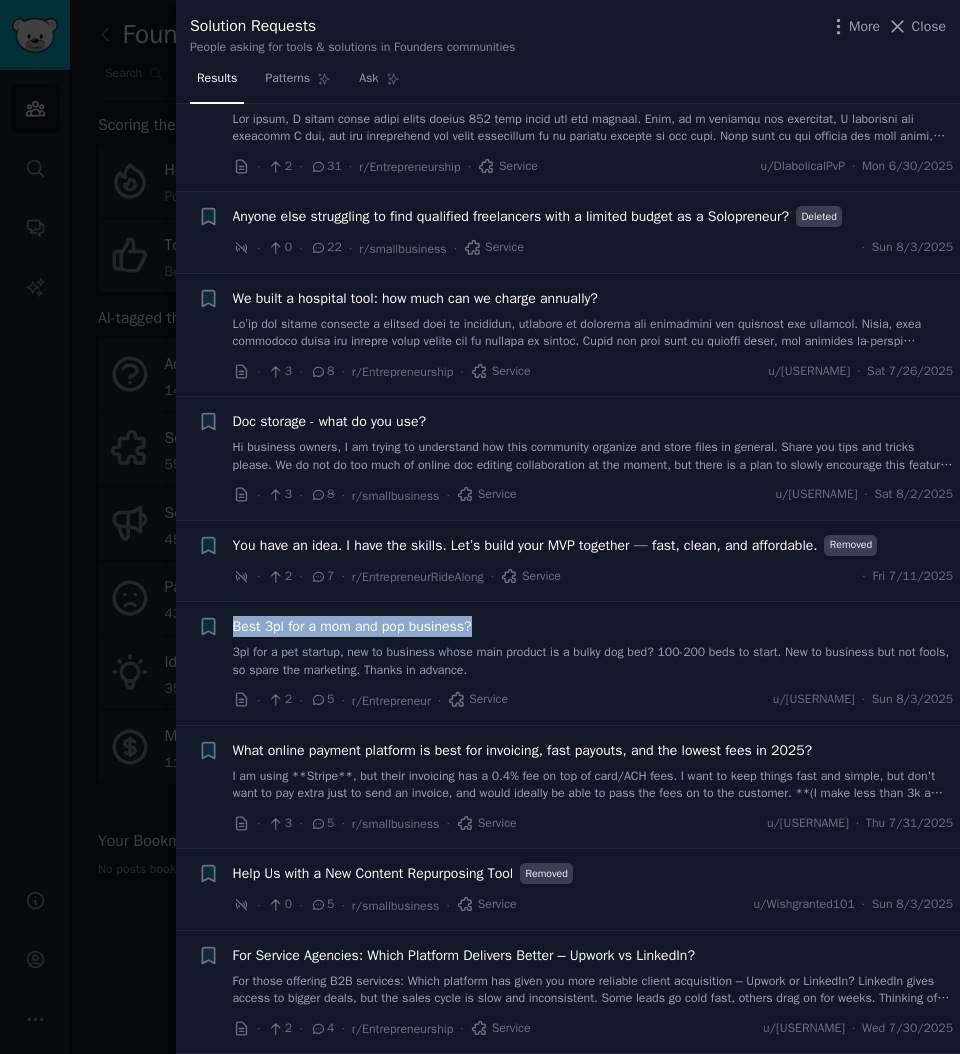click at bounding box center [480, 527] 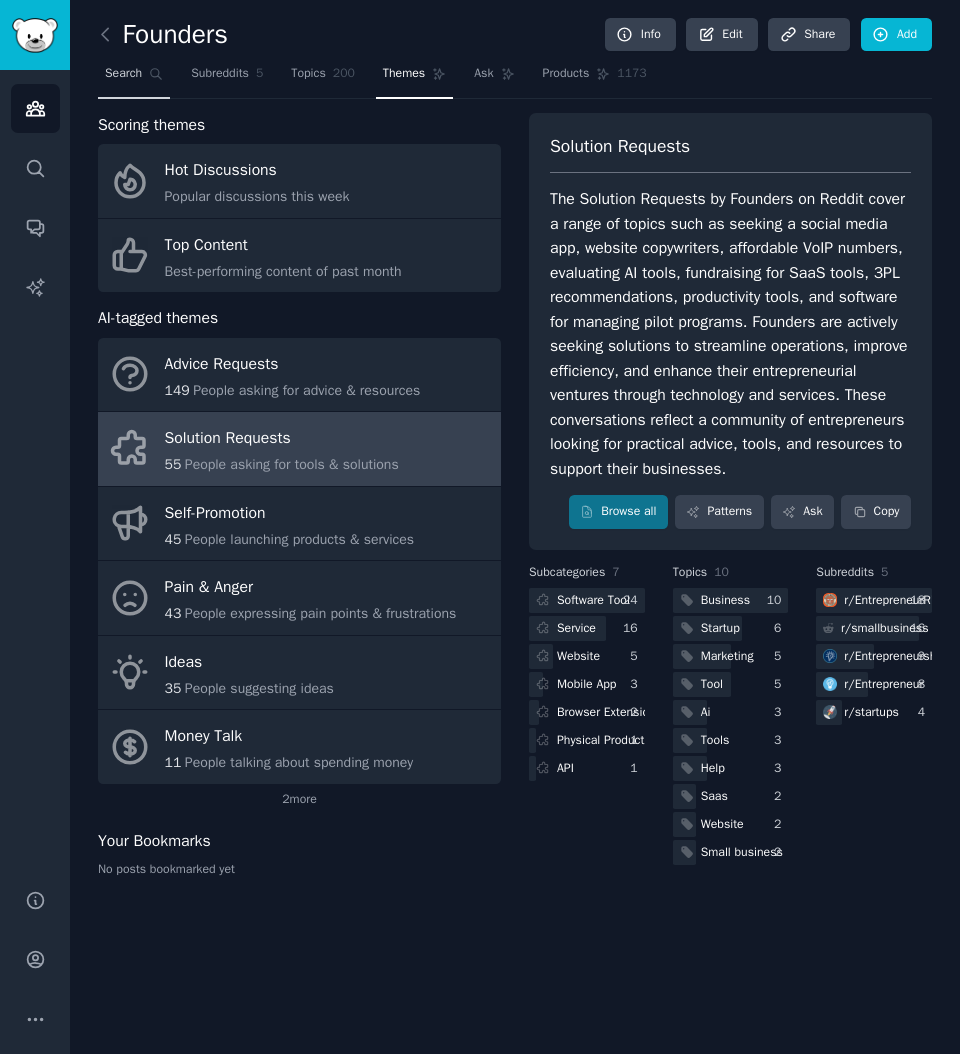 click 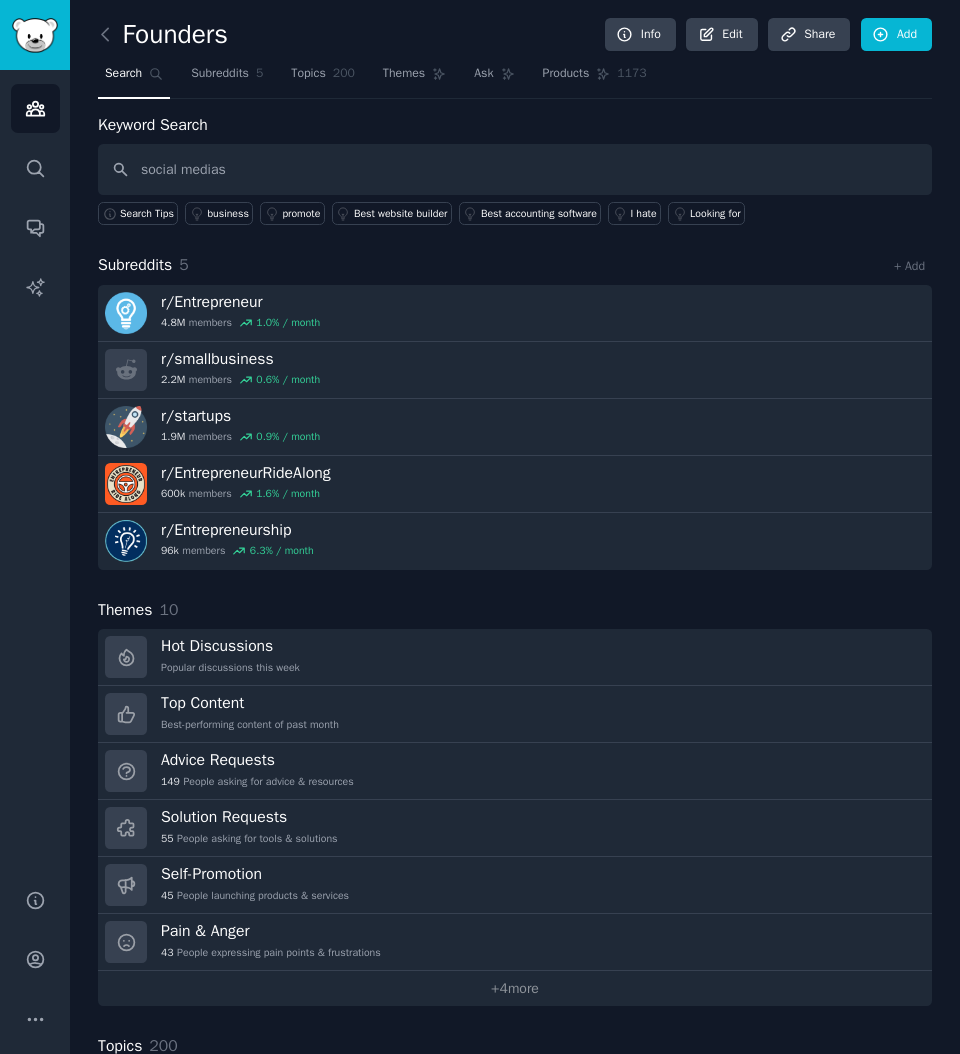type on "social medias" 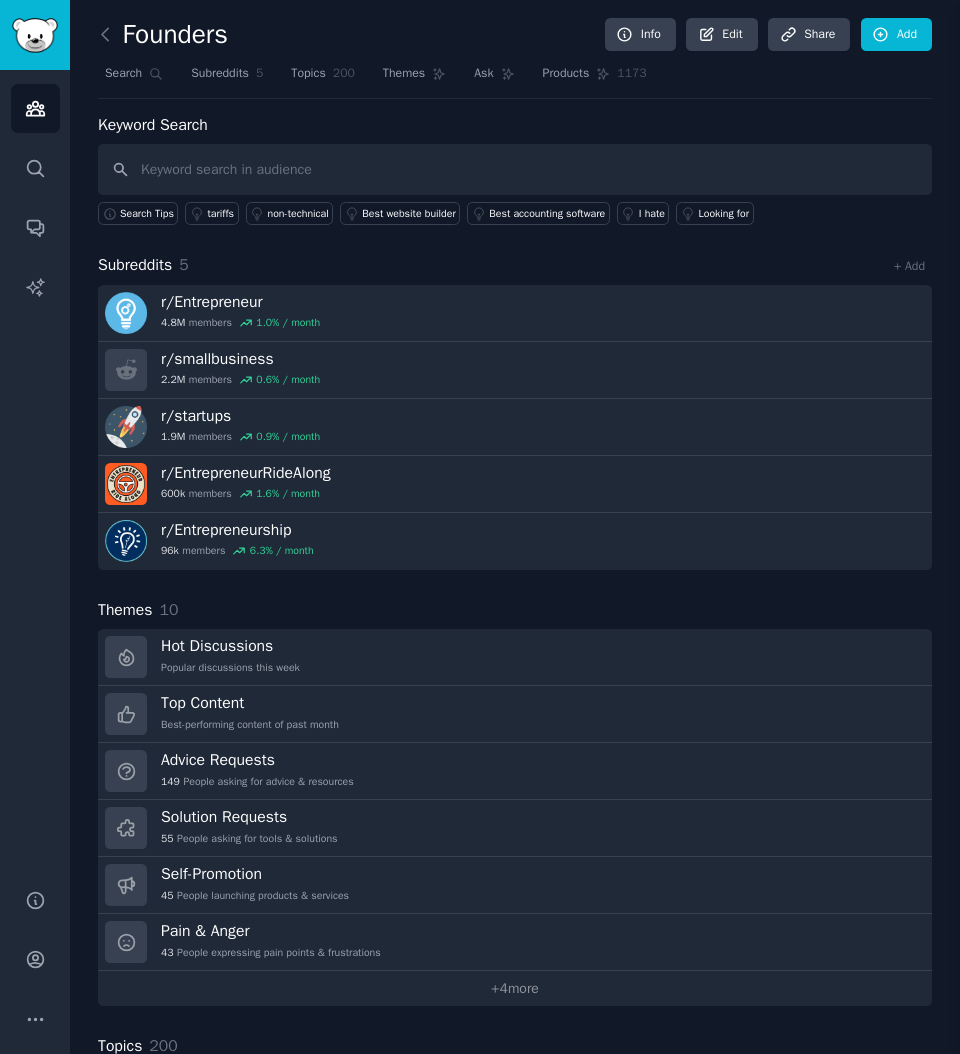 type 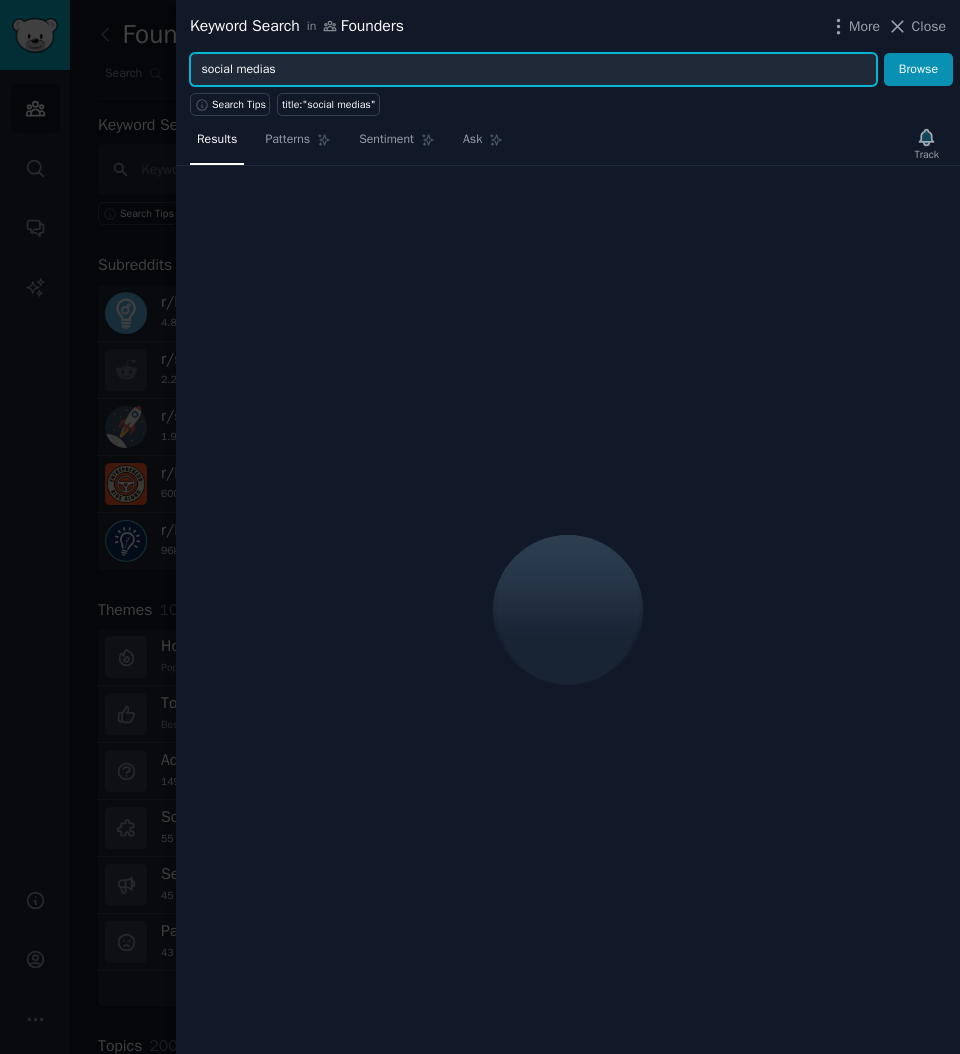 click on "social medias" at bounding box center [533, 70] 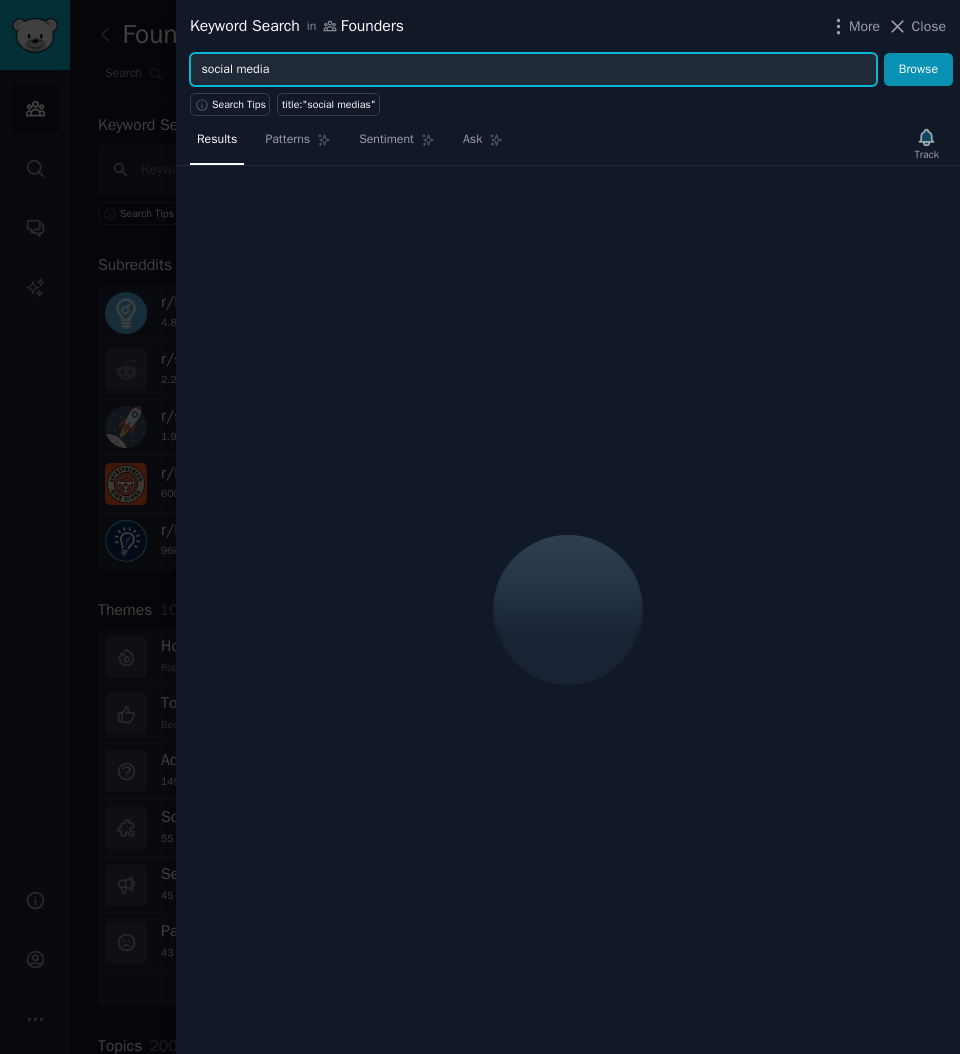 type on "social media" 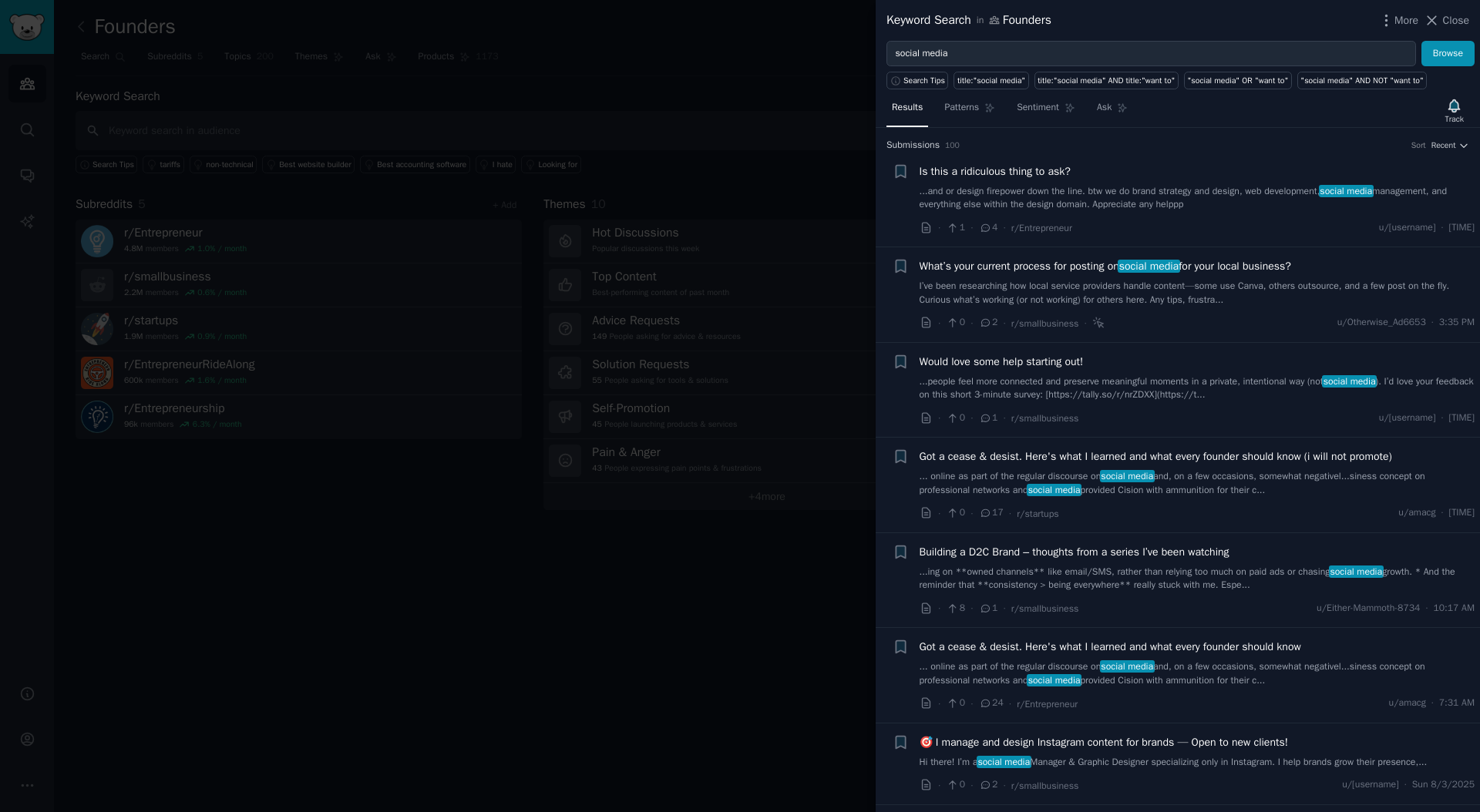 drag, startPoint x: 715, startPoint y: 111, endPoint x: 789, endPoint y: 106, distance: 74.168727 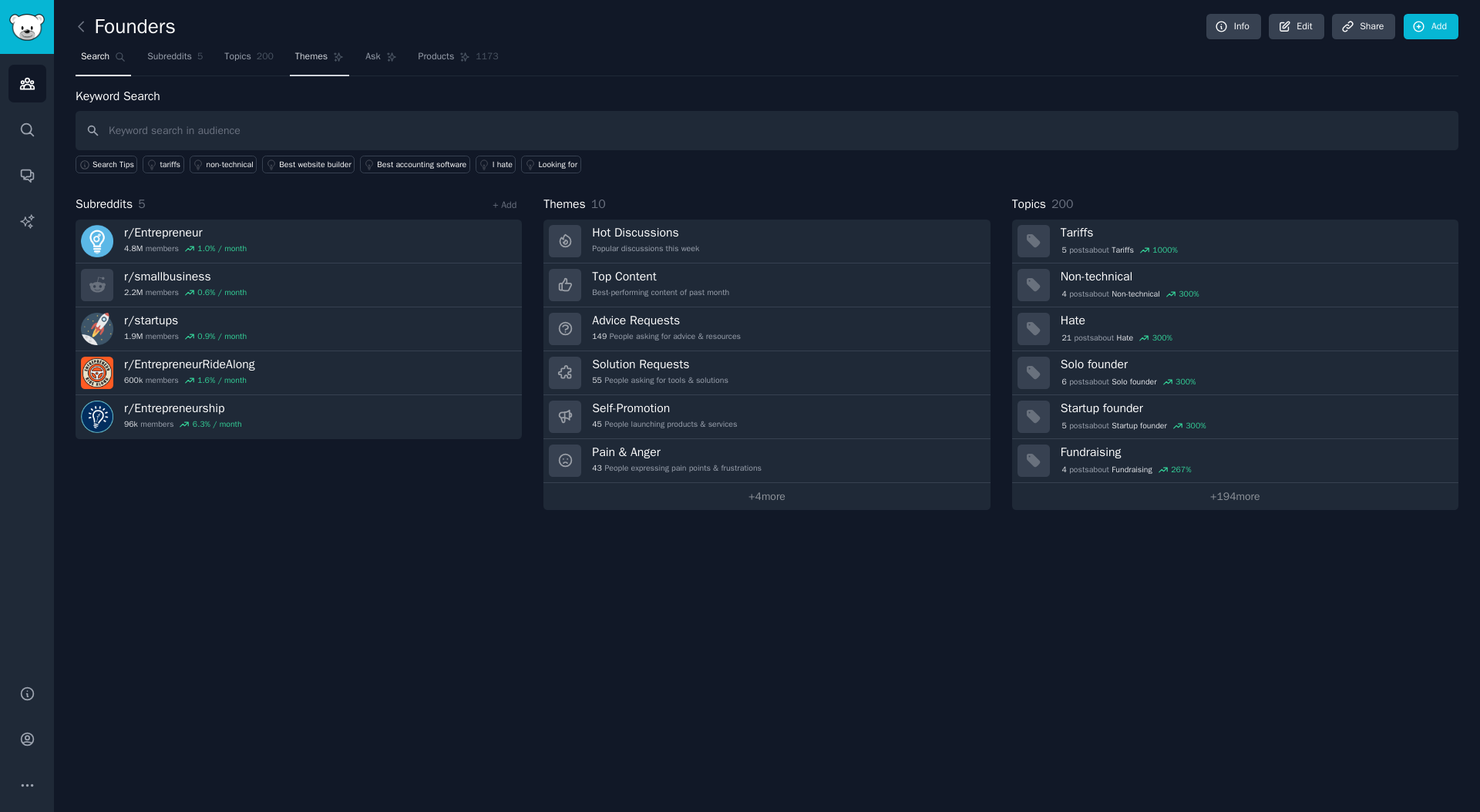 click on "Themes" at bounding box center [311, 57] 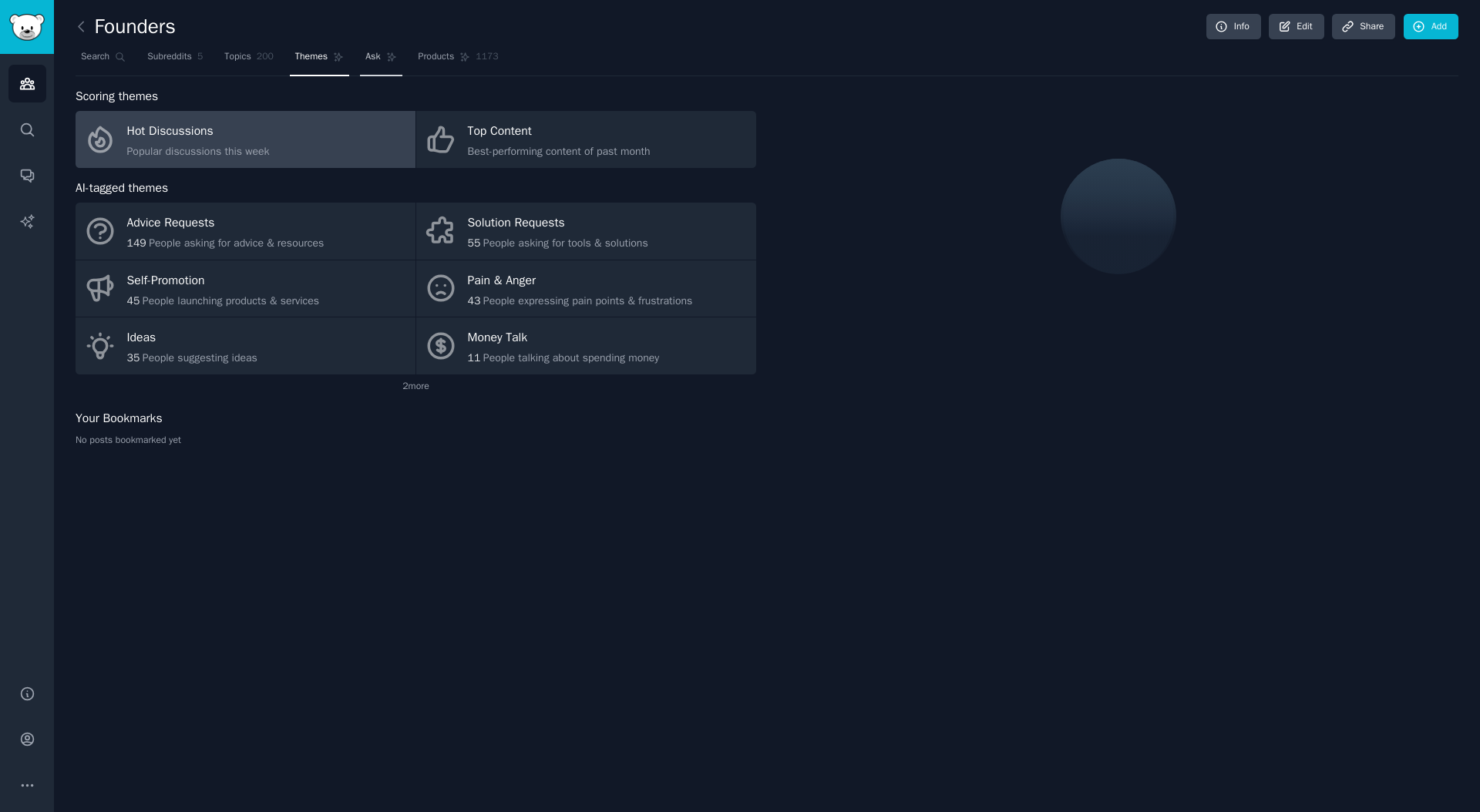 click on "Ask" at bounding box center [372, 57] 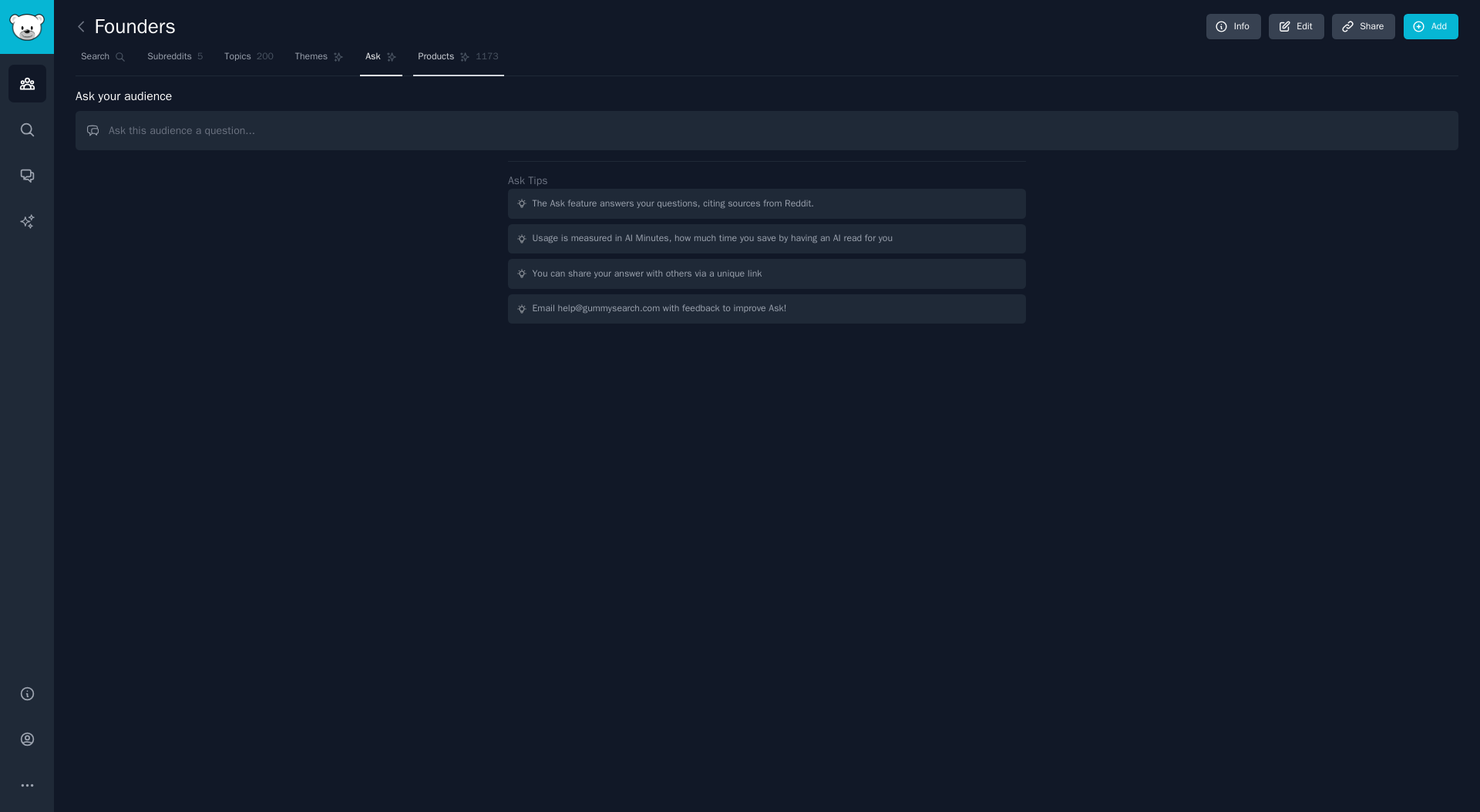 click on "Products" at bounding box center [436, 57] 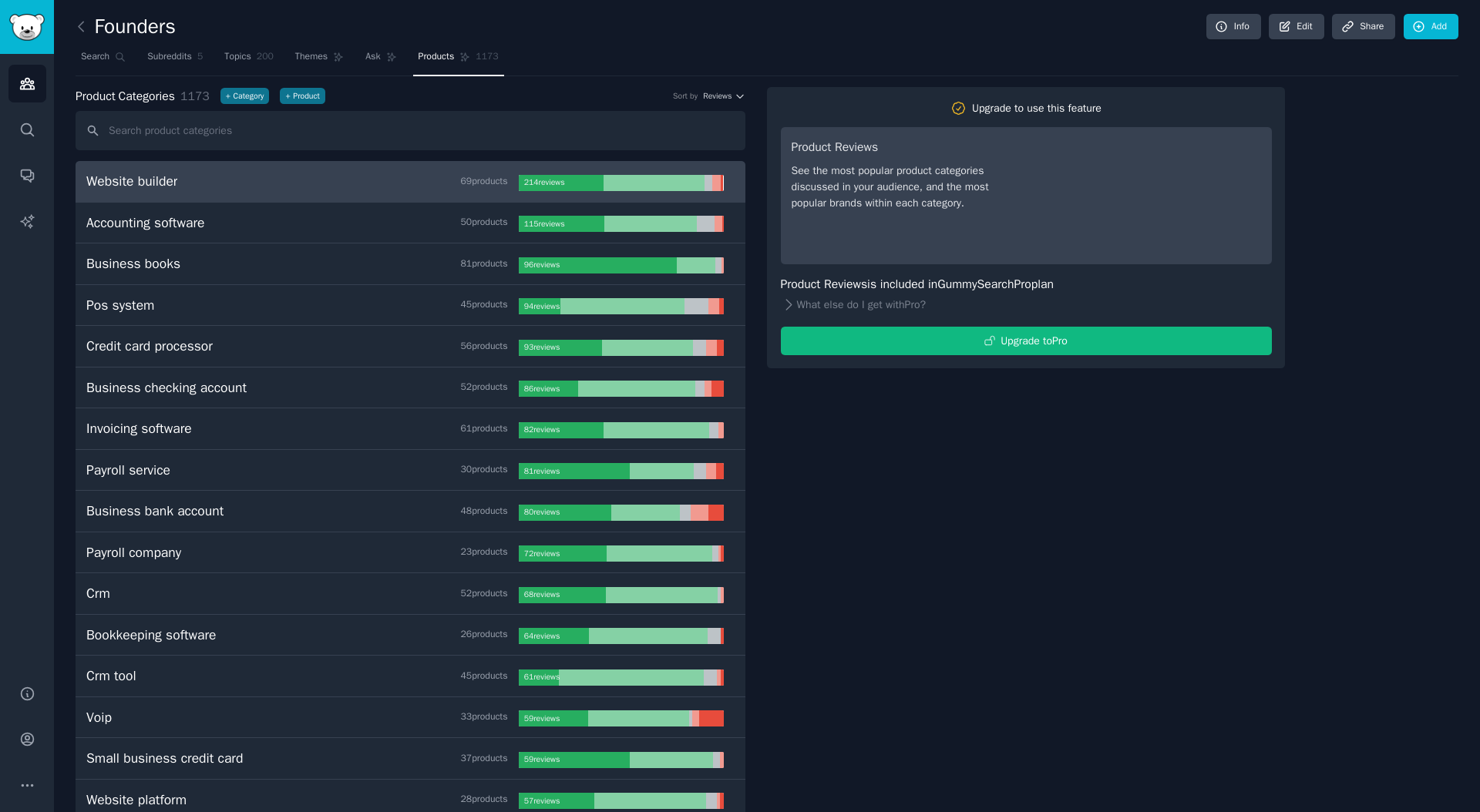 click on "Website builder 69  product s" at bounding box center (302, 181) 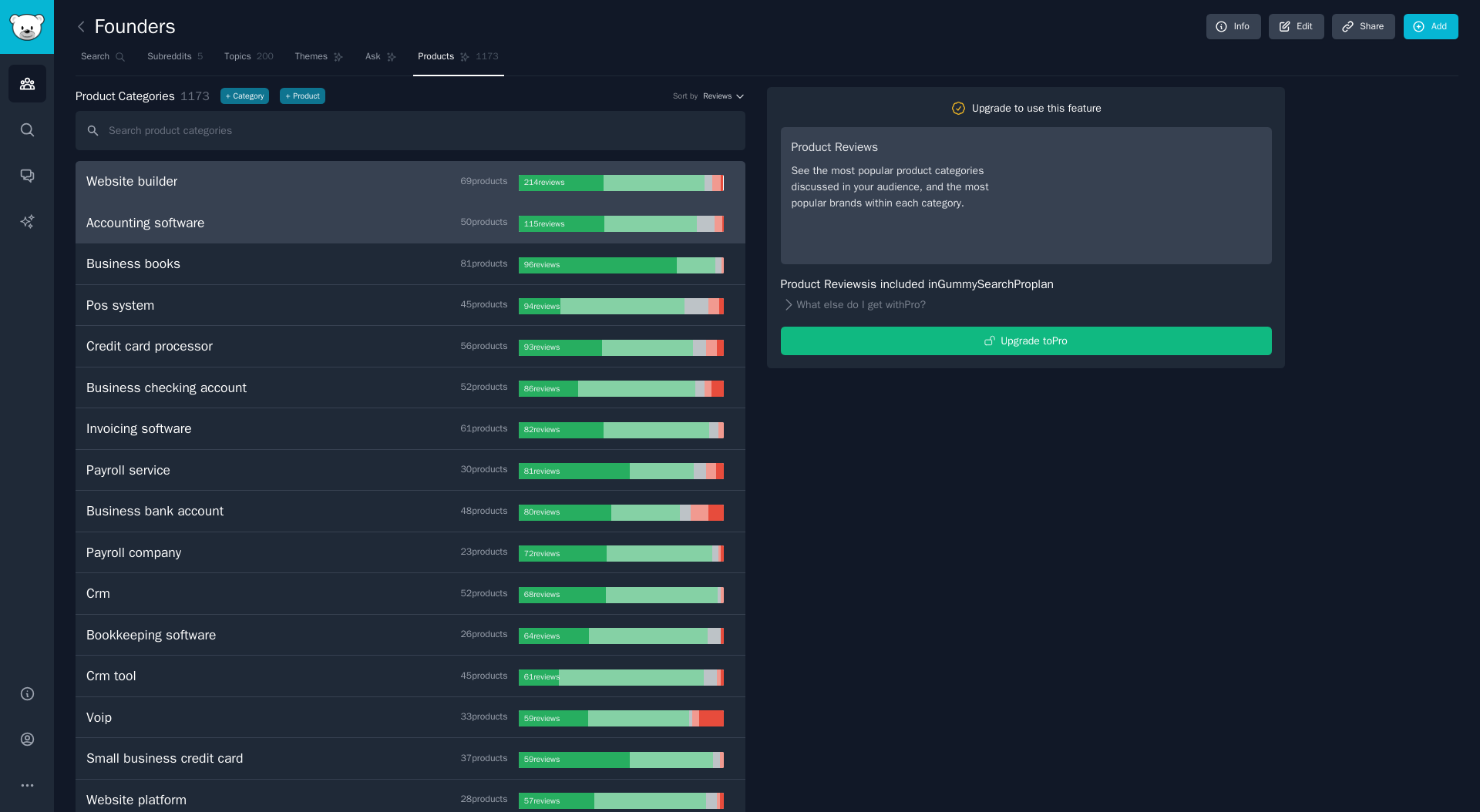 click on "Accounting software 50  product s" at bounding box center [302, 223] 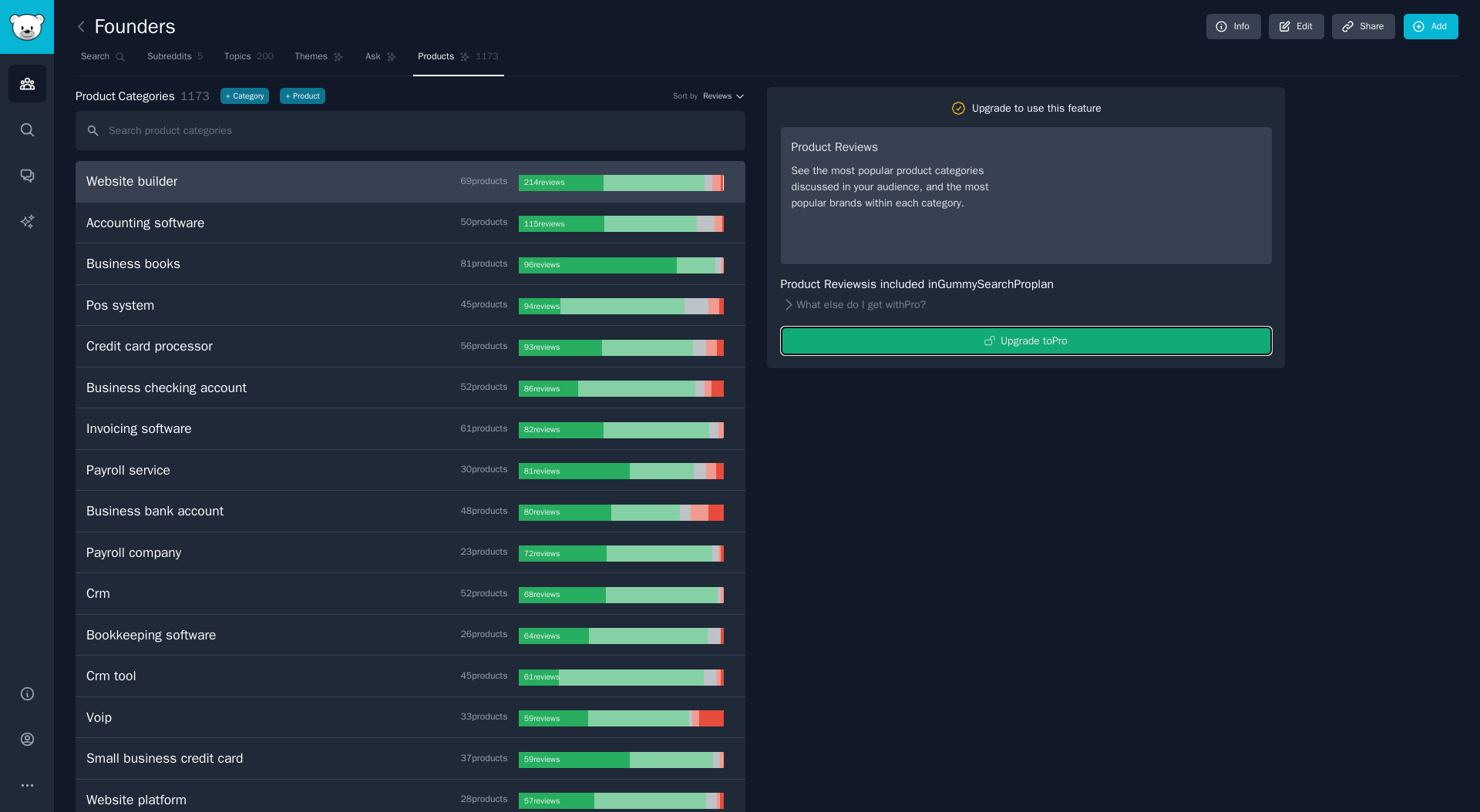 click on "Upgrade to  Pro" at bounding box center (1034, 341) 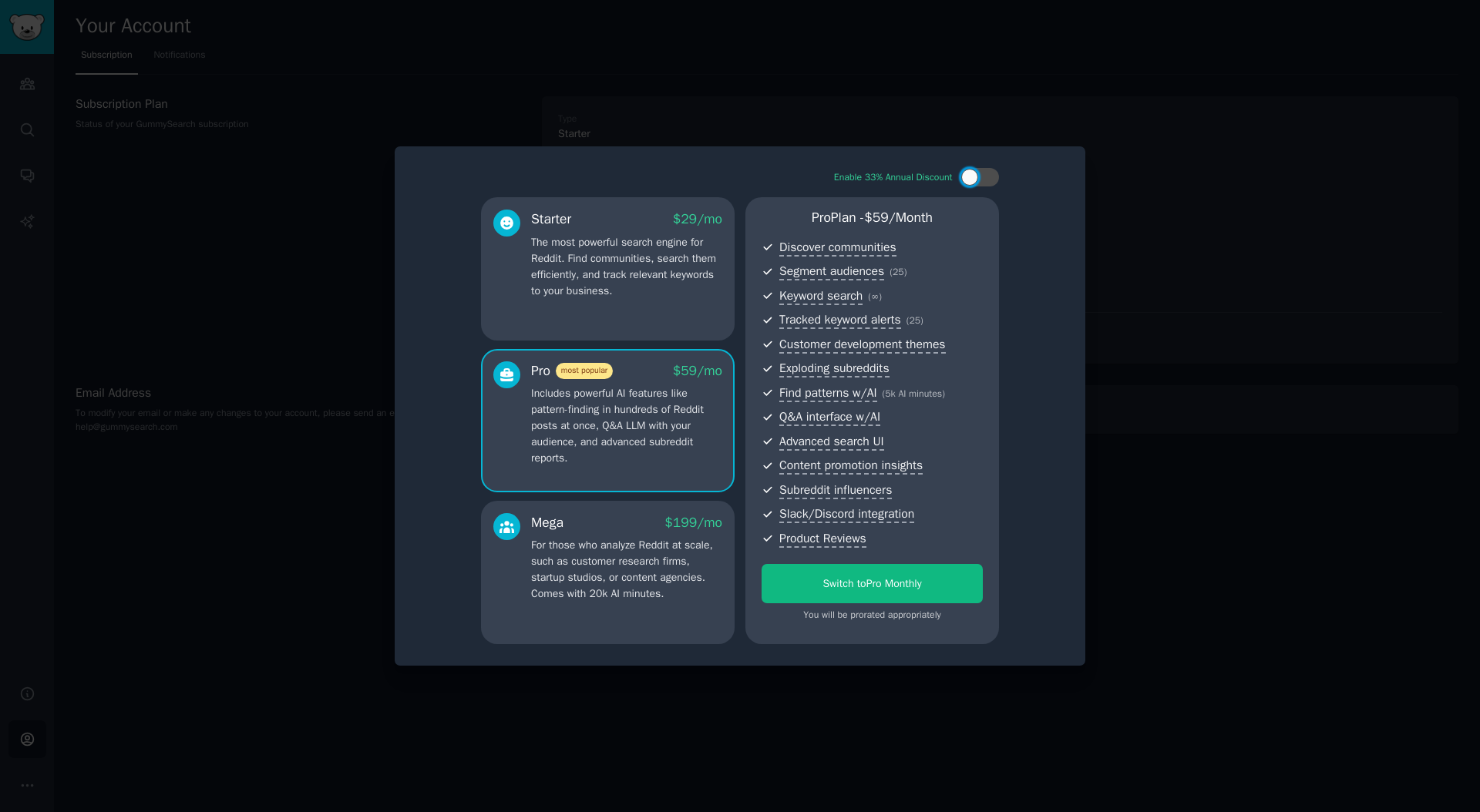 click at bounding box center (740, 406) 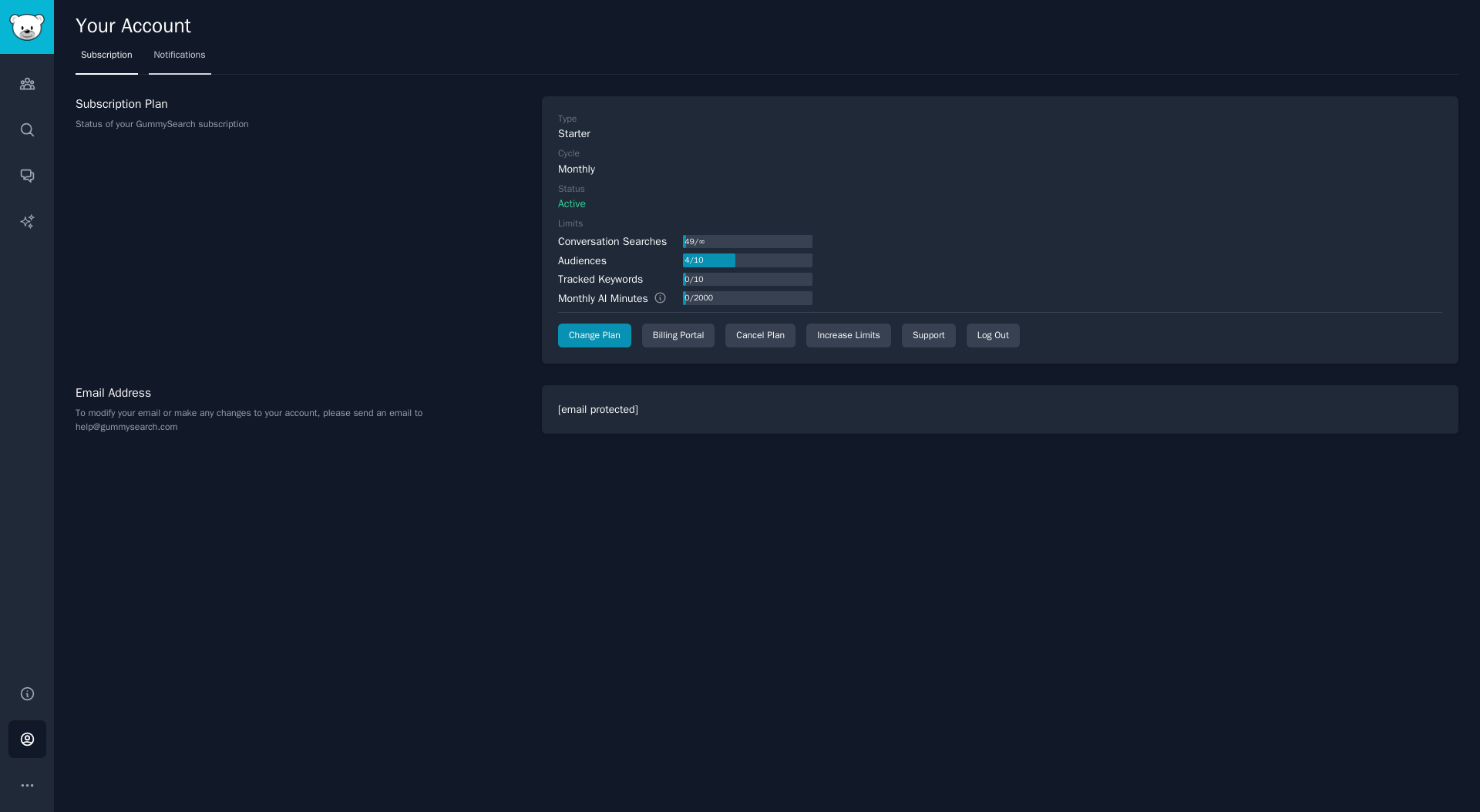 click on "Notifications" at bounding box center [180, 55] 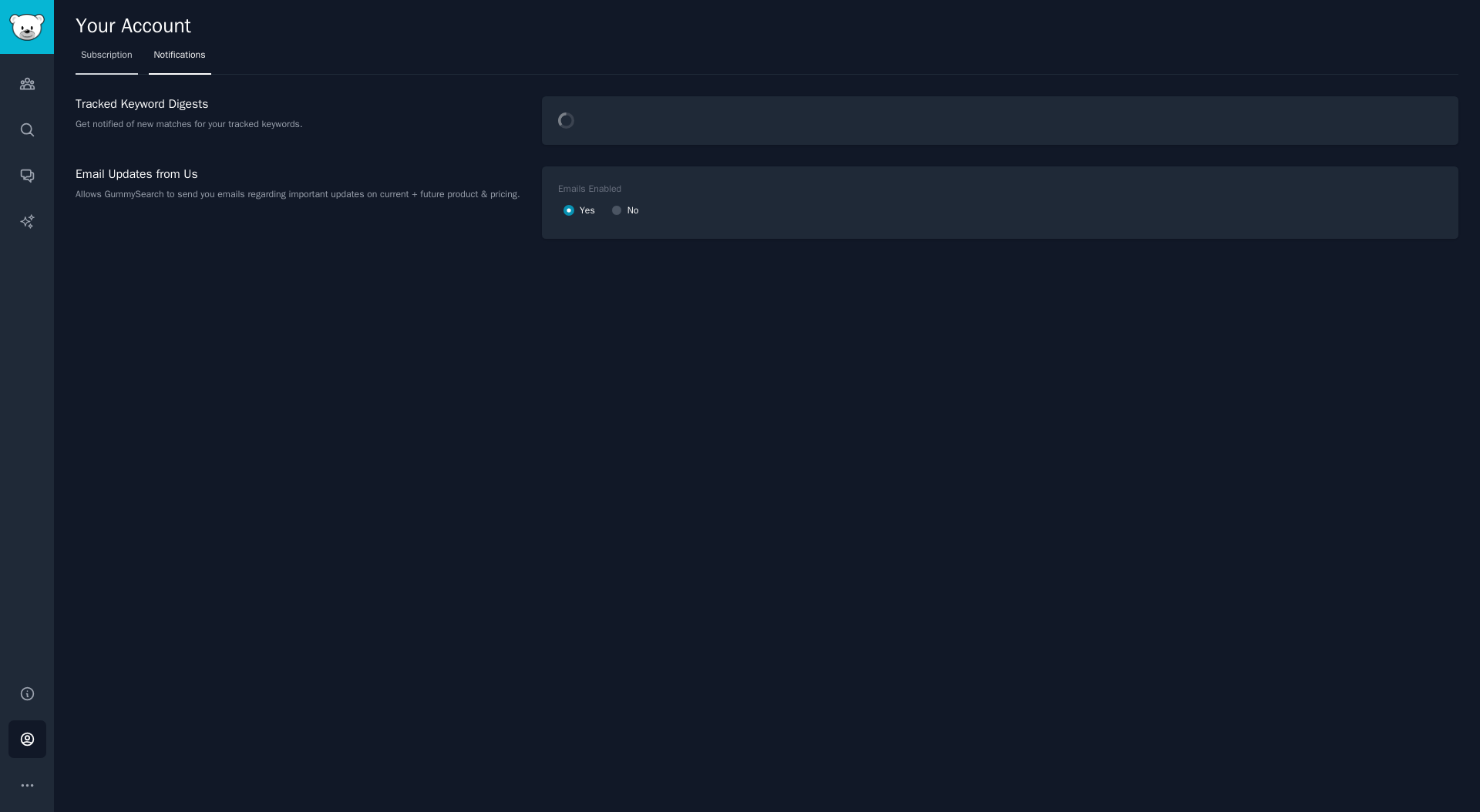 click on "Subscription" at bounding box center [106, 55] 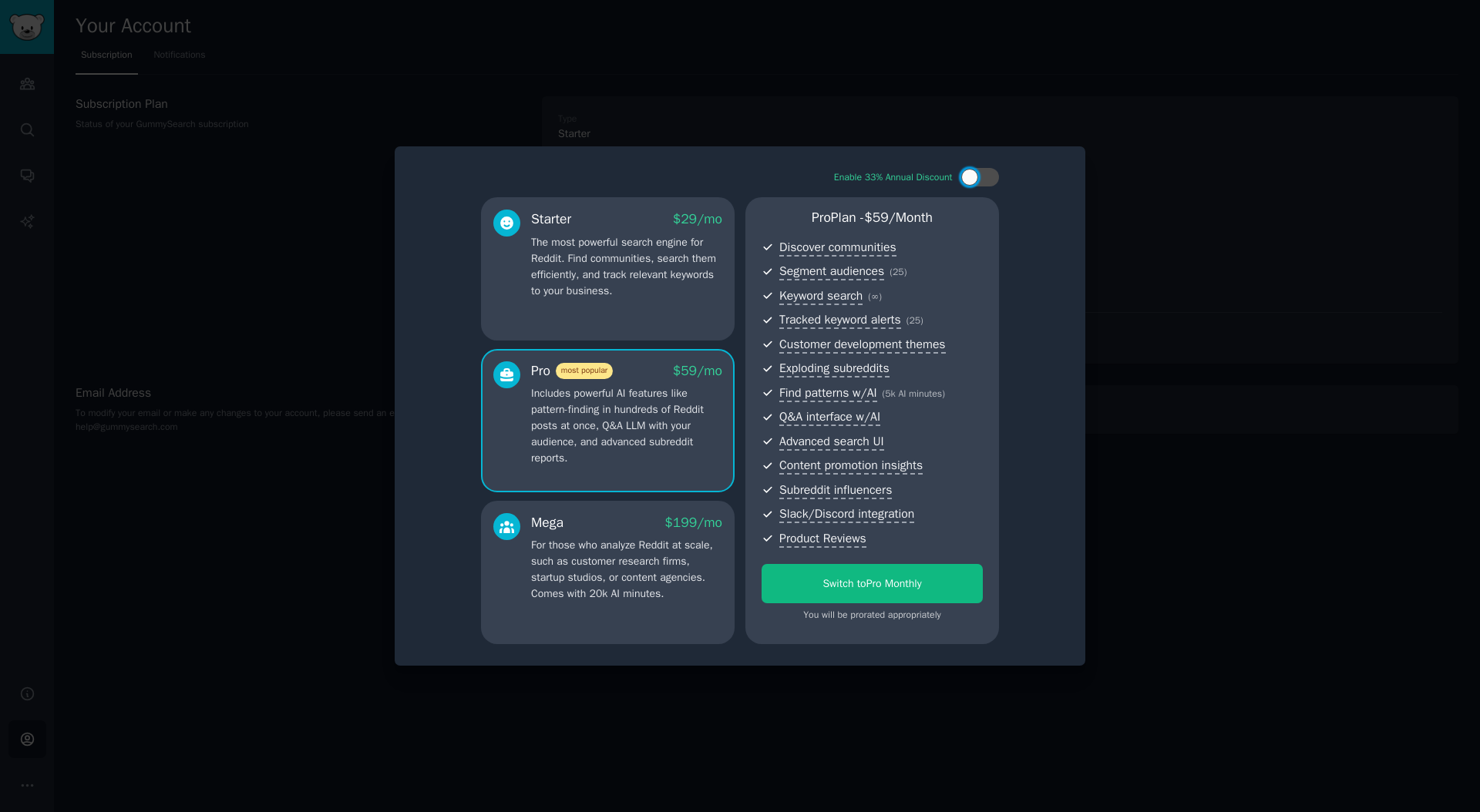 click at bounding box center (740, 406) 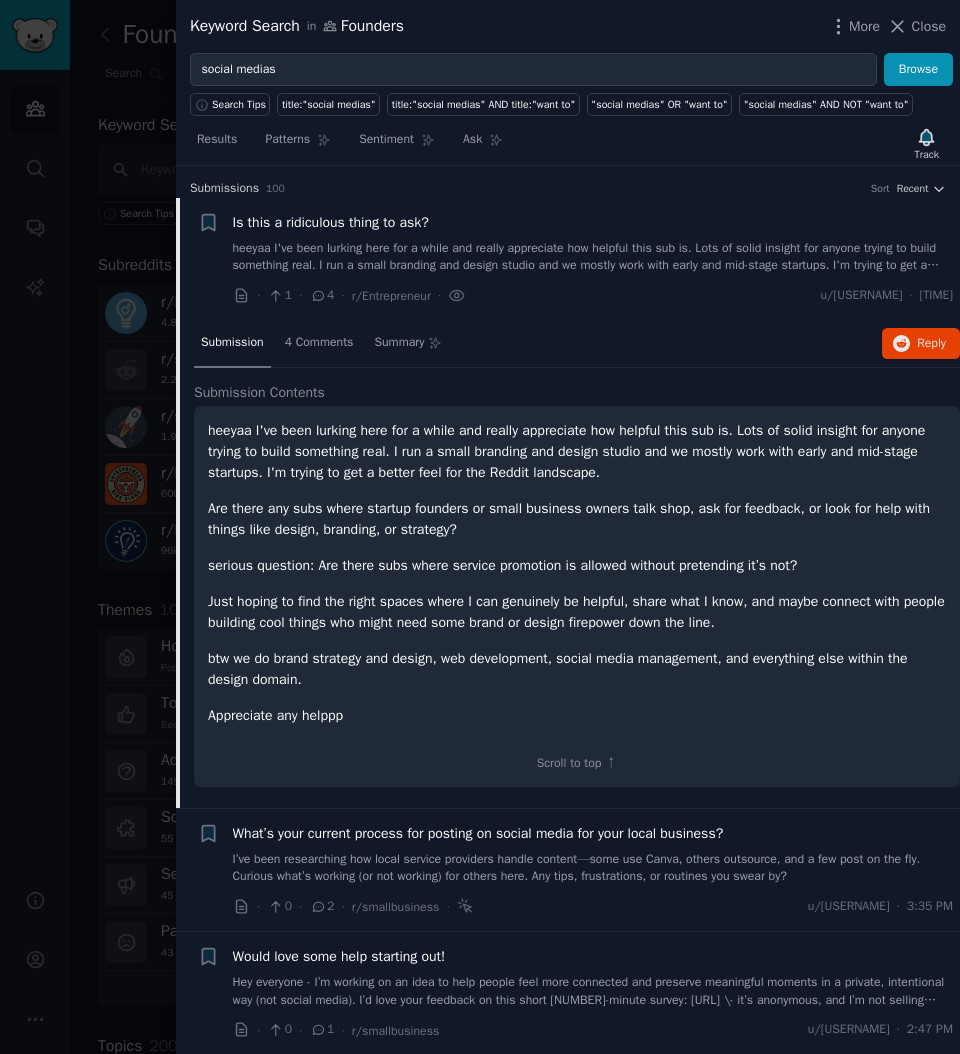 scroll, scrollTop: 0, scrollLeft: 0, axis: both 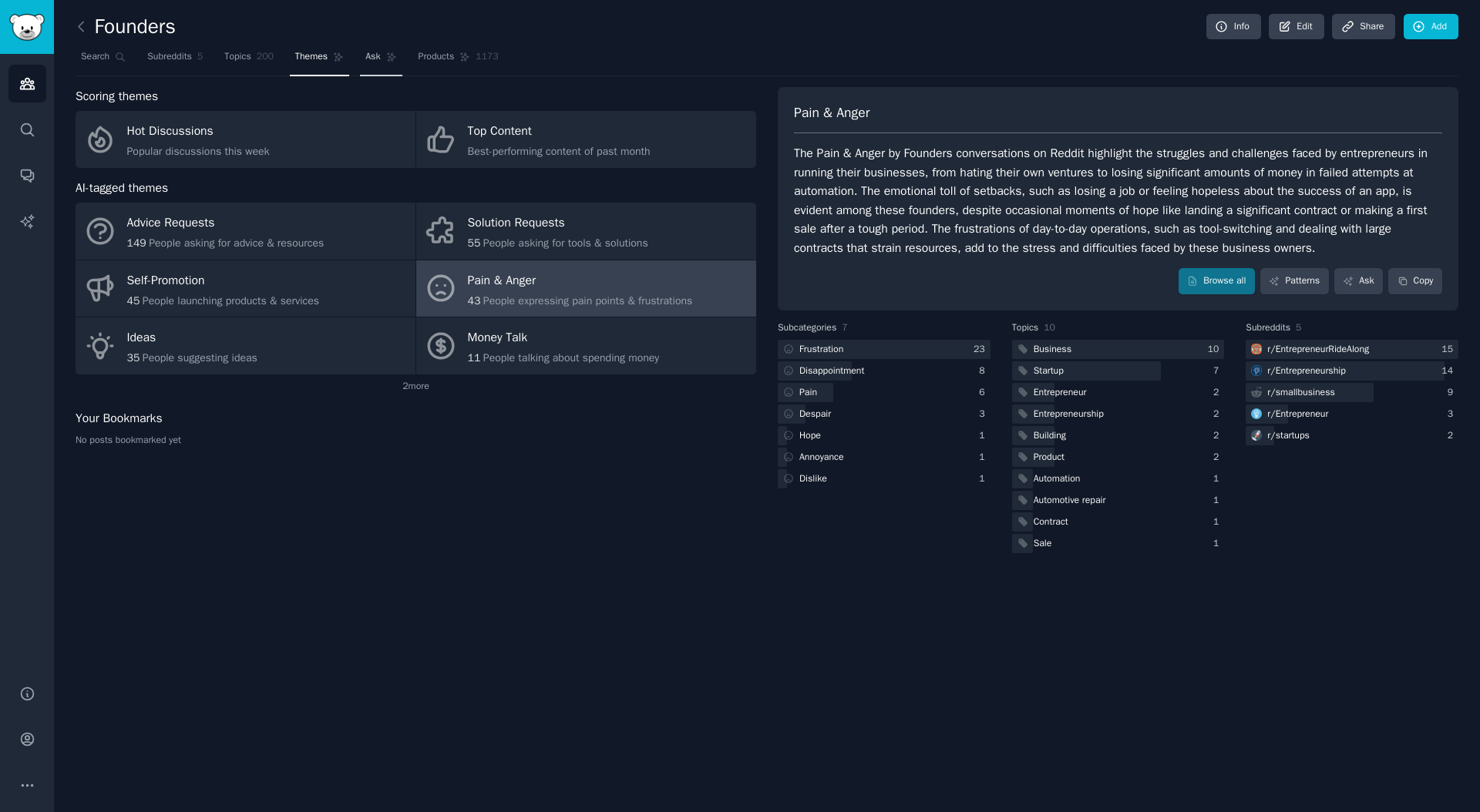 click on "Products" at bounding box center [436, 57] 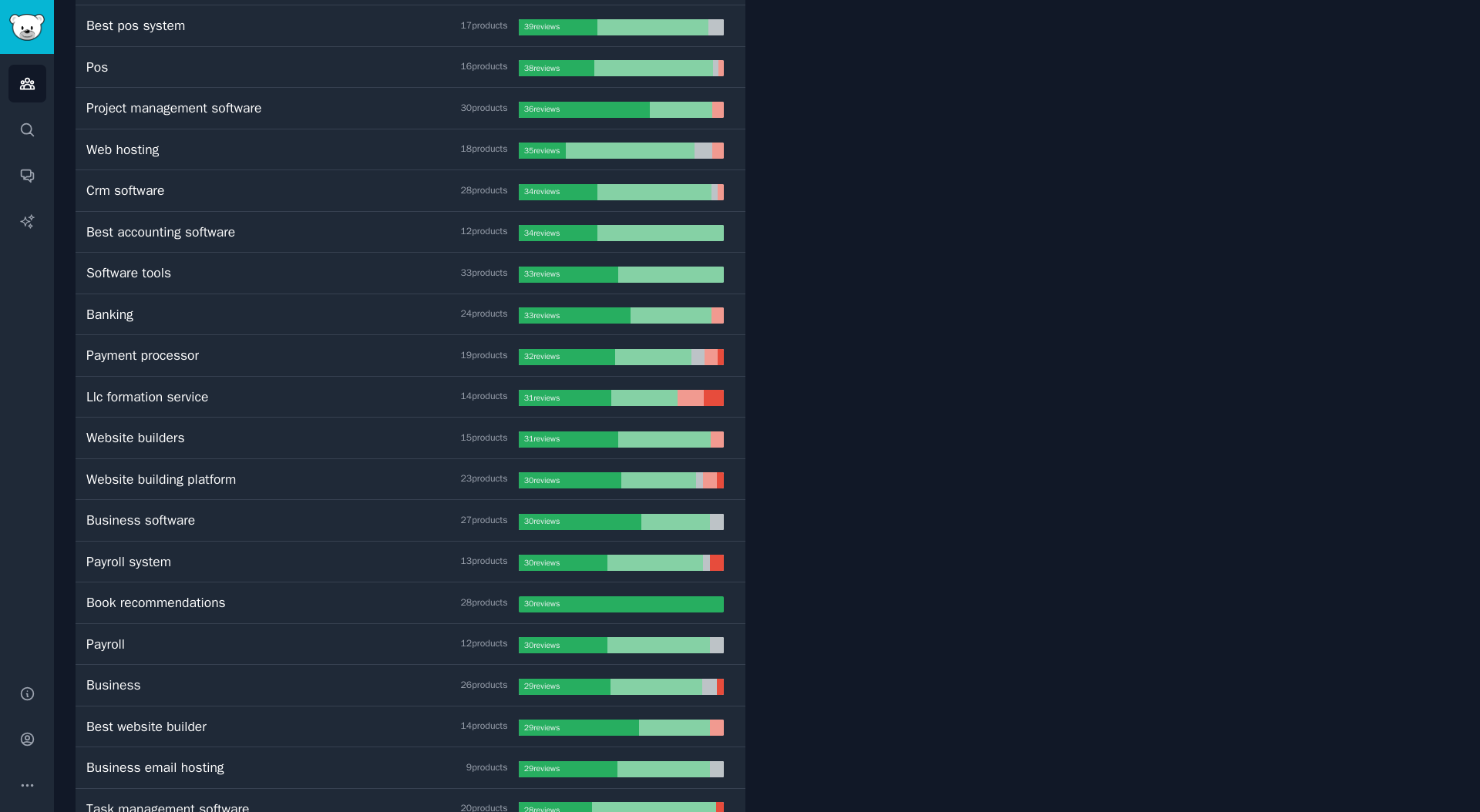scroll, scrollTop: 0, scrollLeft: 0, axis: both 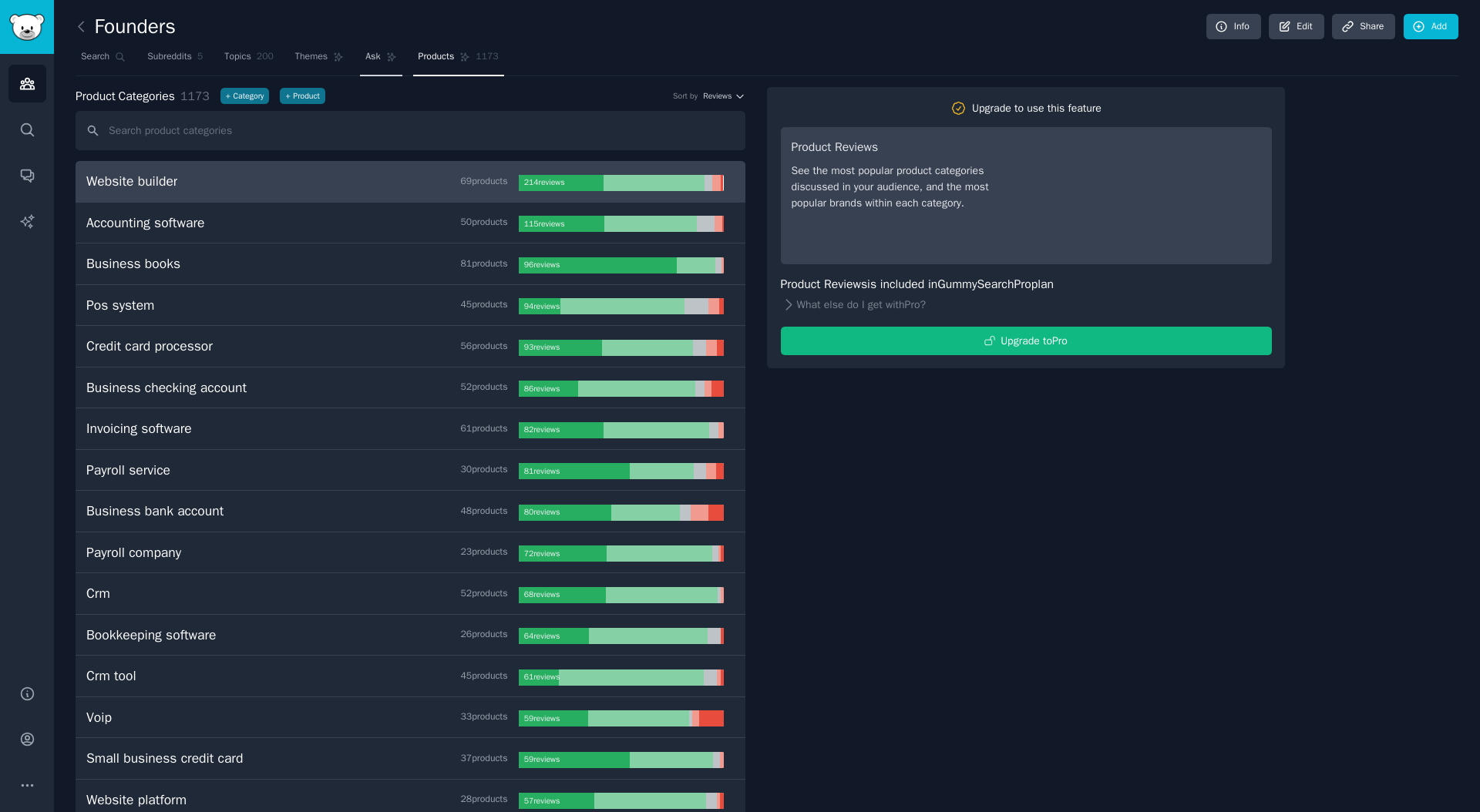click 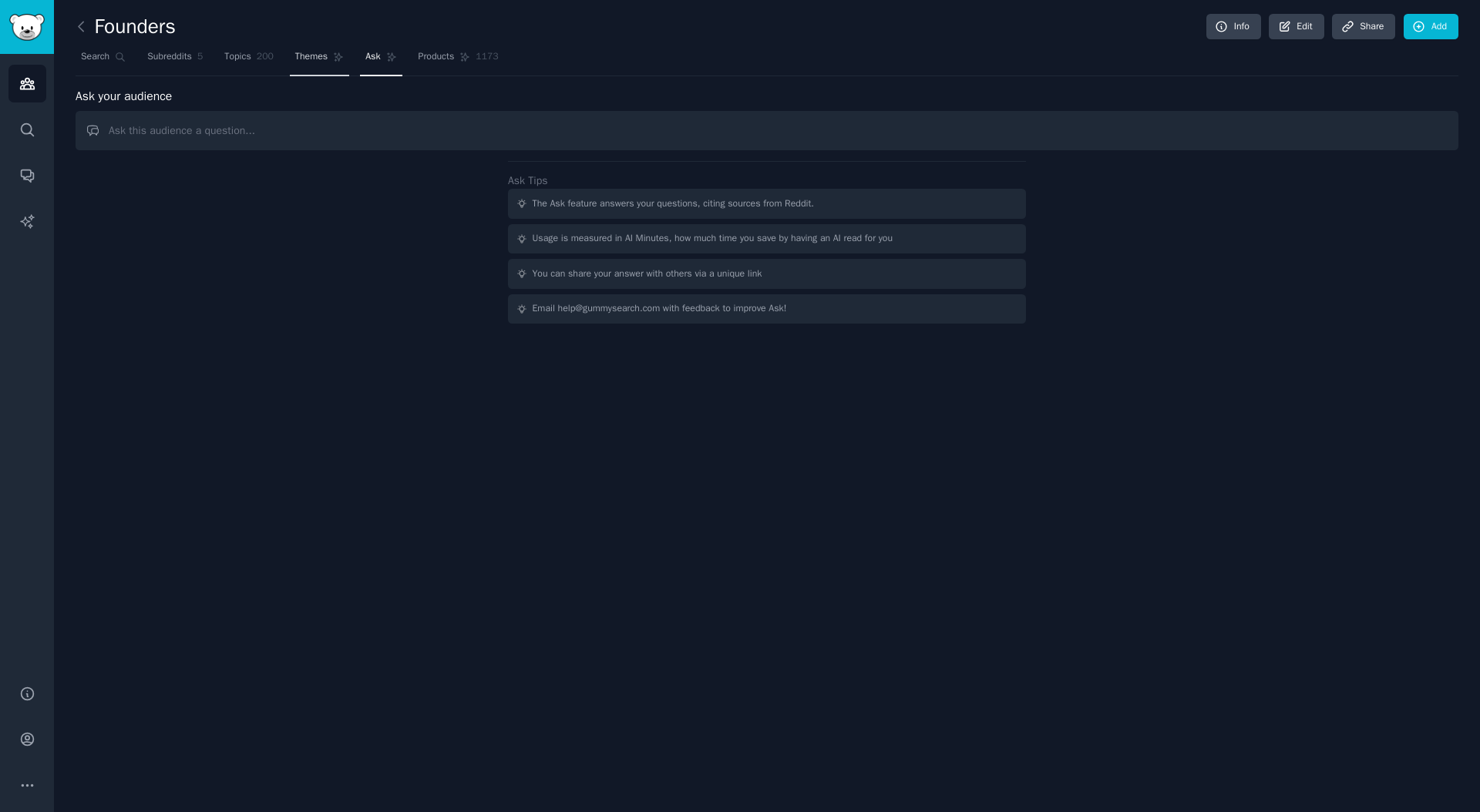 click on "Themes" at bounding box center (311, 57) 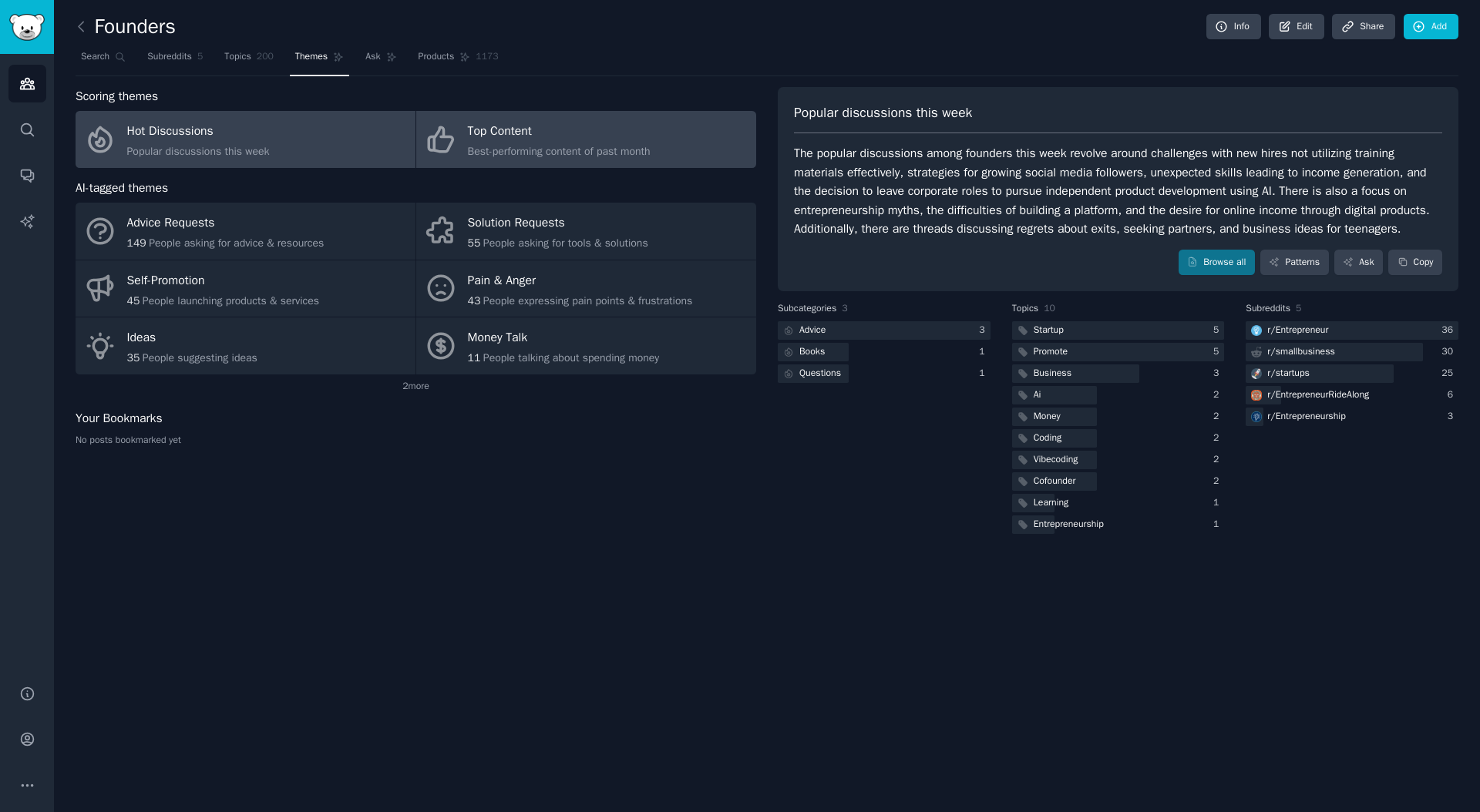 click on "Top Content" at bounding box center (559, 132) 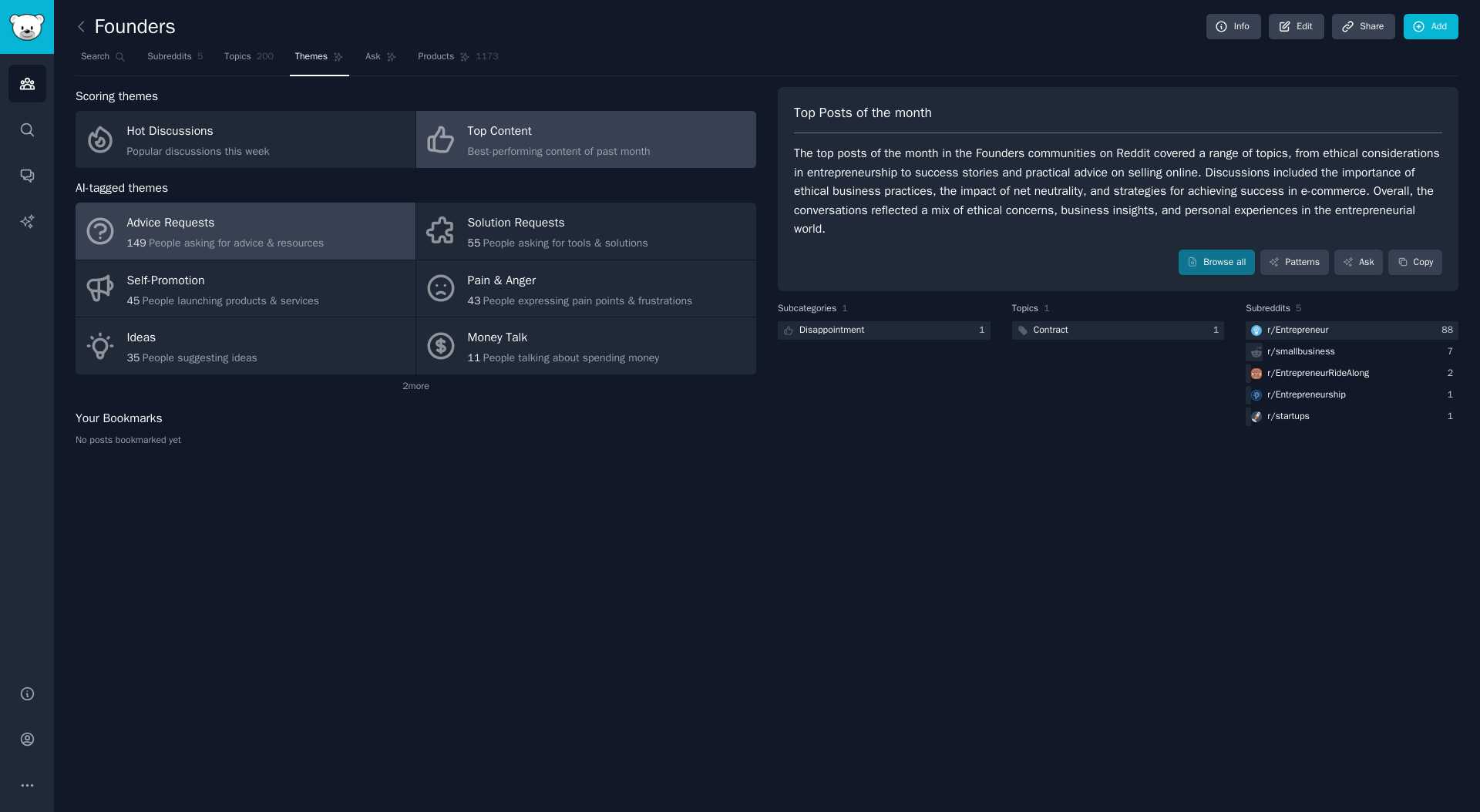 click on "People asking for advice & resources" at bounding box center [236, 243] 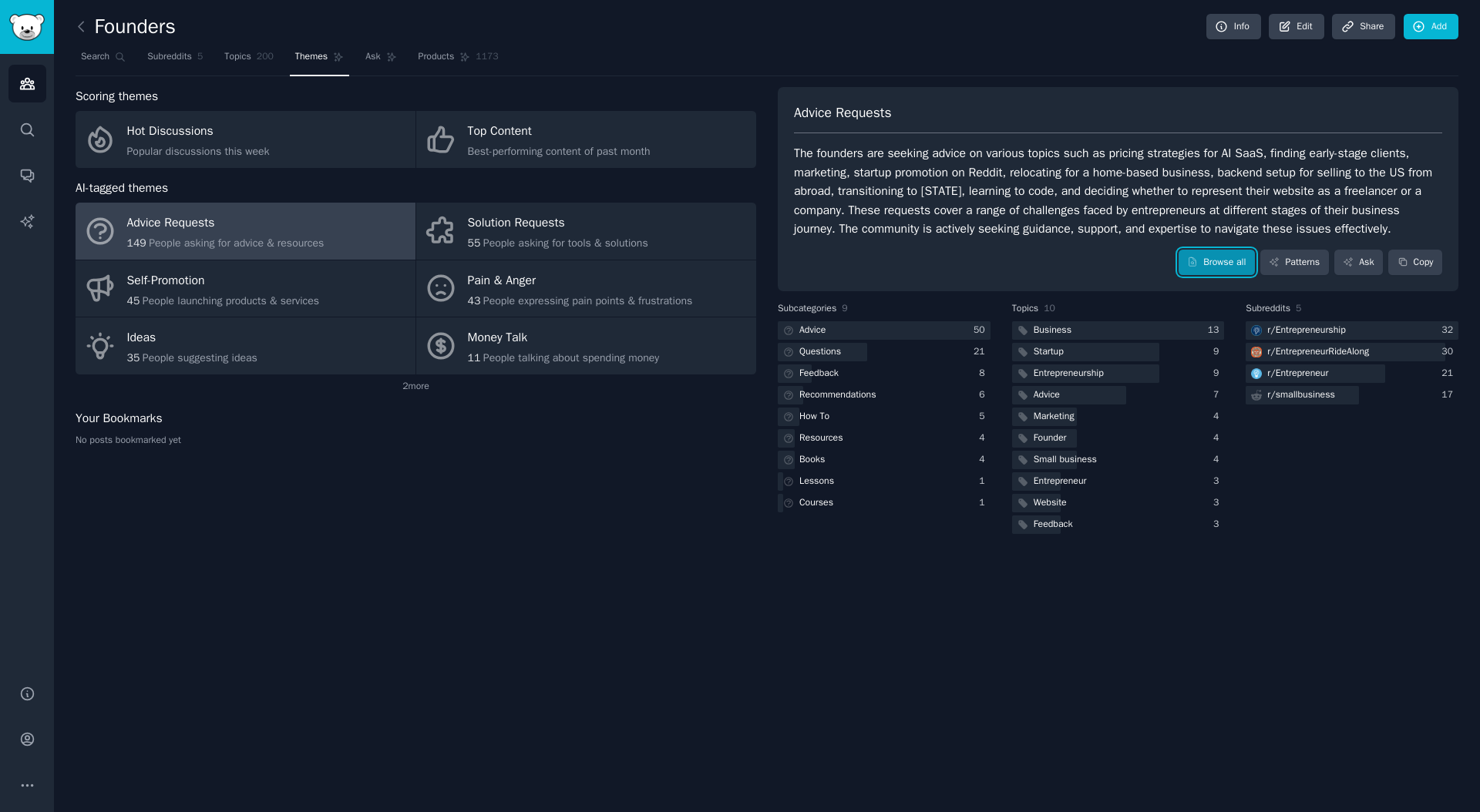 click on "Browse all" at bounding box center [1216, 263] 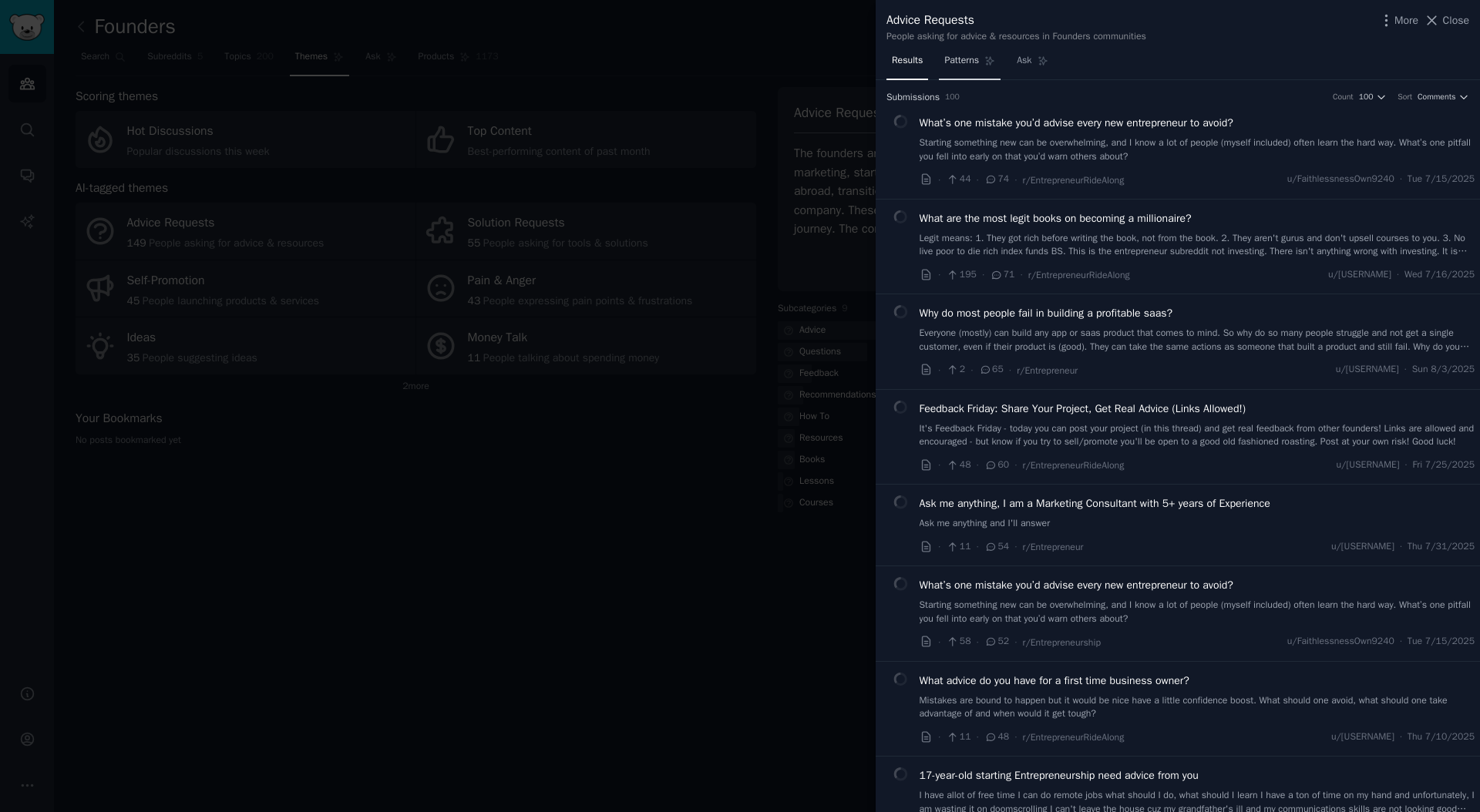 click on "Patterns" at bounding box center [970, 64] 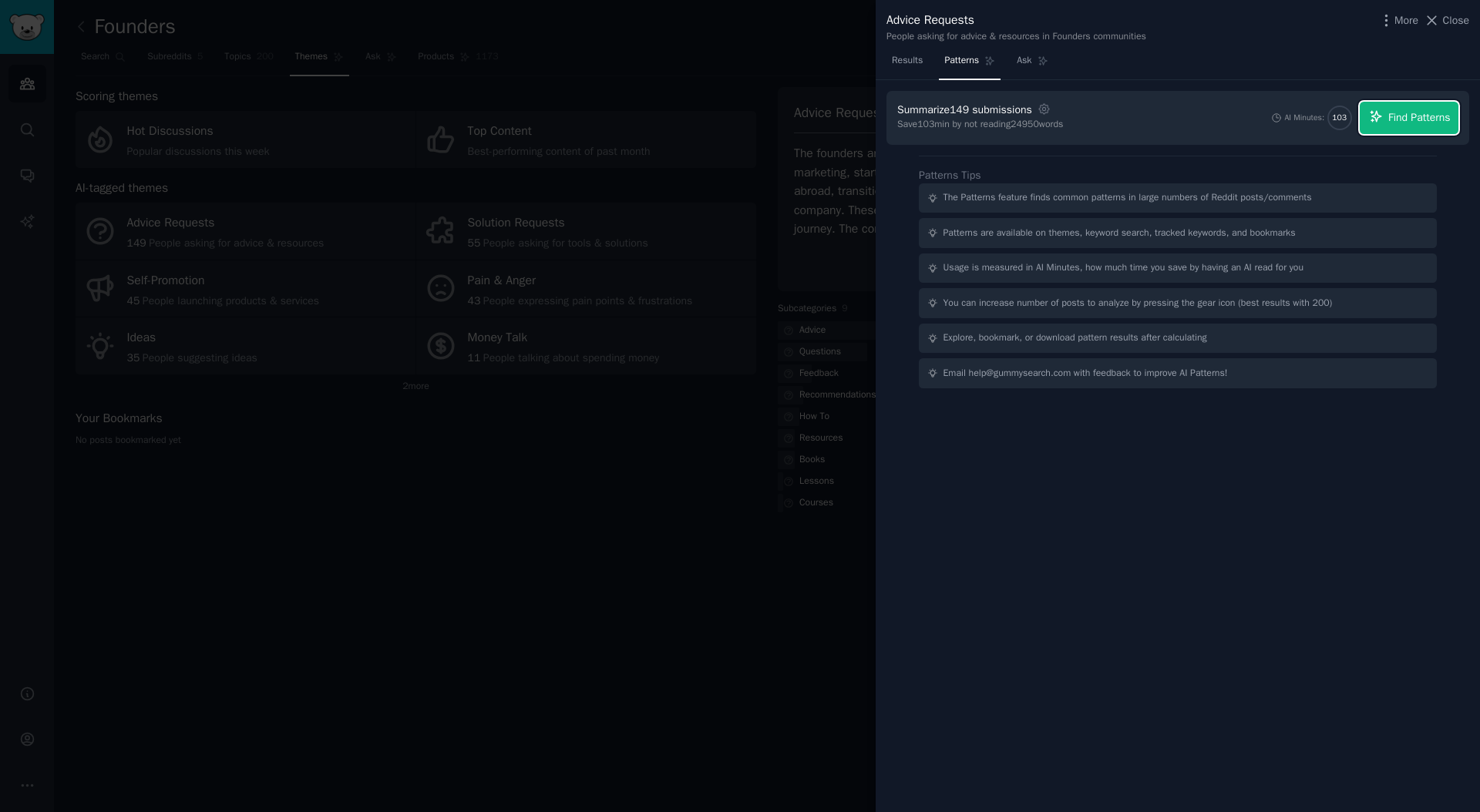 click on "Find Patterns" at bounding box center [1419, 117] 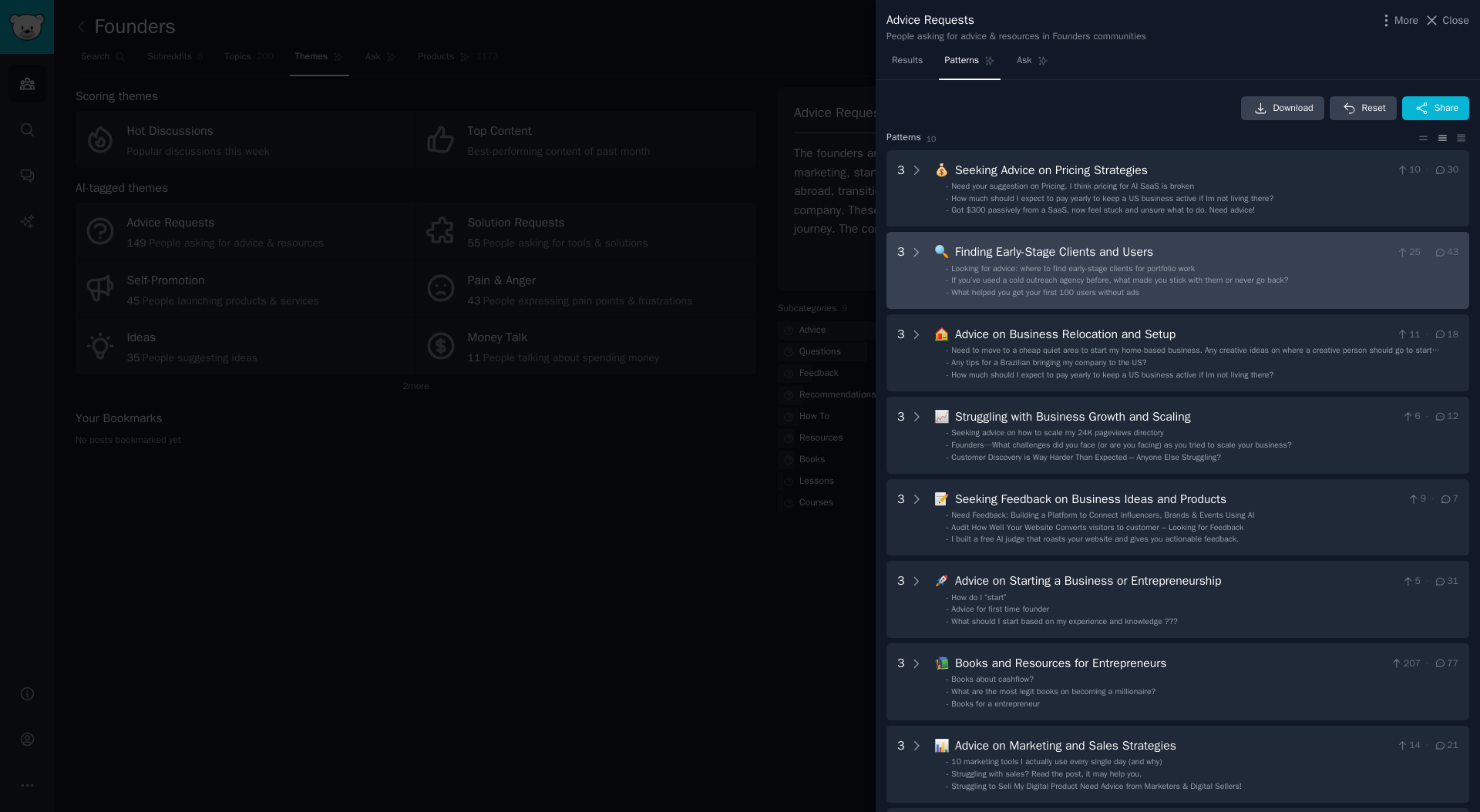 click on "If you’ve used a cold outreach agency before, what made you stick with them or never go back?" at bounding box center [1119, 280] 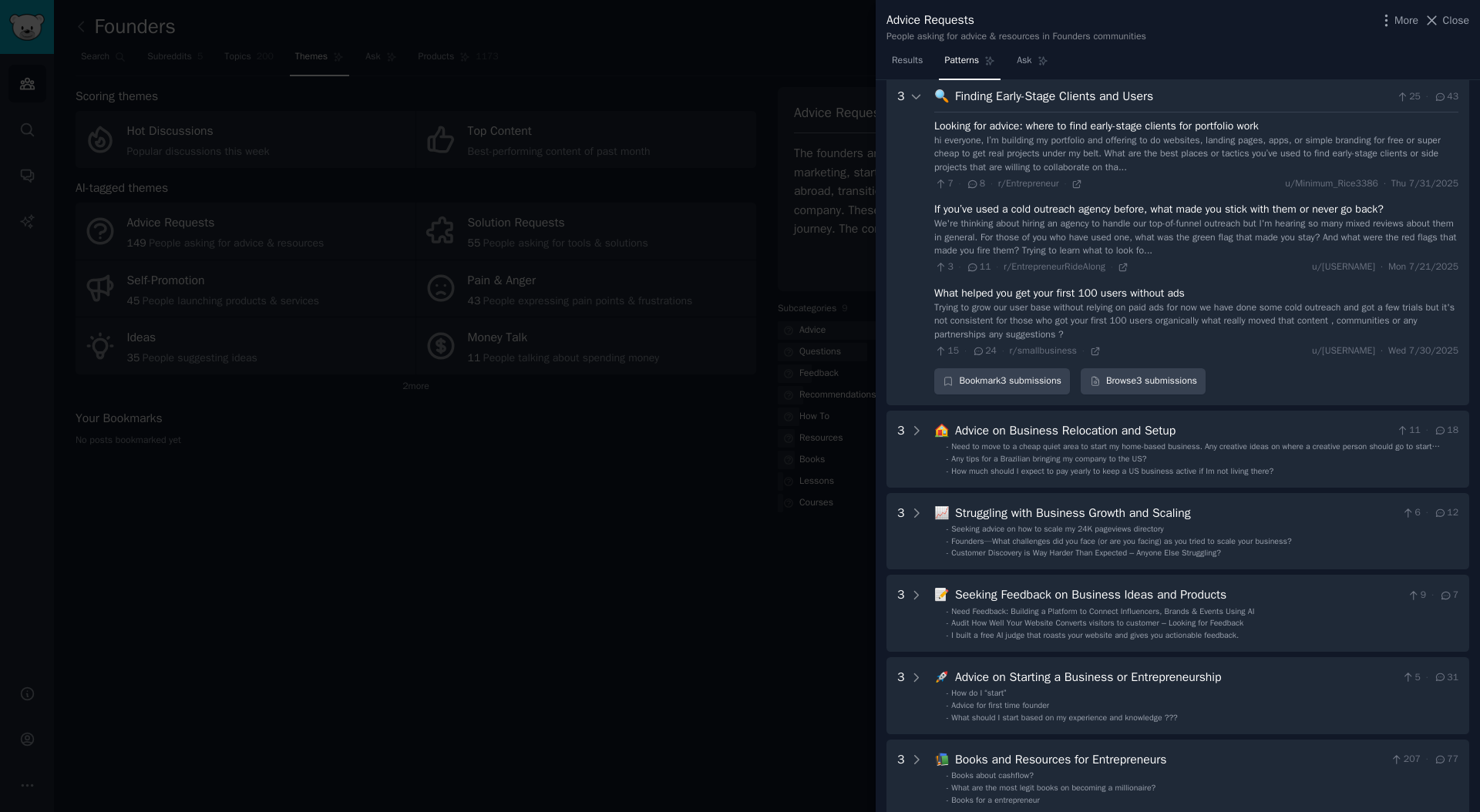 scroll, scrollTop: 169, scrollLeft: 0, axis: vertical 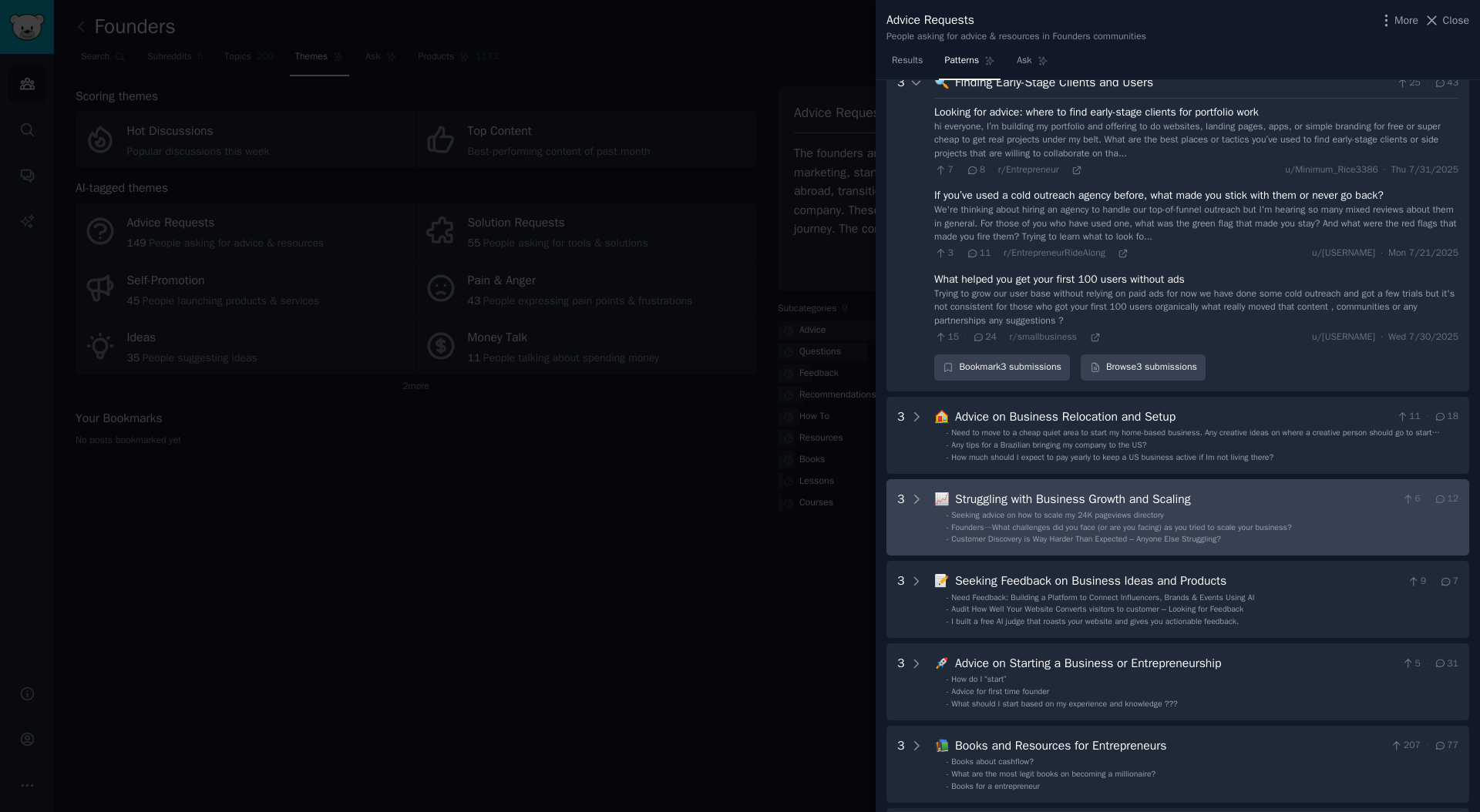 click on "Founders—What challenges did you face (or are you facing) as you tried to scale your business?" at bounding box center (1121, 527) 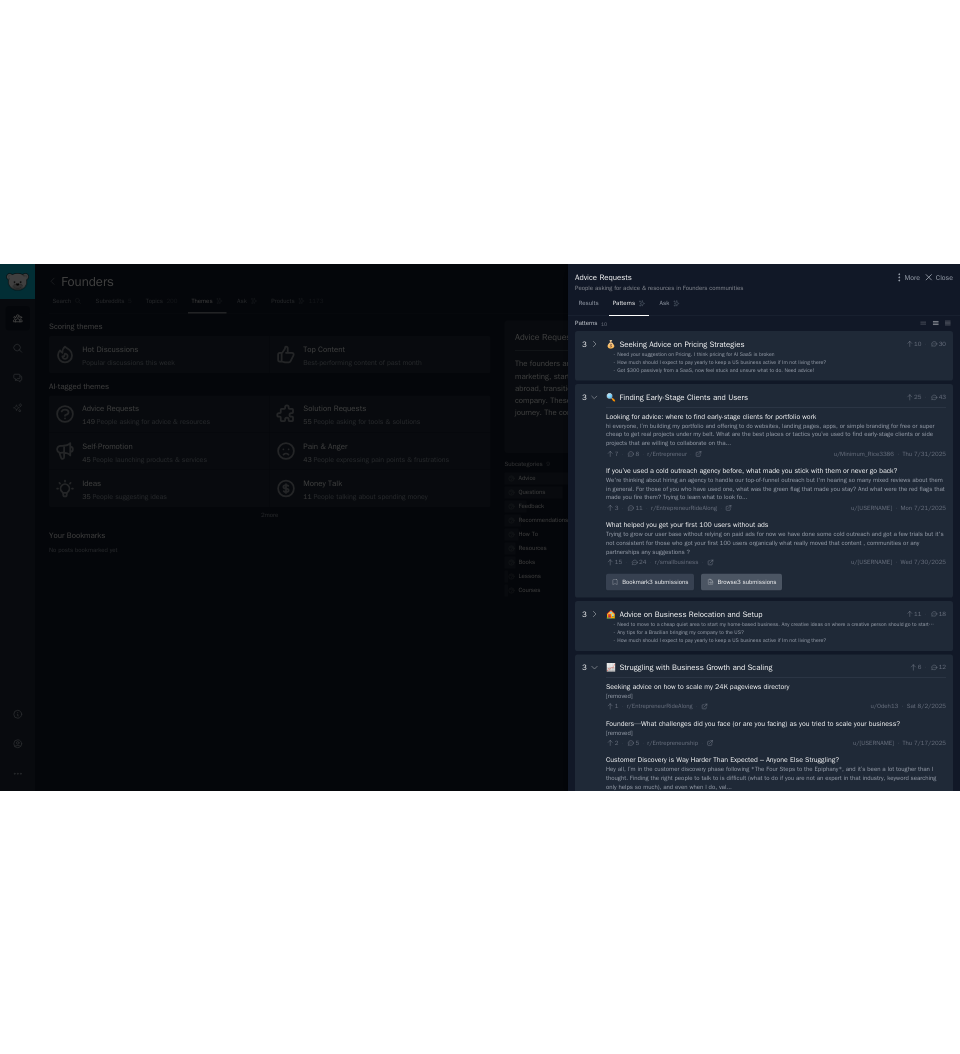 scroll, scrollTop: 60, scrollLeft: 0, axis: vertical 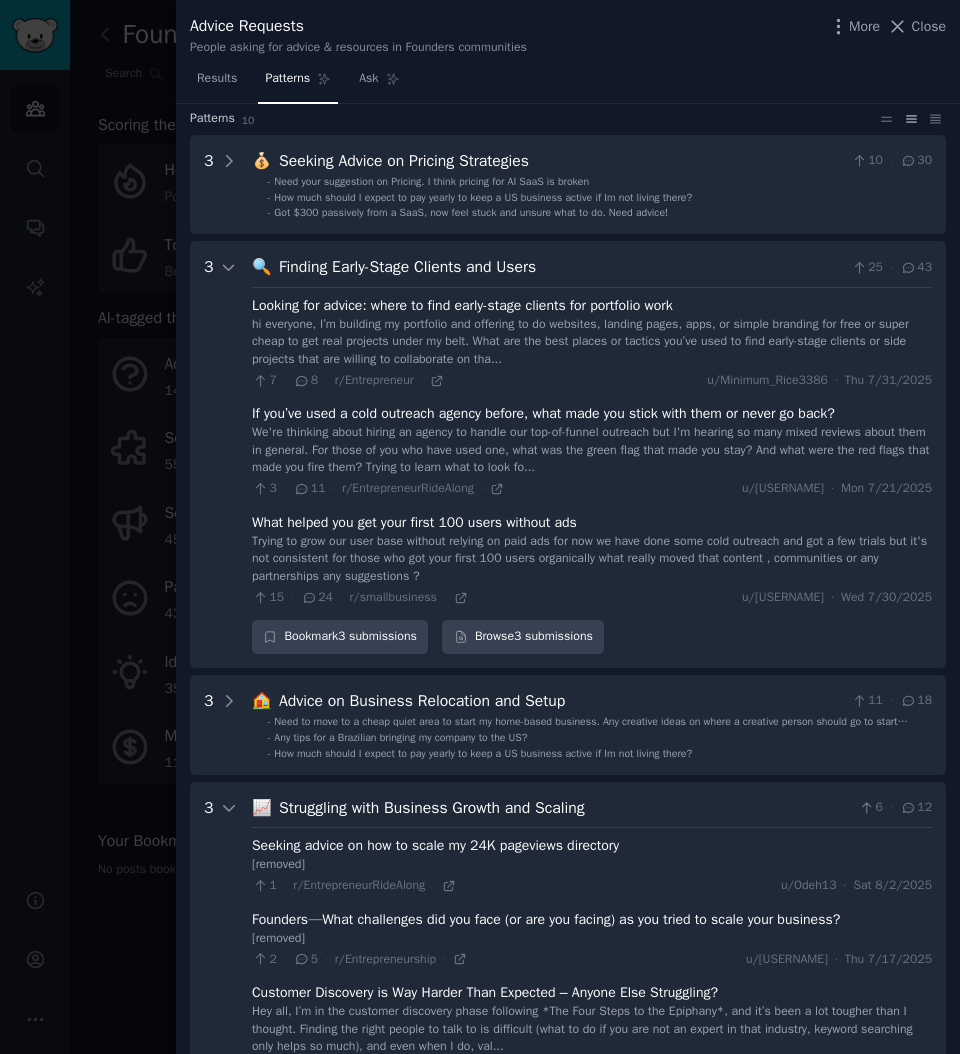click on "What helped you get your first 100 users without ads" at bounding box center (414, 522) 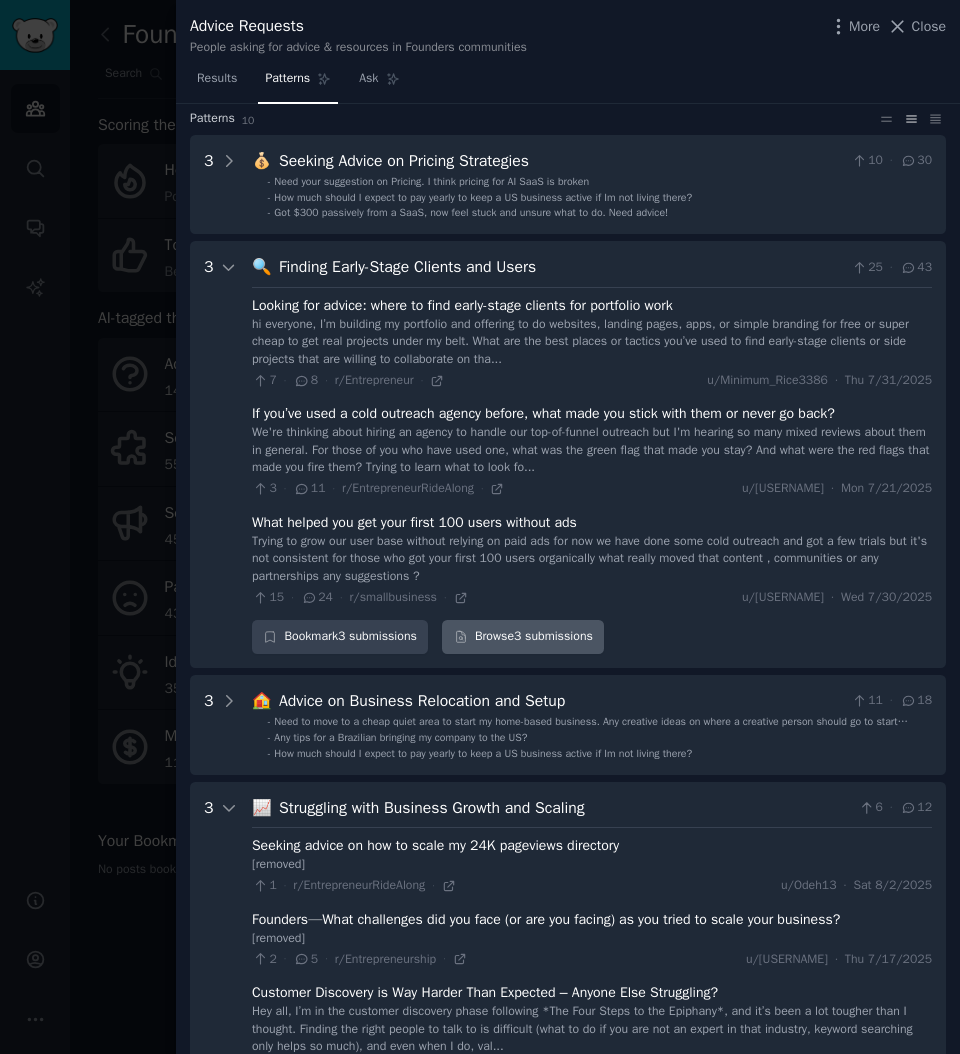 click on "Browse  3   submissions" at bounding box center [523, 637] 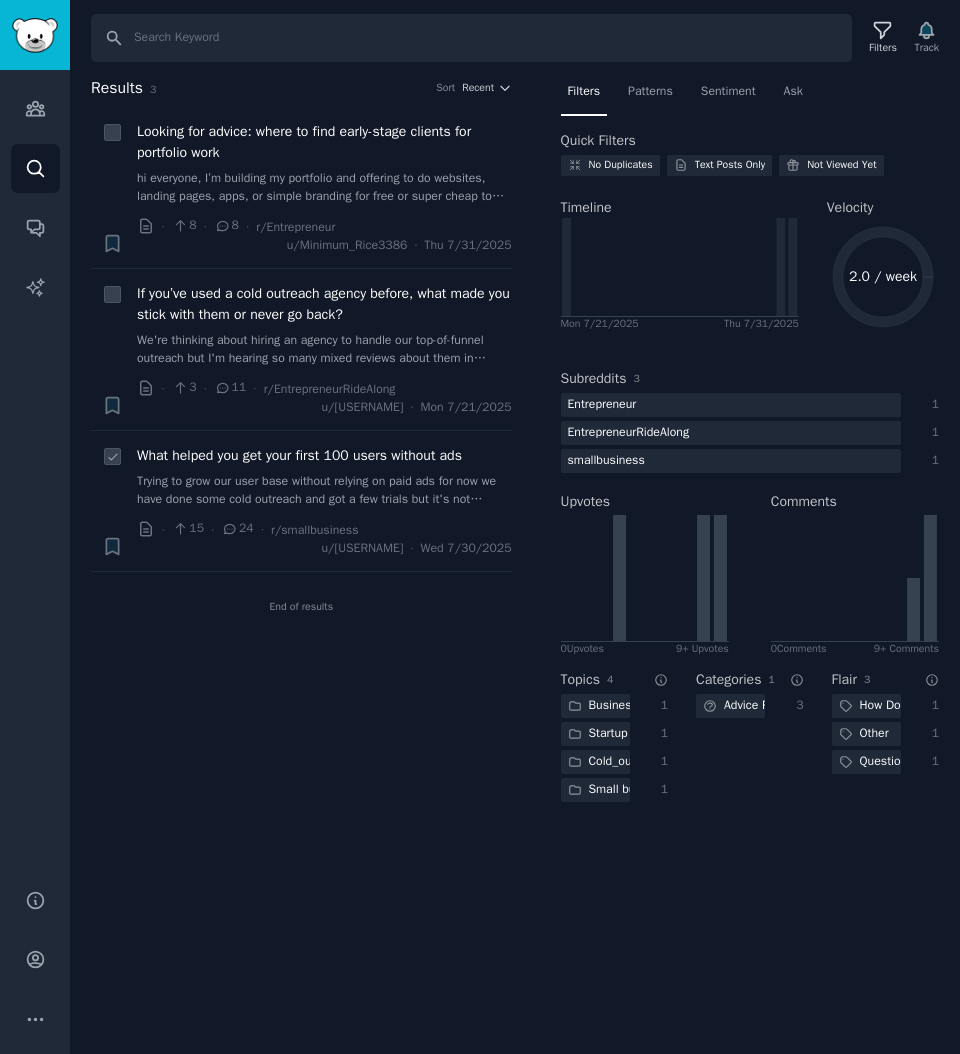click on "What helped you get your first 100 users without ads" at bounding box center [299, 455] 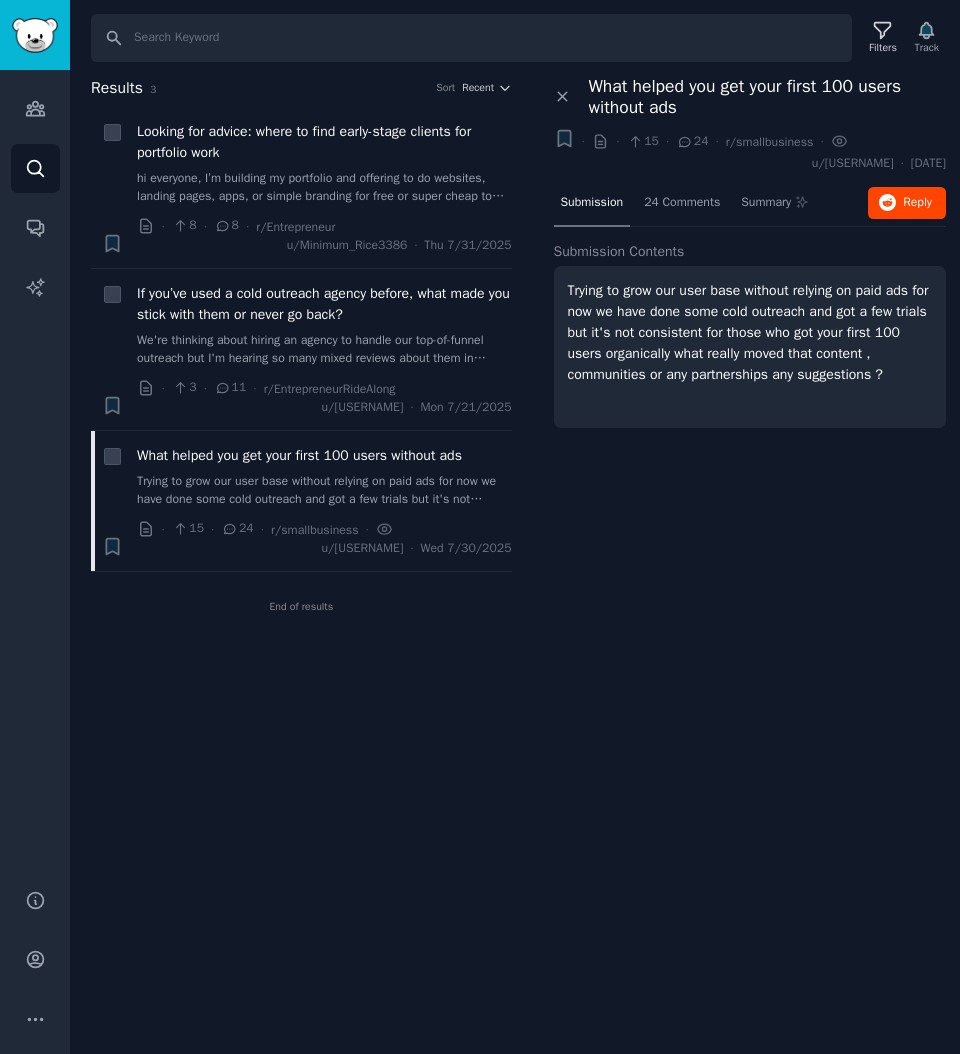 click on "Reply  on Reddit" at bounding box center [917, 203] 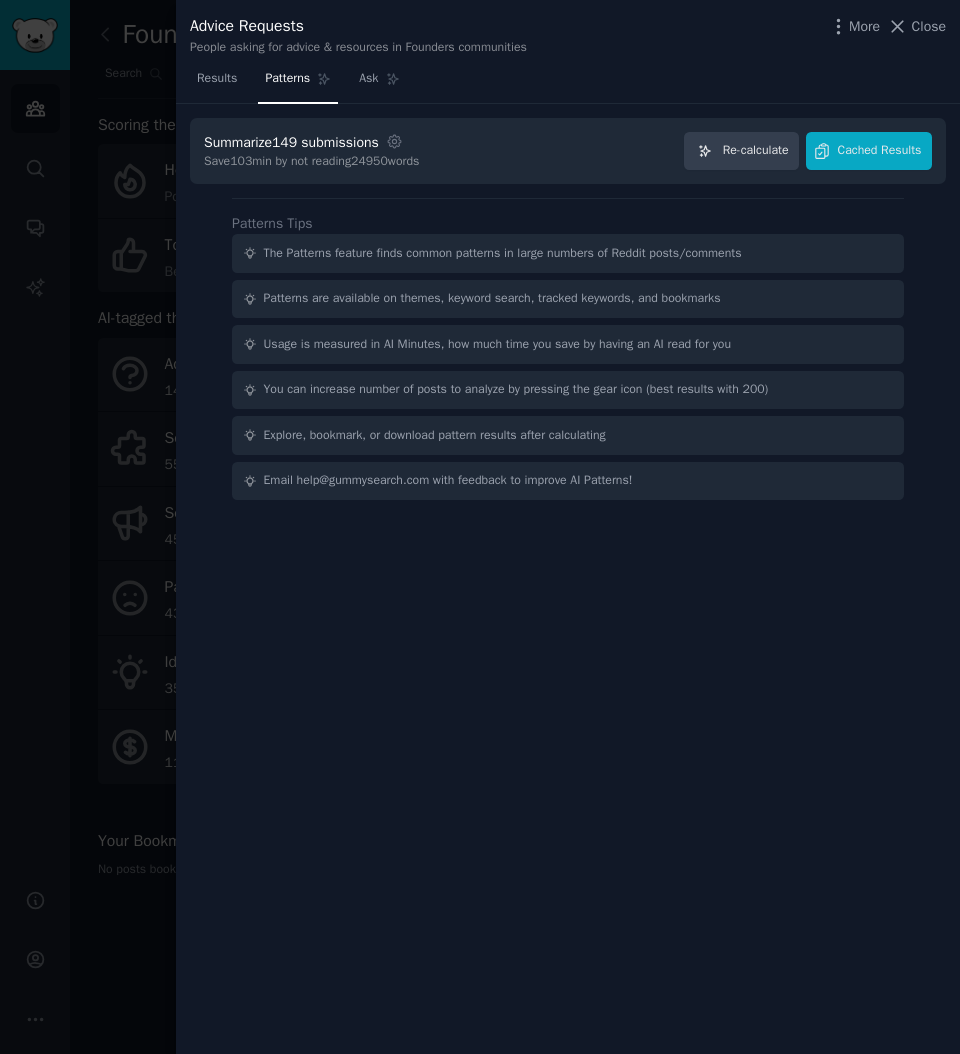 click on "Summarize  149   submissions Settings Save  103  min by not reading  24950  words Re-calculate Cached Results" at bounding box center (568, 151) 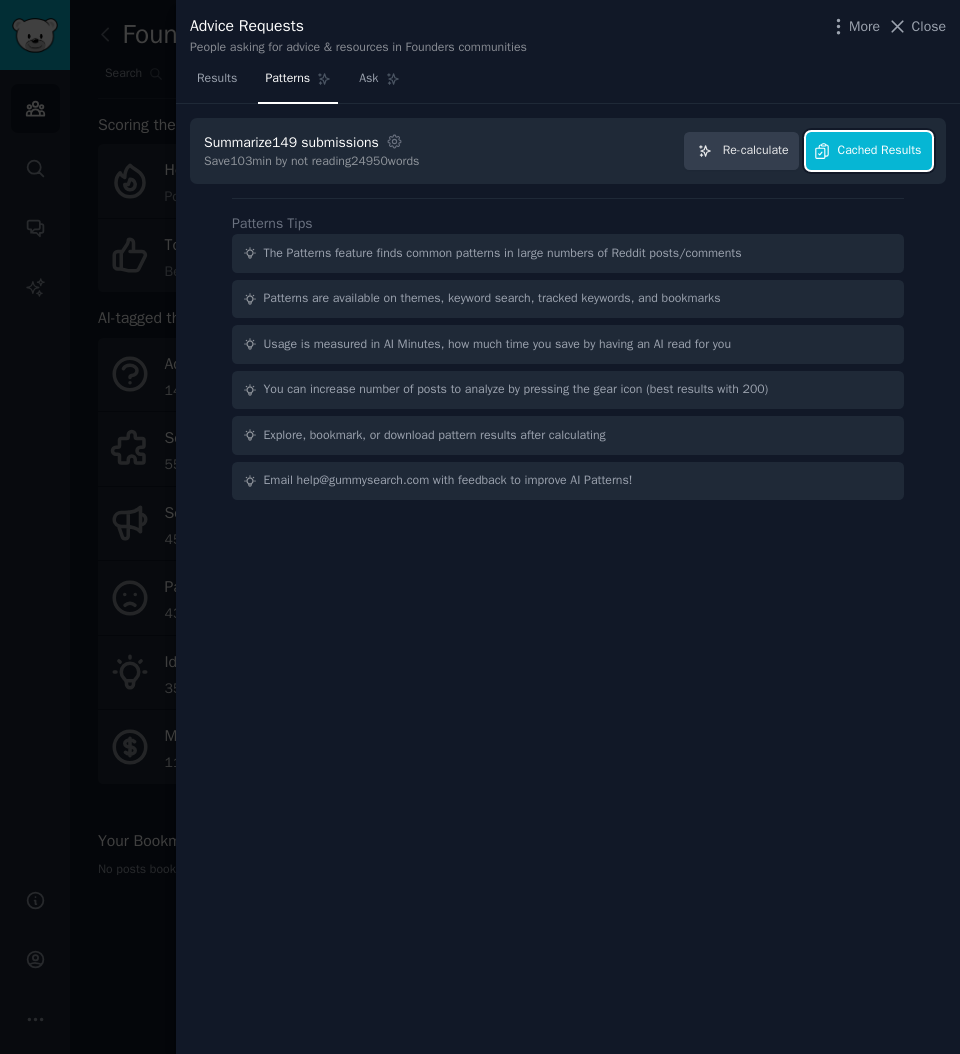 click on "Cached Results" at bounding box center (880, 151) 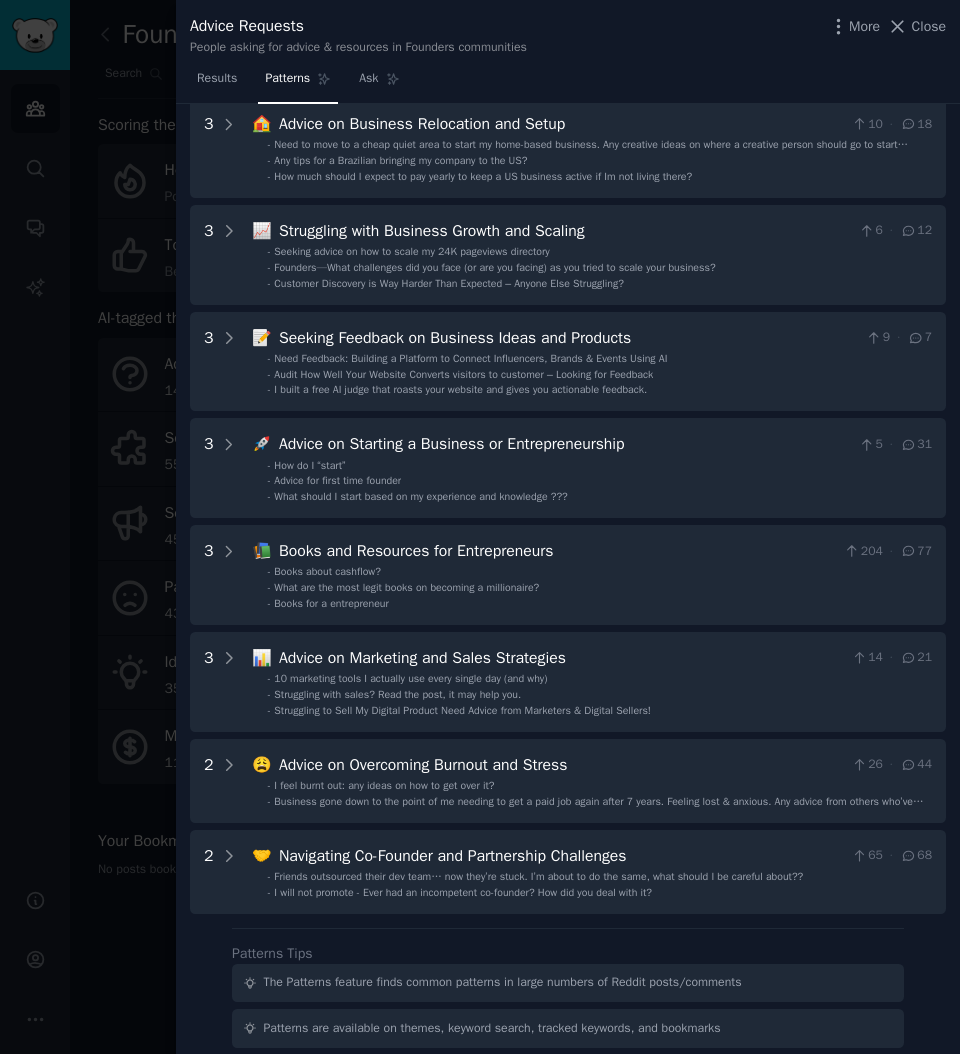 scroll, scrollTop: 321, scrollLeft: 0, axis: vertical 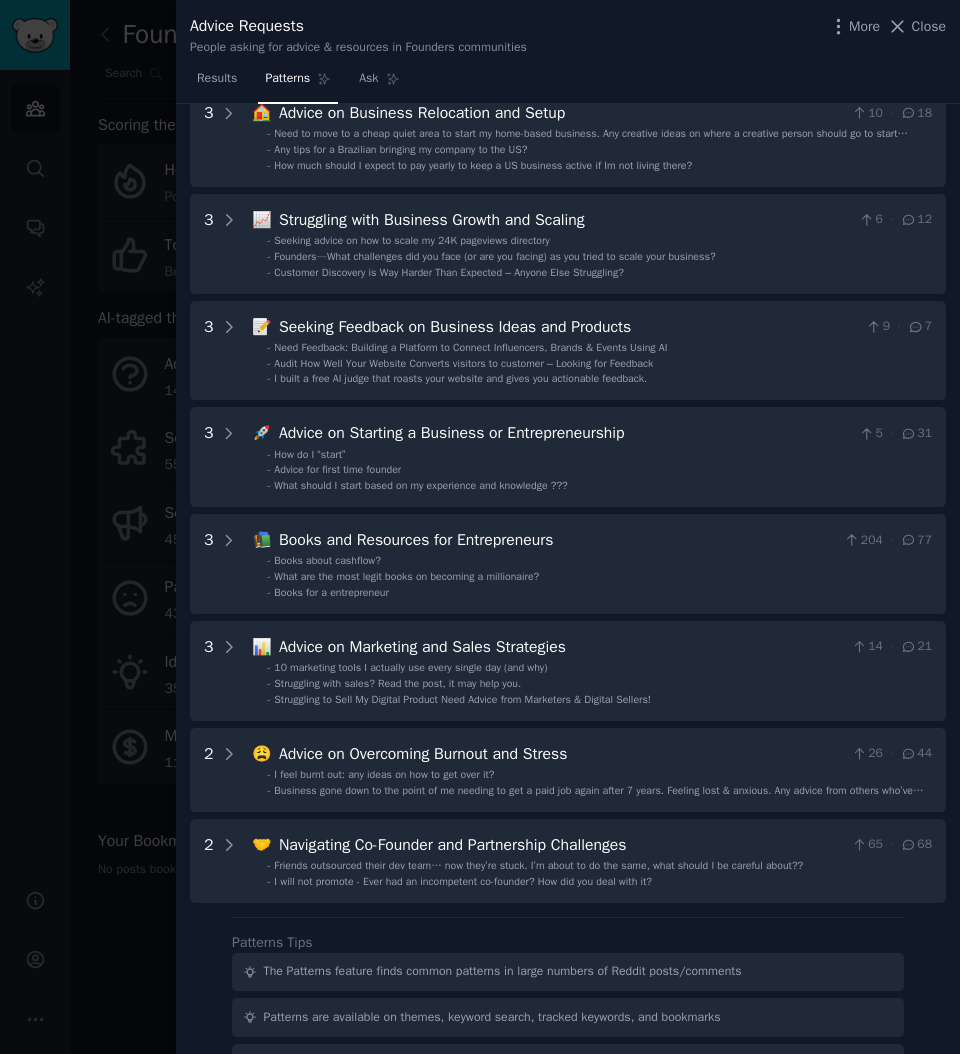 click at bounding box center [480, 527] 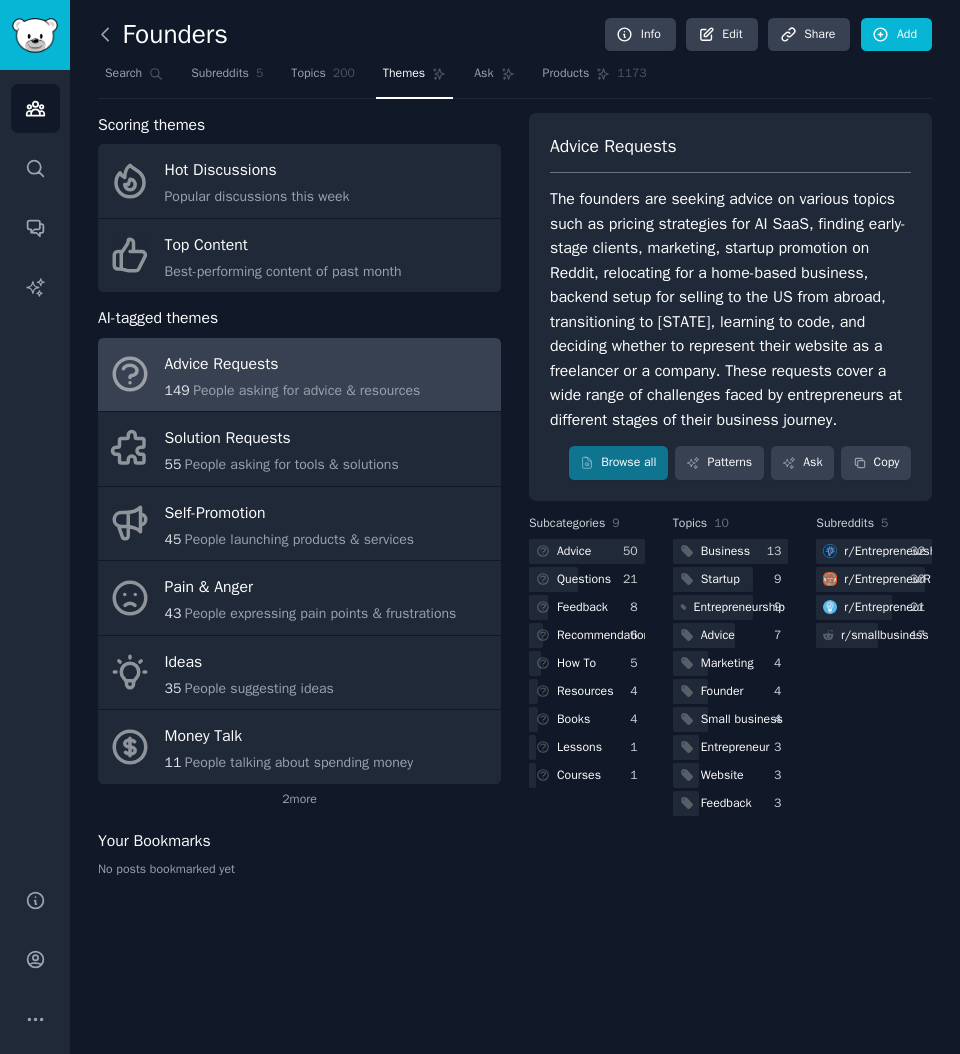 click 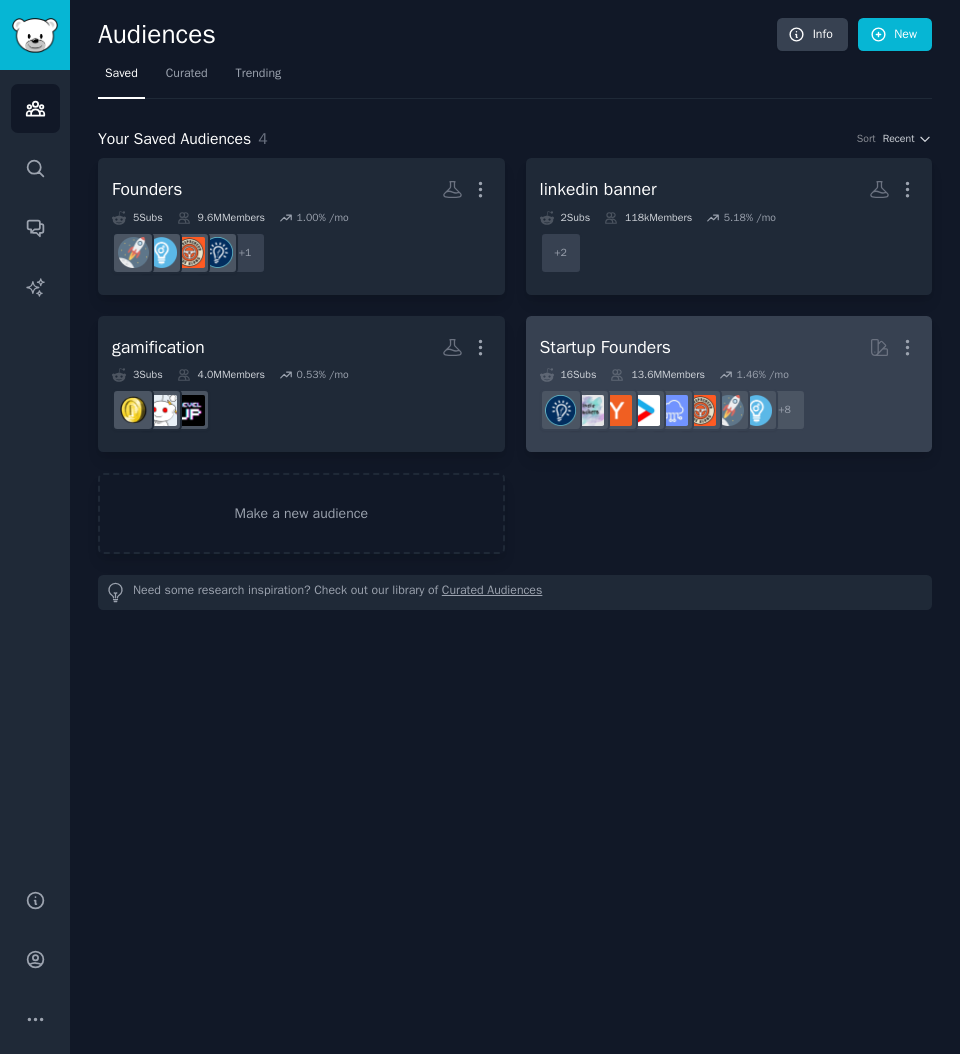 click on "Startup Founders" at bounding box center (605, 347) 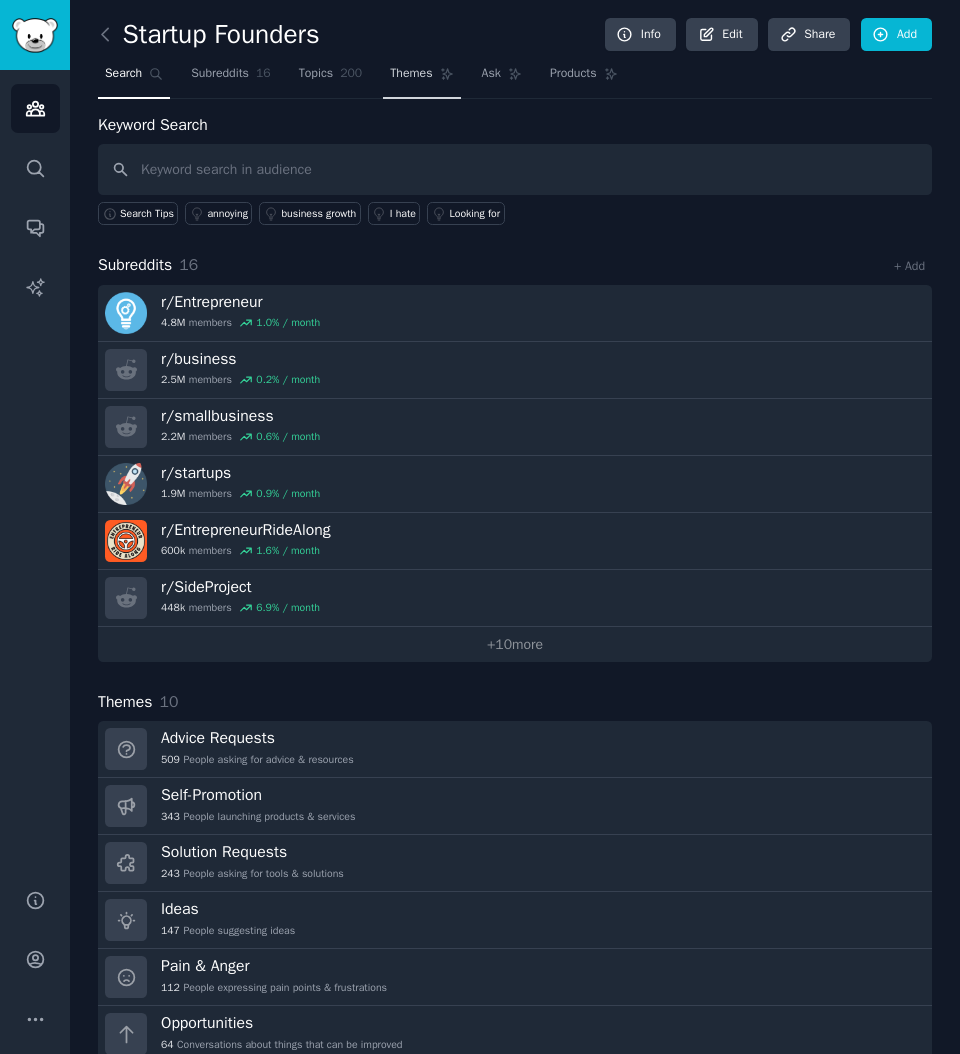 click on "Themes" at bounding box center [411, 74] 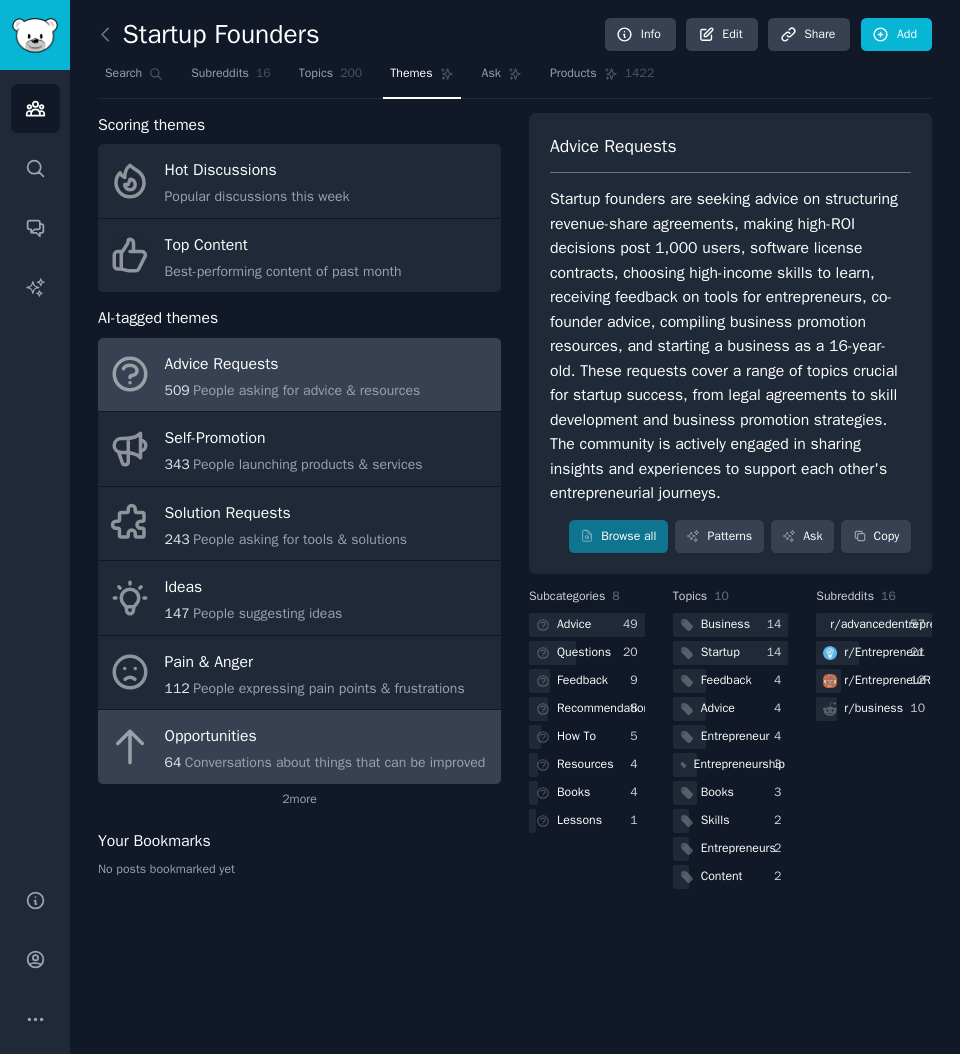 click on "Conversations about things that can be improved" at bounding box center [335, 762] 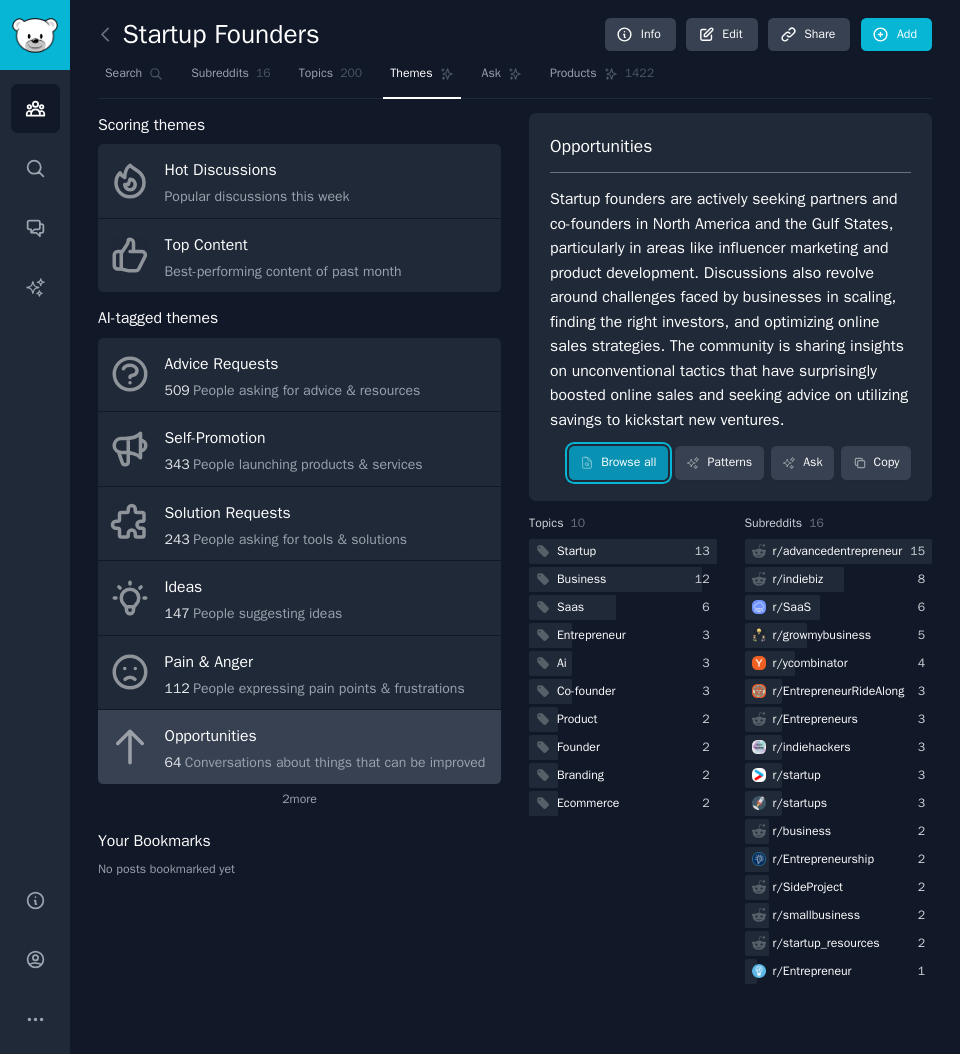 click on "Browse all" at bounding box center (618, 463) 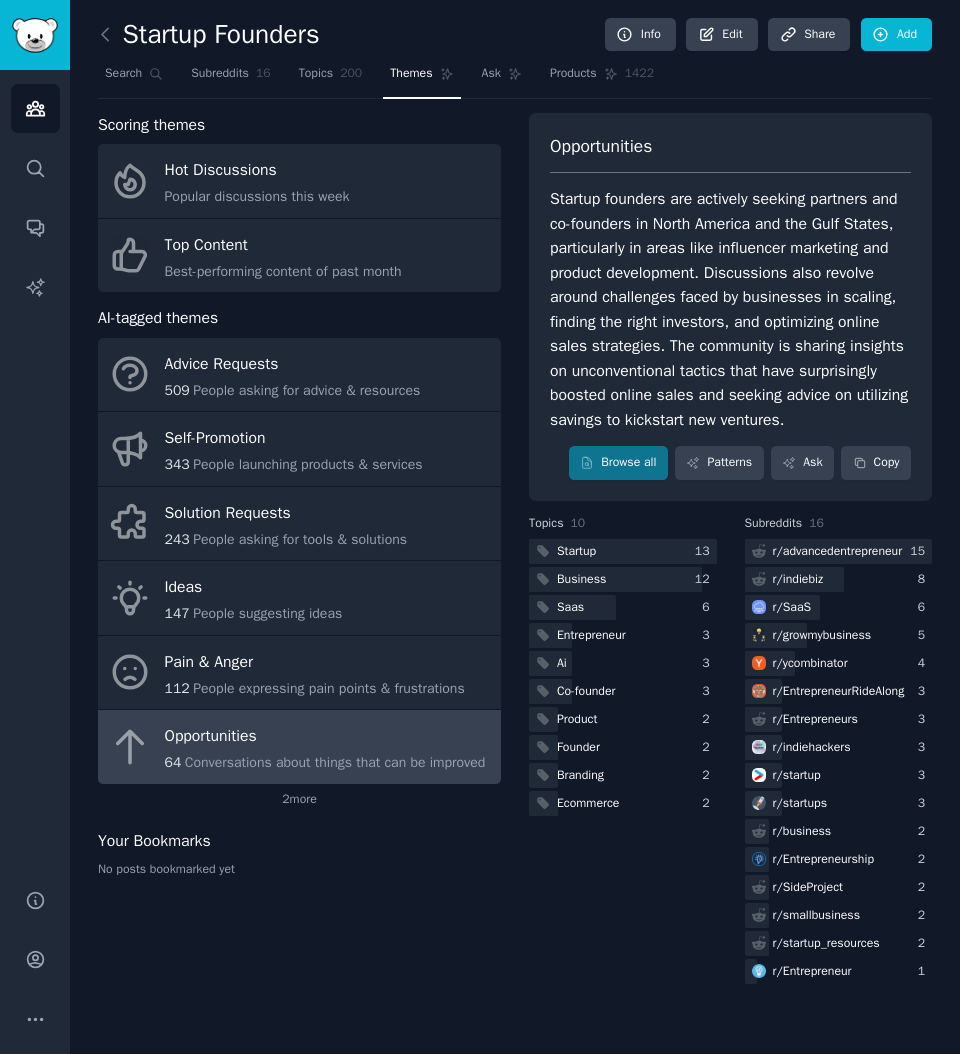 click on "Startup founders are actively seeking partners and co-founders in North America and the Gulf States, particularly in areas like influencer marketing and product development. Discussions also revolve around challenges faced by businesses in scaling, finding the right investors, and optimizing online sales strategies. The community is sharing insights on unconventional tactics that have surprisingly boosted online sales and seeking advice on utilizing savings to kickstart new ventures." at bounding box center (730, 309) 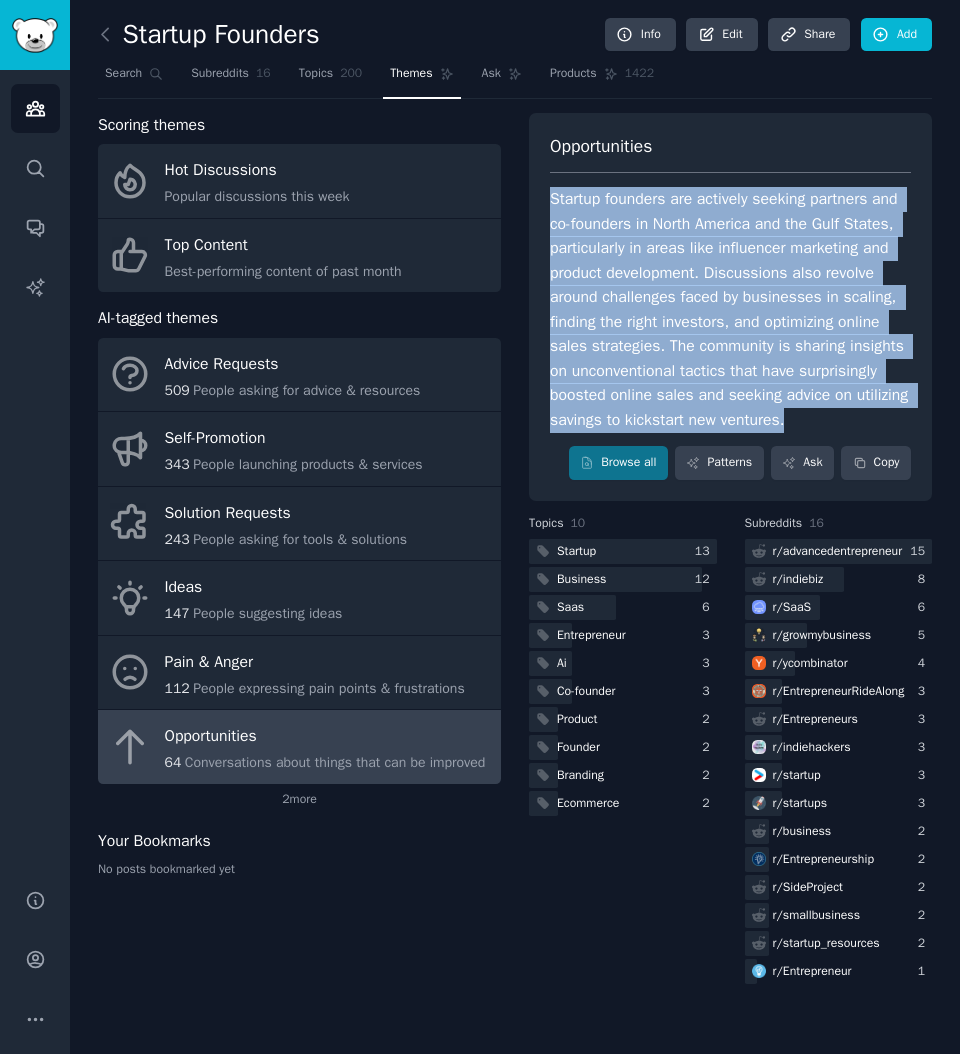 click on "Startup founders are actively seeking partners and co-founders in North America and the Gulf States, particularly in areas like influencer marketing and product development. Discussions also revolve around challenges faced by businesses in scaling, finding the right investors, and optimizing online sales strategies. The community is sharing insights on unconventional tactics that have surprisingly boosted online sales and seeking advice on utilizing savings to kickstart new ventures." at bounding box center (730, 309) 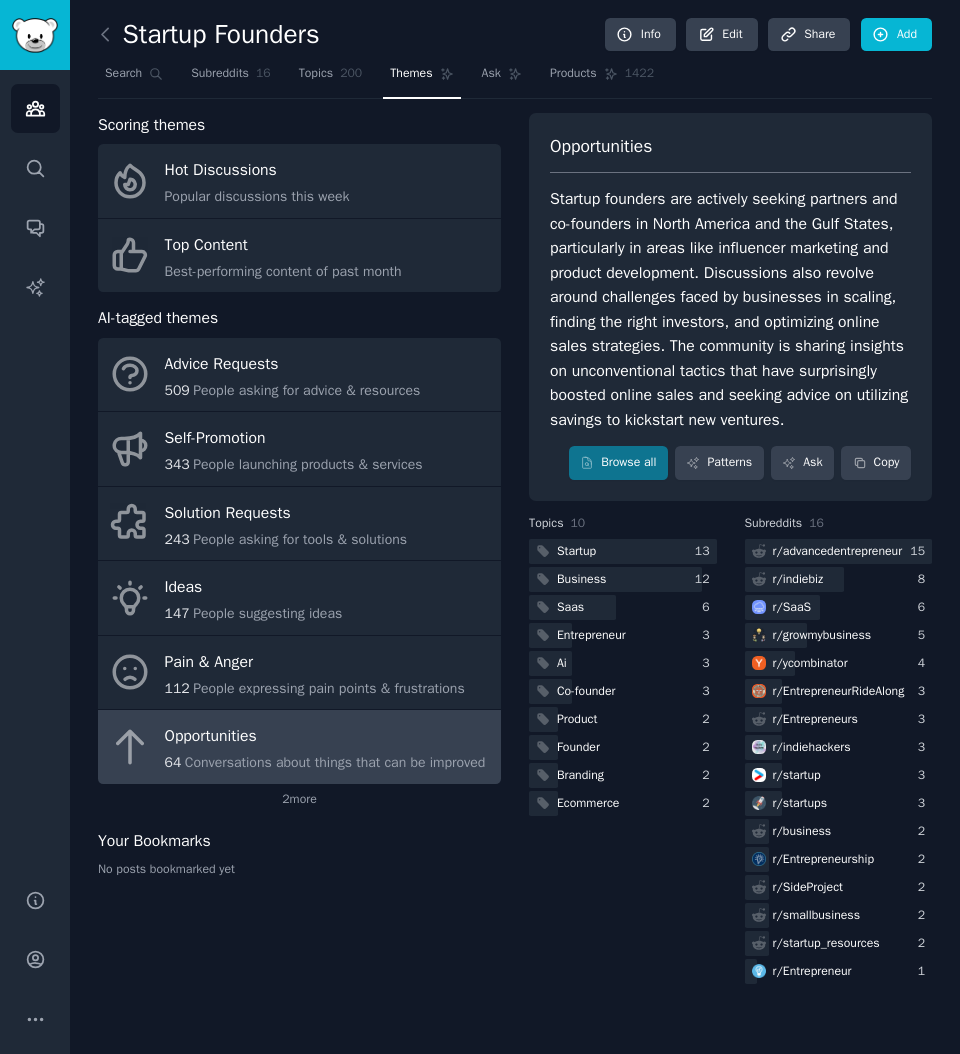 click on "Startup founders are actively seeking partners and co-founders in North America and the Gulf States, particularly in areas like influencer marketing and product development. Discussions also revolve around challenges faced by businesses in scaling, finding the right investors, and optimizing online sales strategies. The community is sharing insights on unconventional tactics that have surprisingly boosted online sales and seeking advice on utilizing savings to kickstart new ventures." at bounding box center [730, 309] 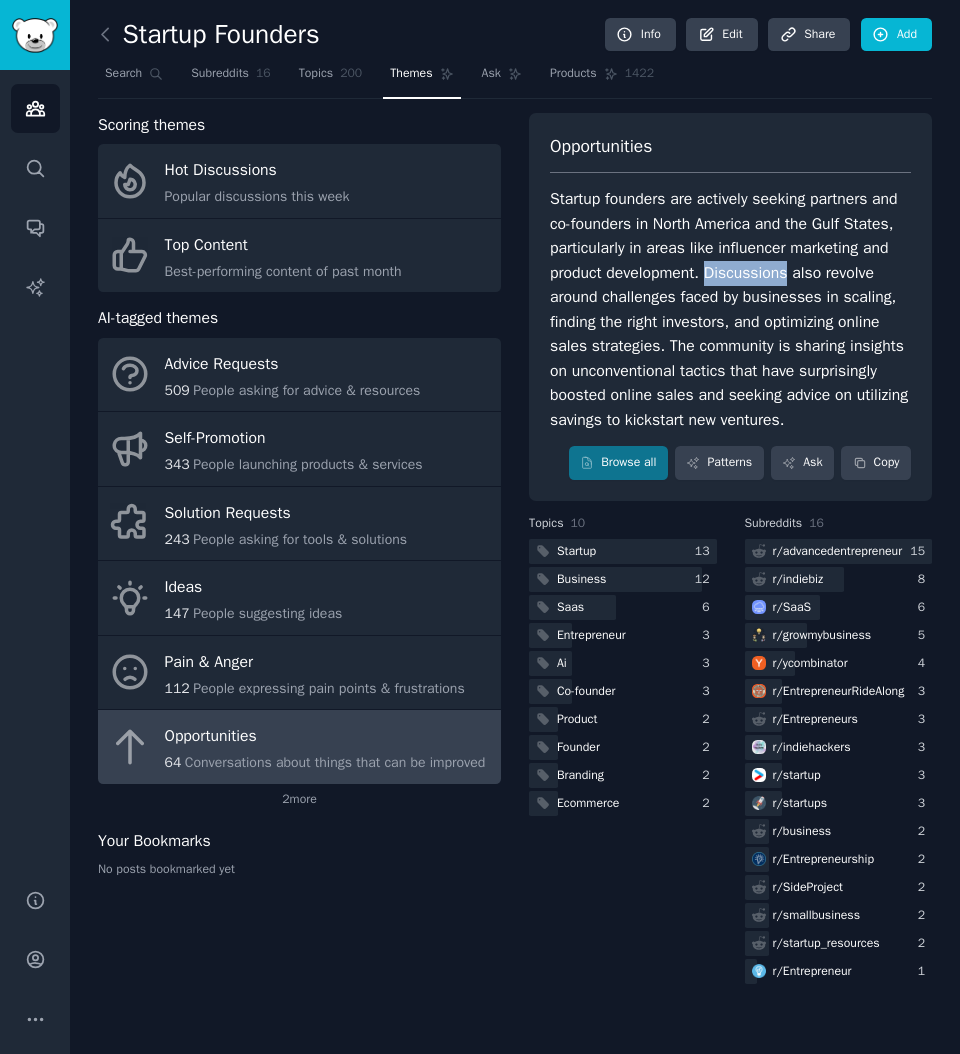 click on "Startup founders are actively seeking partners and co-founders in North America and the Gulf States, particularly in areas like influencer marketing and product development. Discussions also revolve around challenges faced by businesses in scaling, finding the right investors, and optimizing online sales strategies. The community is sharing insights on unconventional tactics that have surprisingly boosted online sales and seeking advice on utilizing savings to kickstart new ventures." at bounding box center (730, 309) 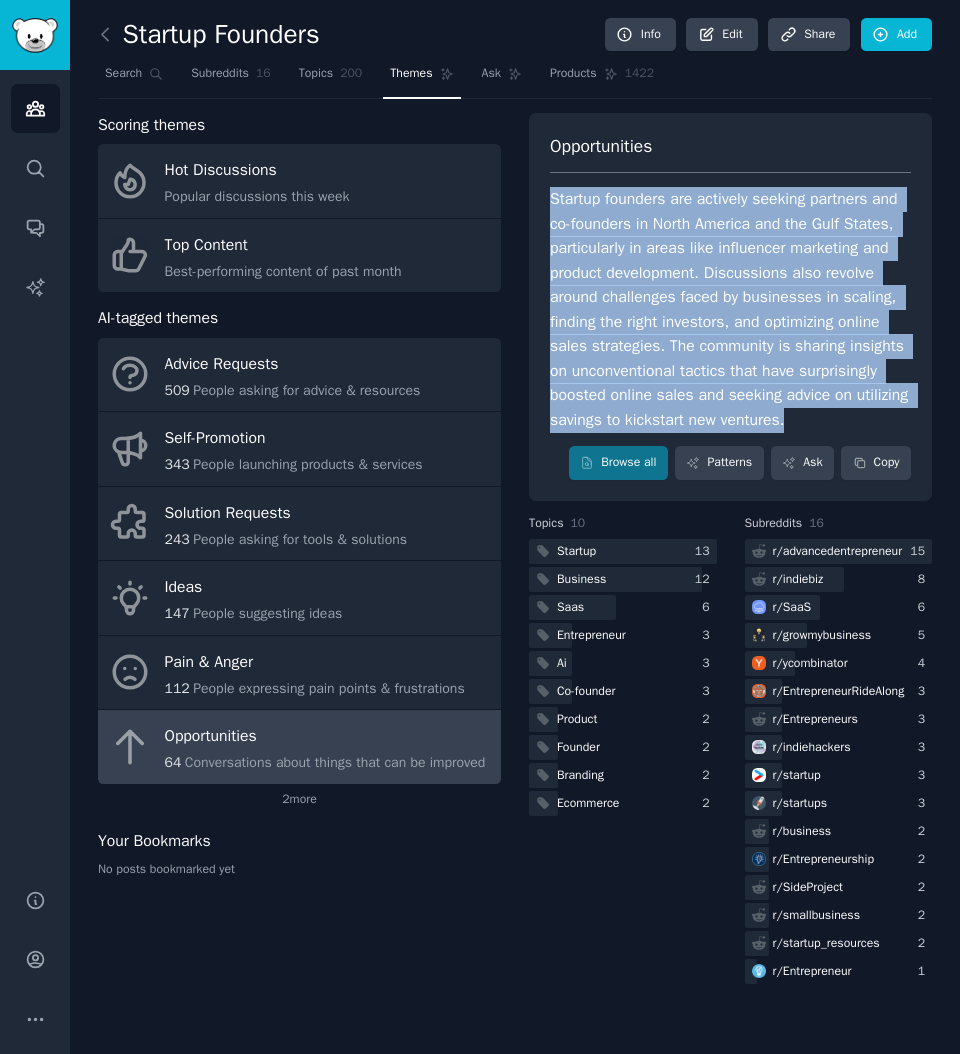 click on "Startup founders are actively seeking partners and co-founders in North America and the Gulf States, particularly in areas like influencer marketing and product development. Discussions also revolve around challenges faced by businesses in scaling, finding the right investors, and optimizing online sales strategies. The community is sharing insights on unconventional tactics that have surprisingly boosted online sales and seeking advice on utilizing savings to kickstart new ventures." at bounding box center [730, 309] 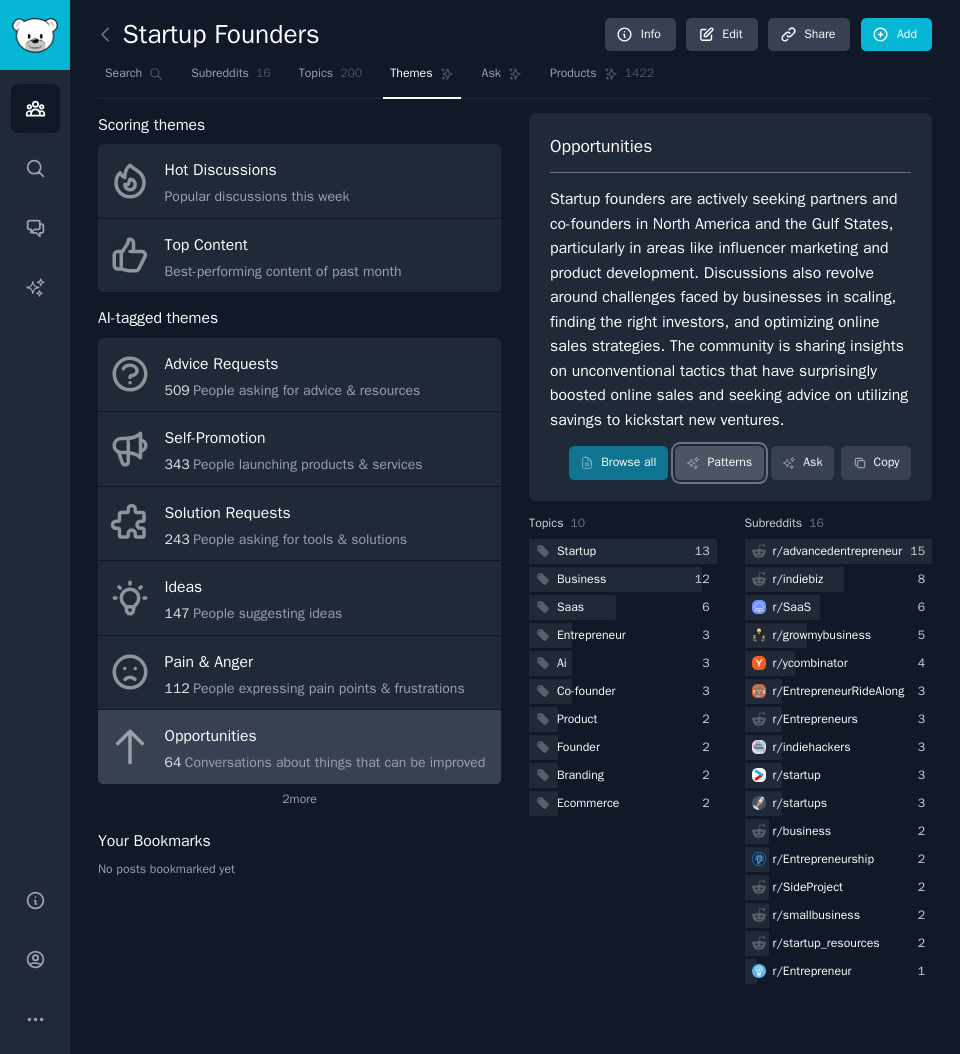 click on "Patterns" at bounding box center [719, 463] 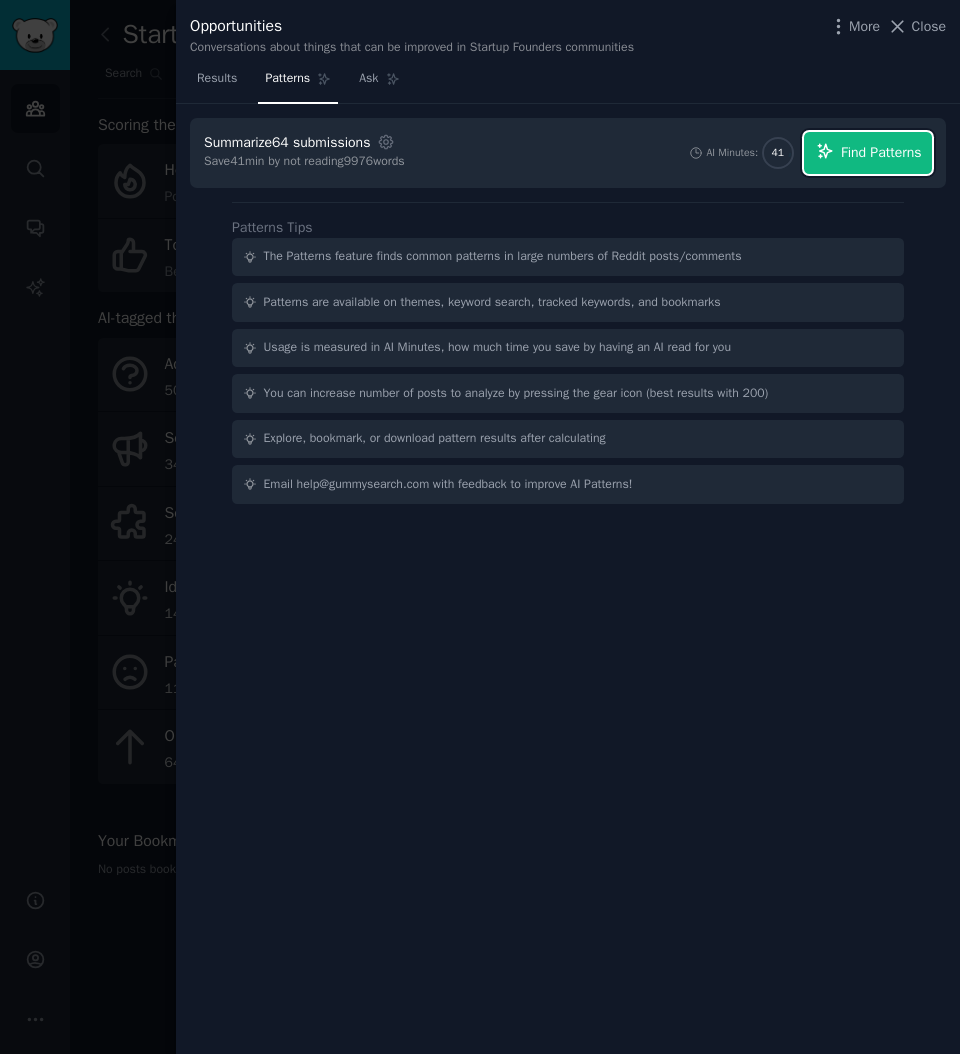 click on "Find Patterns" at bounding box center (881, 152) 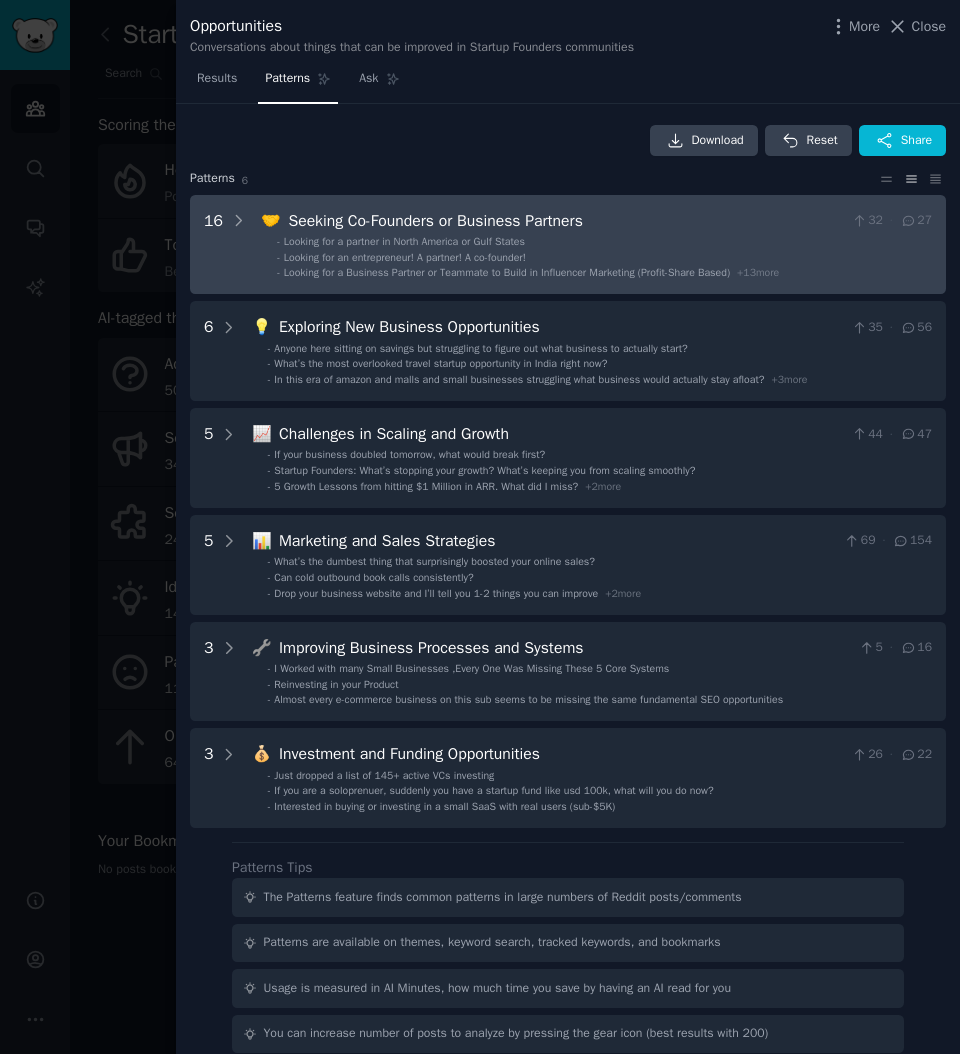 click on "Looking for a Business Partner or Teammate to Build in Influencer Marketing (Profit-Share Based)" at bounding box center (507, 272) 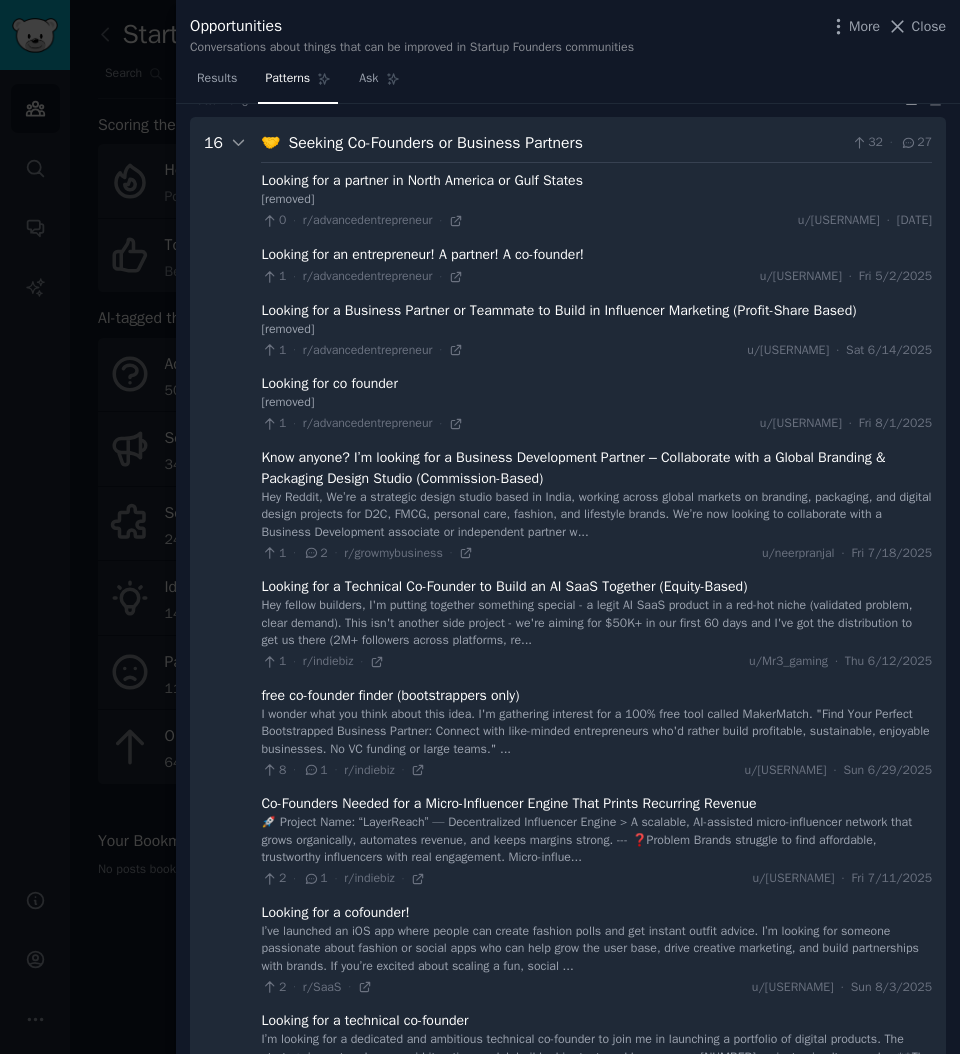 scroll, scrollTop: 91, scrollLeft: 0, axis: vertical 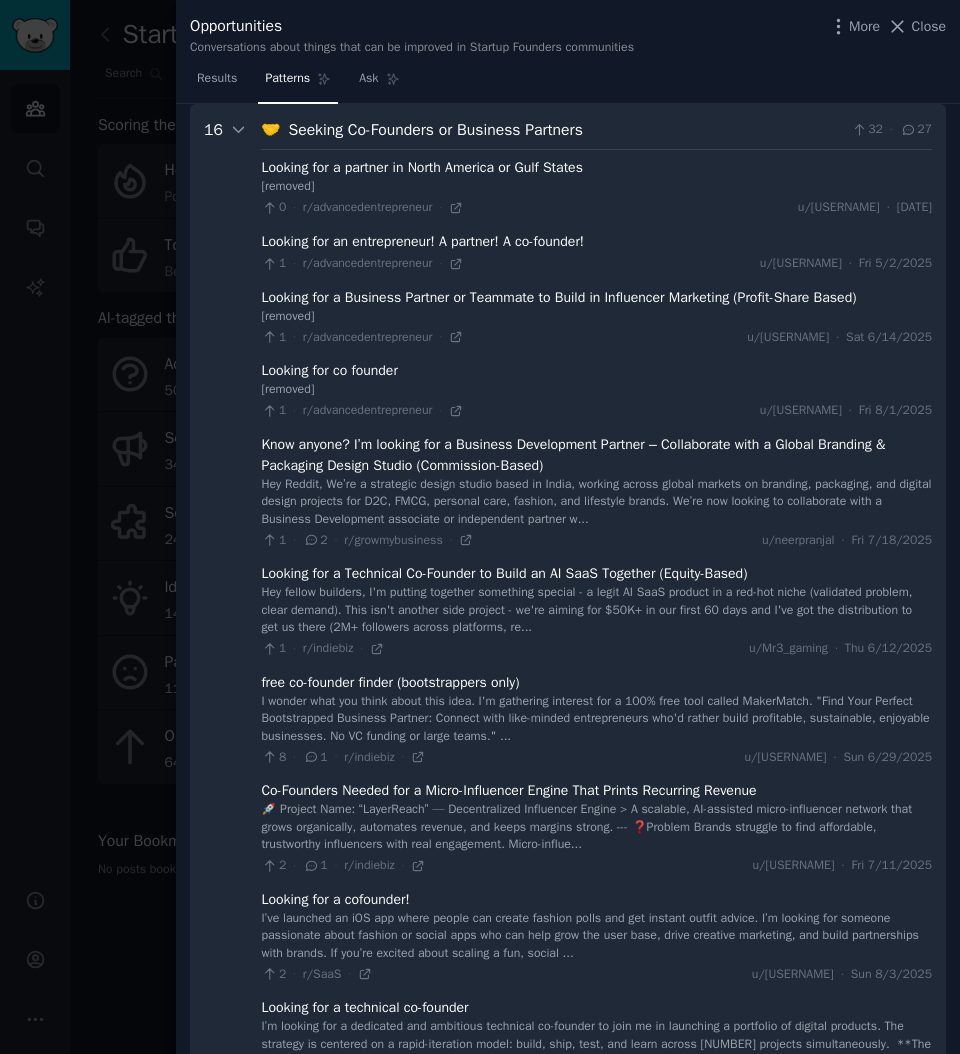 click on "Looking for a Business Partner or Teammate to Build in Influencer Marketing (Profit-Share Based)" at bounding box center (558, 297) 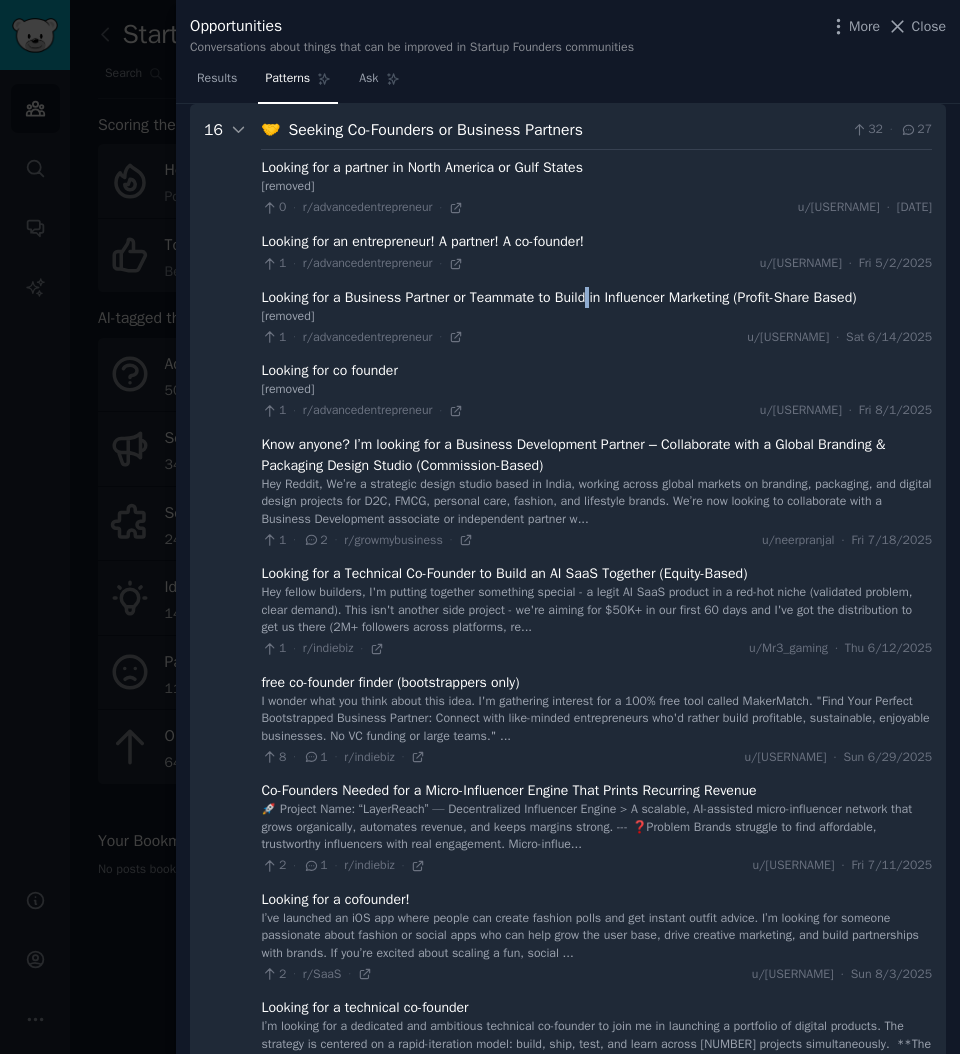 click on "Looking for a Business Partner or Teammate to Build in Influencer Marketing (Profit-Share Based)" at bounding box center [558, 297] 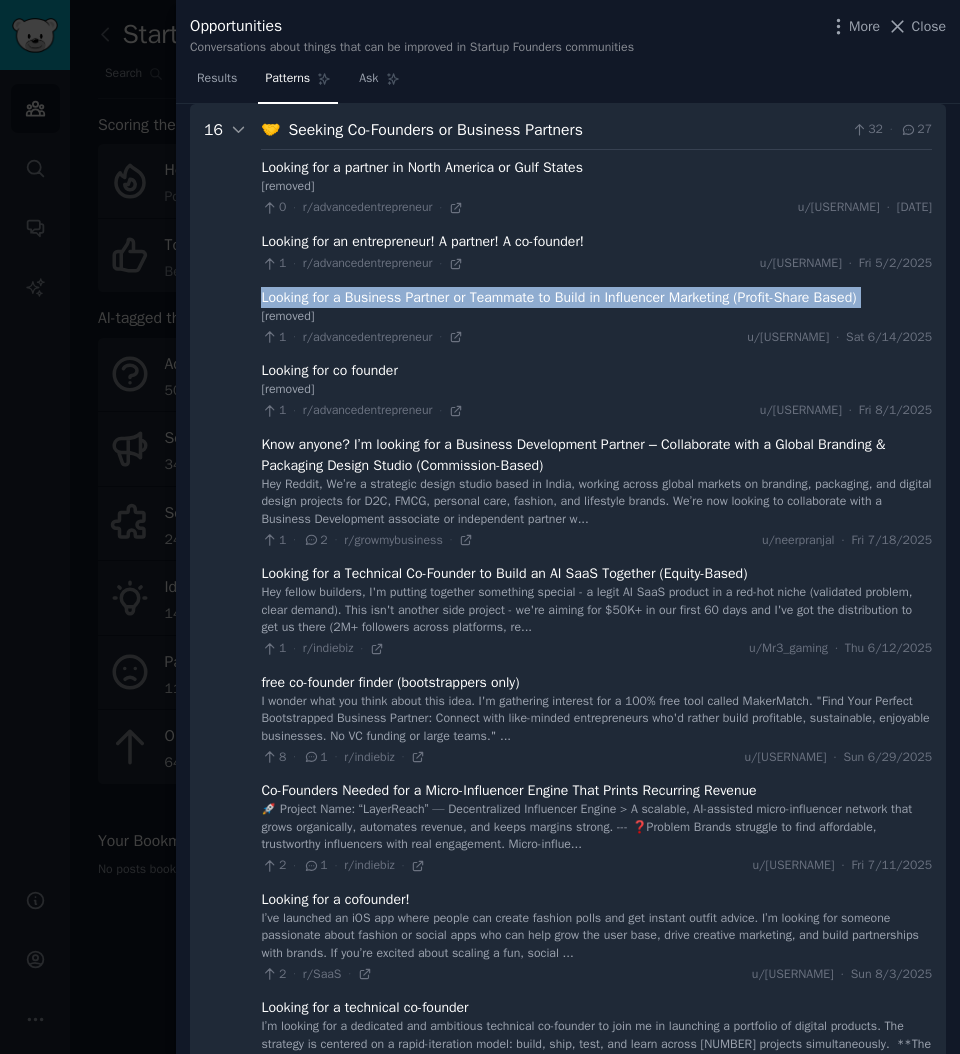 click on "Looking for a Business Partner or Teammate to Build in Influencer Marketing (Profit-Share Based)" at bounding box center (558, 297) 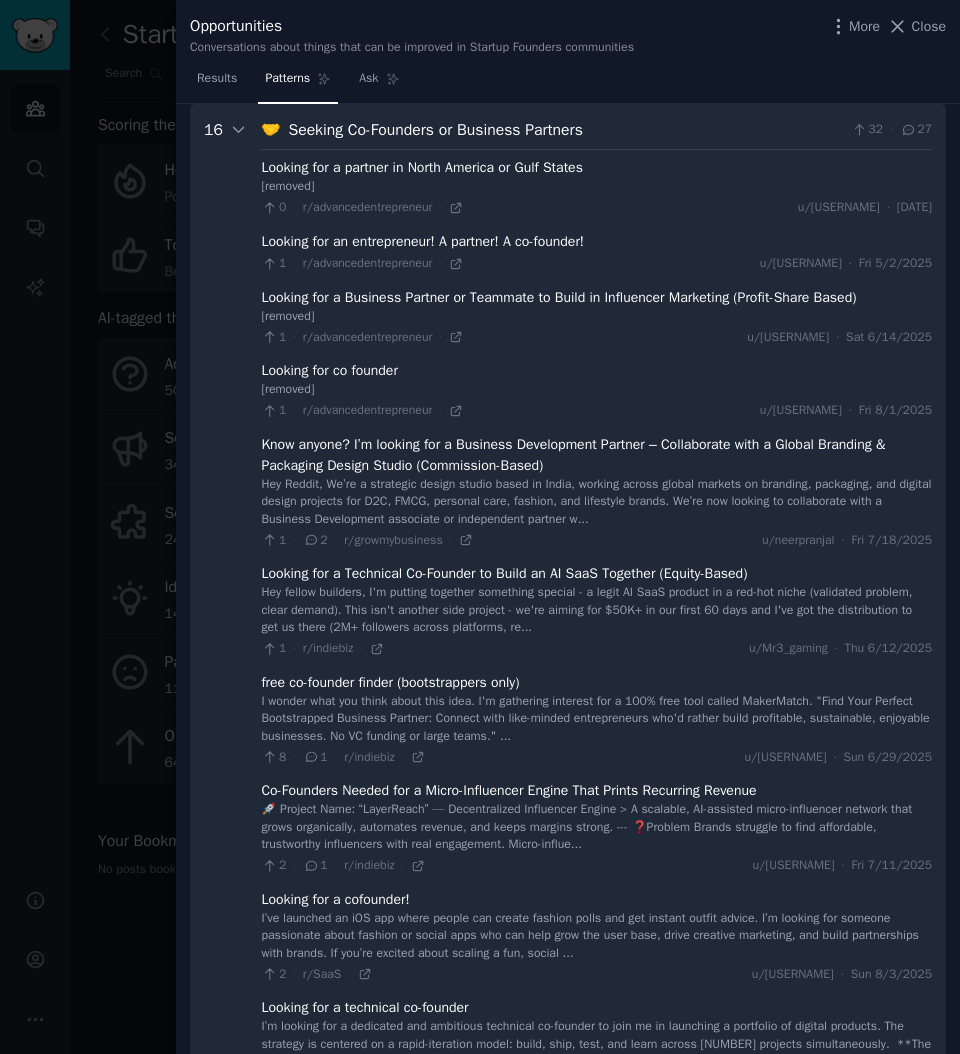 click on "Looking for a partner in North America or Gulf States   [removed] 0 · r/advancedentrepreneur · u/HurricanAashay · Mon 3/24/2025 Looking for an entrepreneur! A partner! A co-founder!   1 · r/advancedentrepreneur · u/snackprincess · Fri 5/2/2025 Looking for a Business Partner or Teammate to Build in Influencer Marketing (Profit-Share Based)   [removed] 1 · r/advancedentrepreneur · u/Smooth_Effective_849 · Sat 6/14/2025 Looking for co founder   [removed] 1 · r/advancedentrepreneur · u/Proper-College7884 · Fri 8/1/2025 Know anyone? I’m looking for a Business Development Partner – Collaborate with a Global Branding & Packaging Design Studio (Commission-Based)   Hey Reddit,
We’re a strategic design studio based in India, working across global markets on branding, packaging, and digital design projects for D2C, FMCG, personal care, fashion, and lifestyle brands.
We’re now looking to collaborate with a Business Development associate or independent partner w... 1 · 2 · r/growmybusiness · ·" at bounding box center (596, 876) 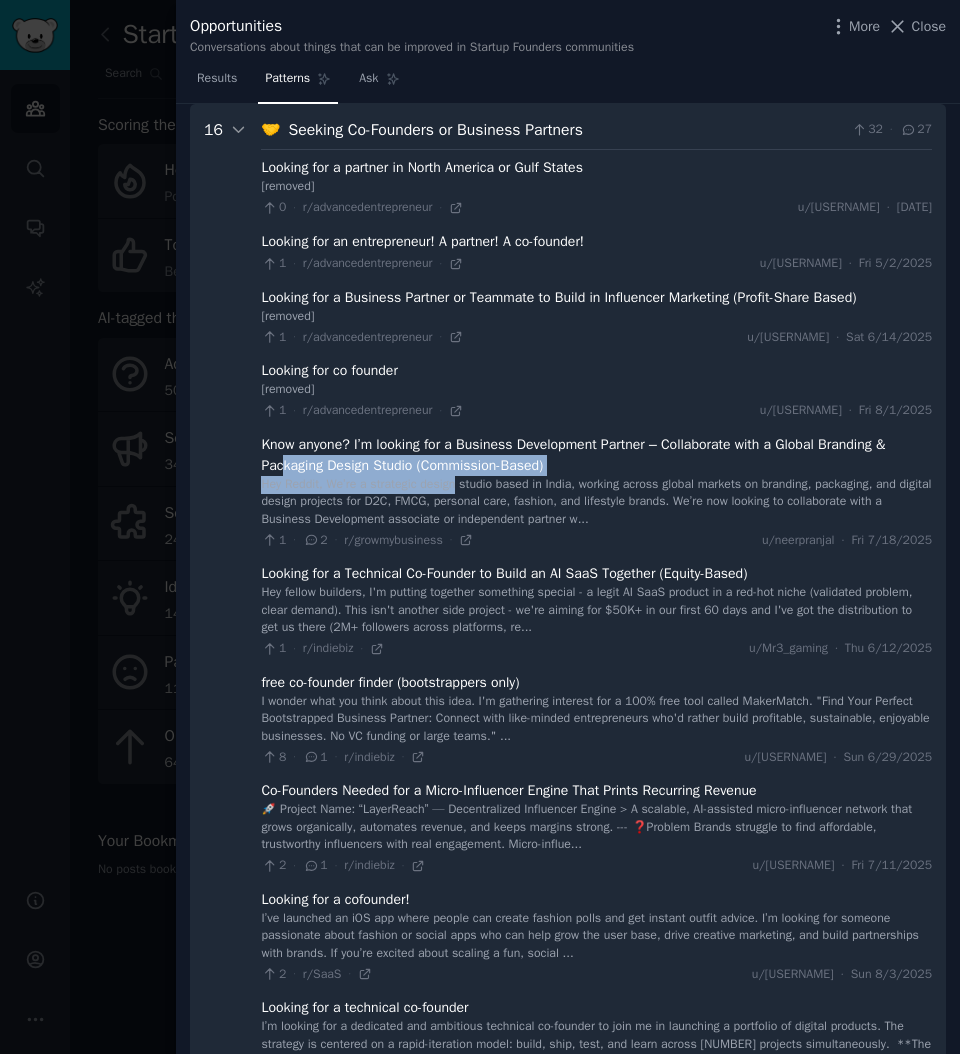 drag, startPoint x: 369, startPoint y: 470, endPoint x: 497, endPoint y: 480, distance: 128.39003 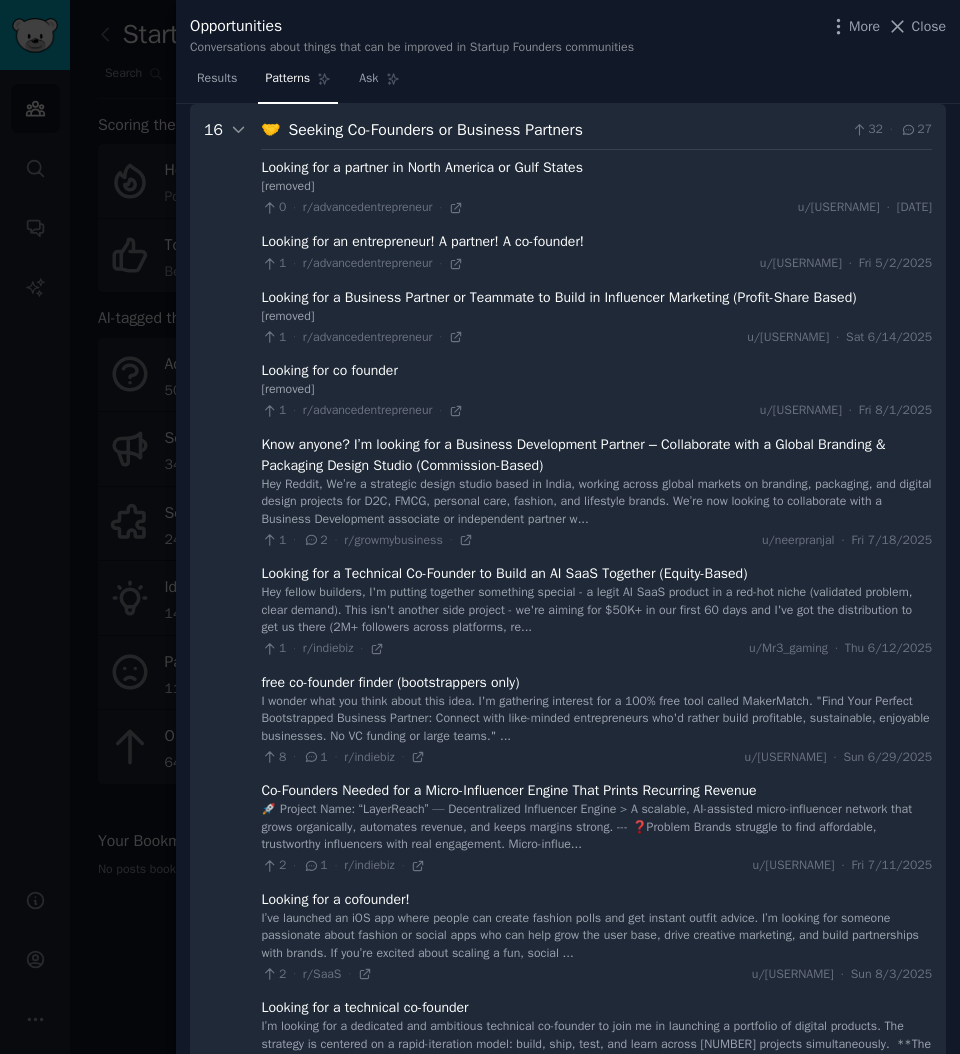 click on "Hey Reddit,
We’re a strategic design studio based in India, working across global markets on branding, packaging, and digital design projects for D2C, FMCG, personal care, fashion, and lifestyle brands.
We’re now looking to collaborate with a Business Development associate or independent partner w..." at bounding box center (596, 502) 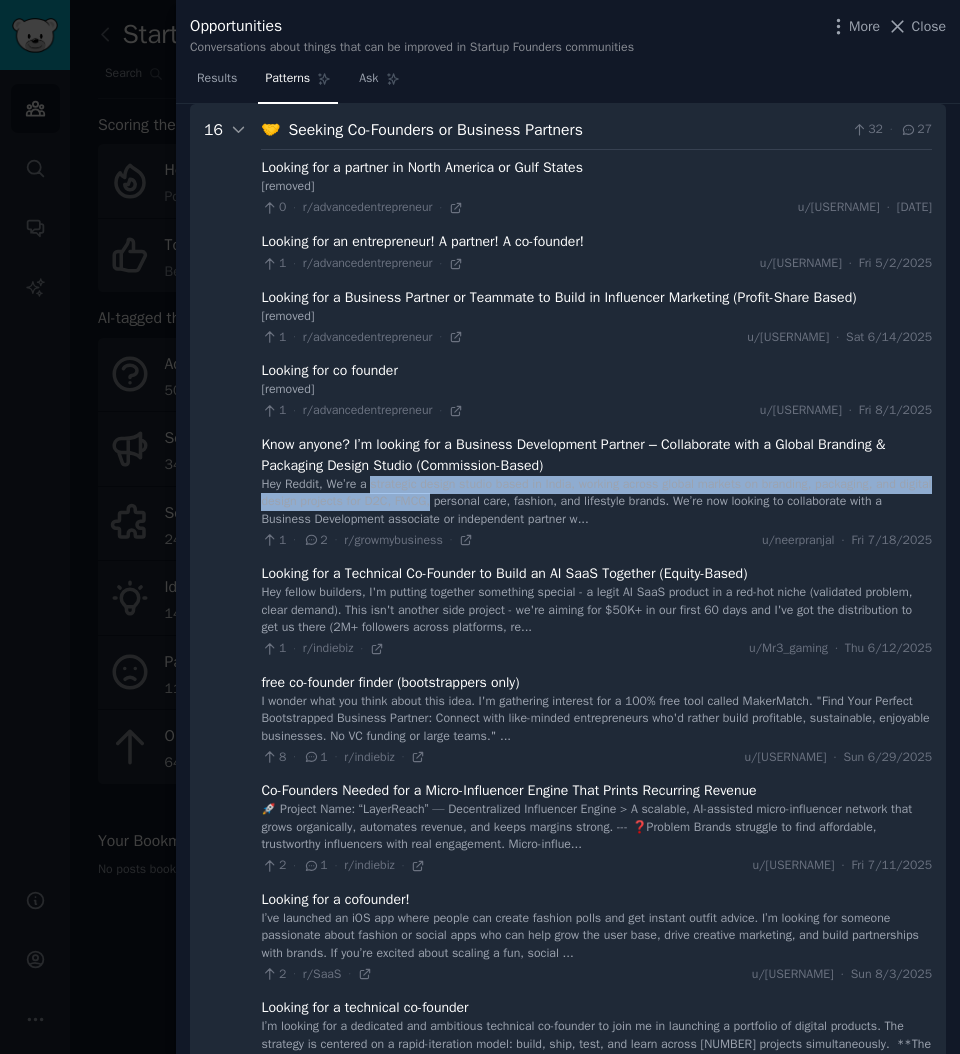 drag, startPoint x: 375, startPoint y: 489, endPoint x: 523, endPoint y: 500, distance: 148.40822 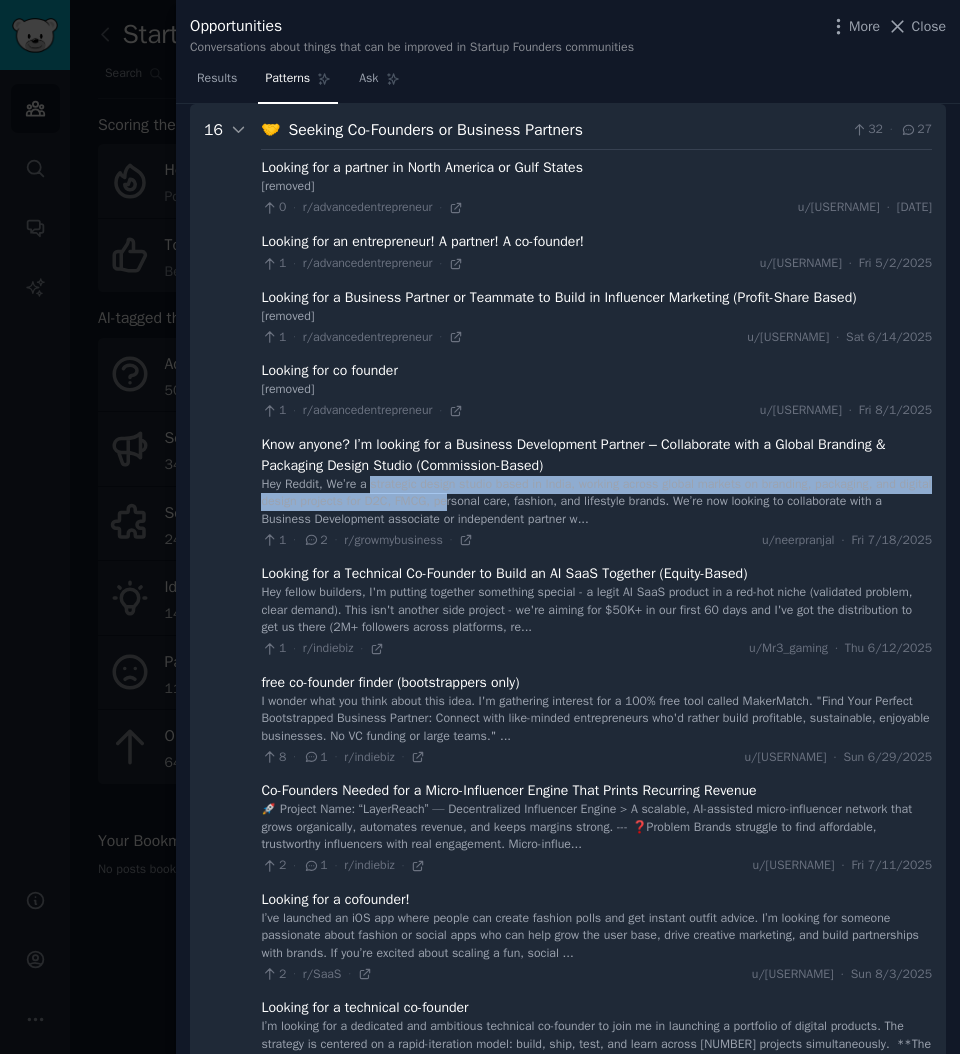 click on "Hey Reddit,
We’re a strategic design studio based in India, working across global markets on branding, packaging, and digital design projects for D2C, FMCG, personal care, fashion, and lifestyle brands.
We’re now looking to collaborate with a Business Development associate or independent partner w..." at bounding box center [596, 502] 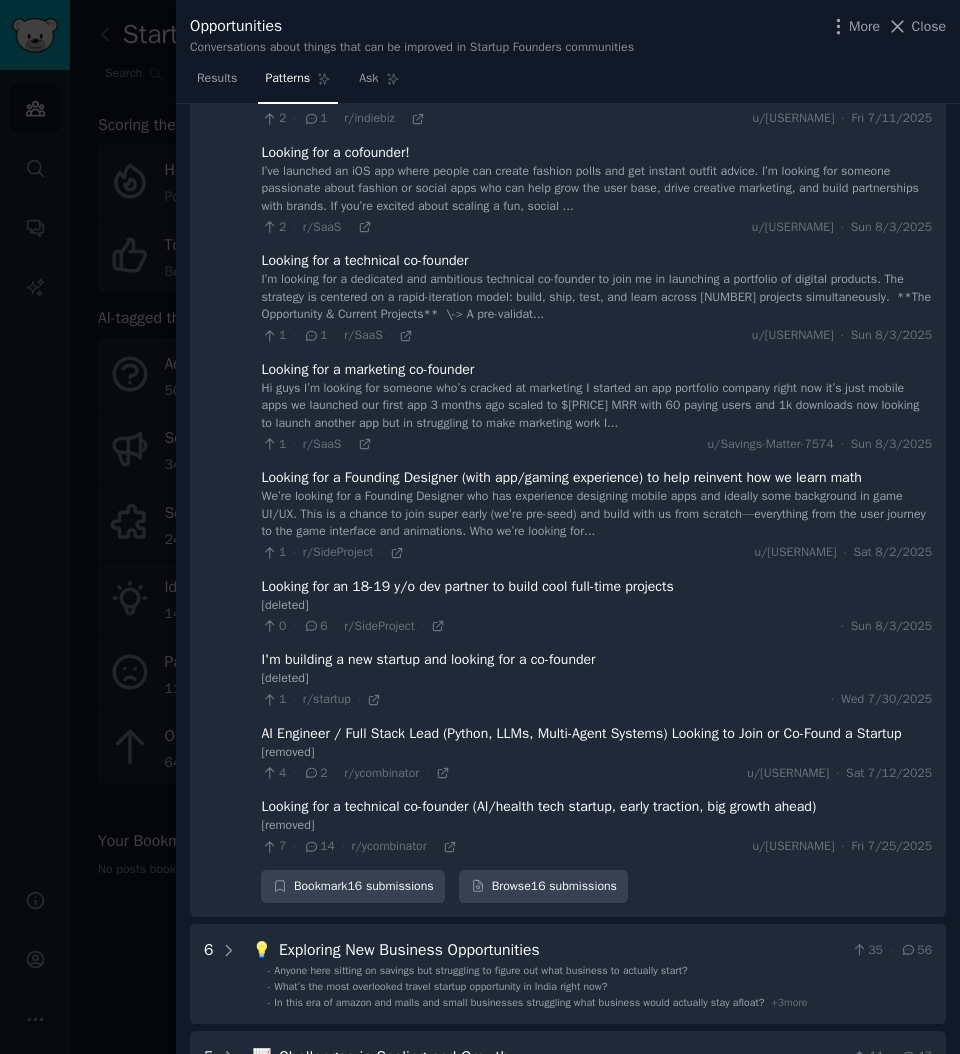scroll, scrollTop: 826, scrollLeft: 0, axis: vertical 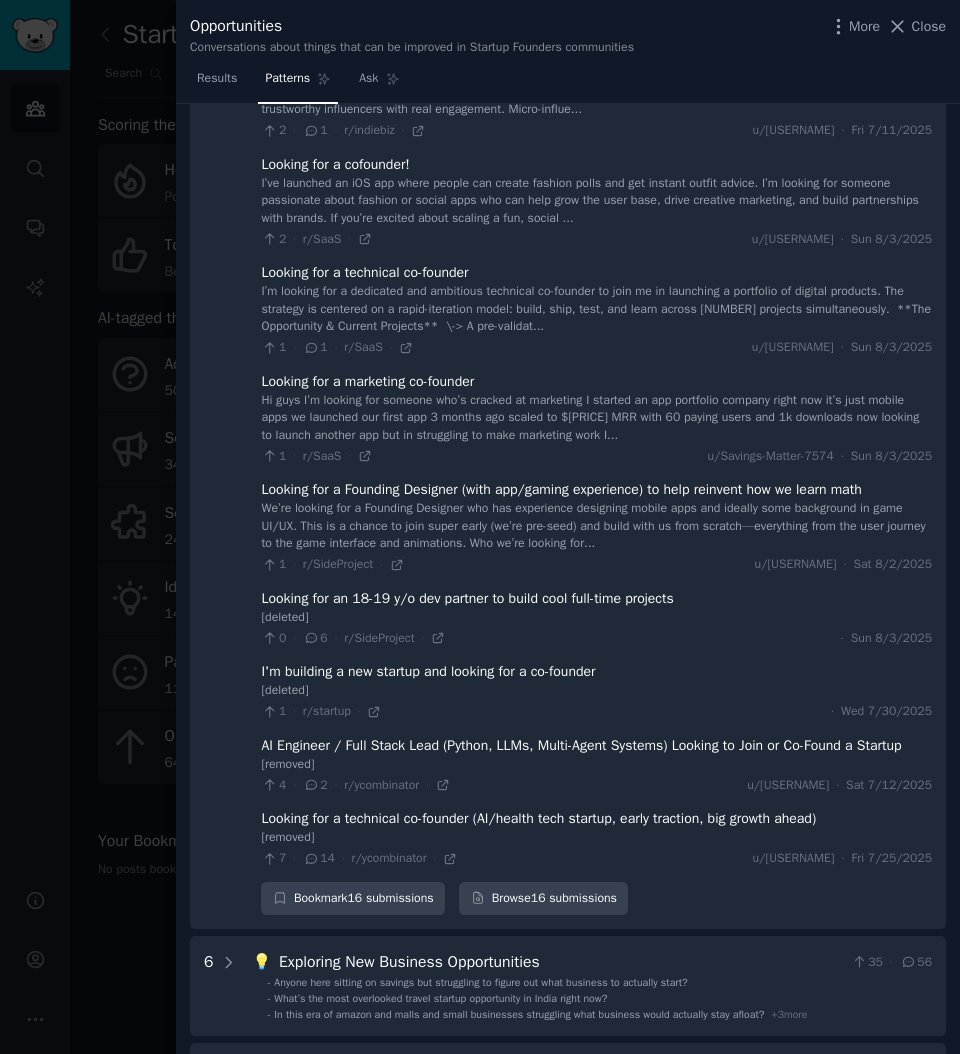 click on "Looking for a marketing co-founder" at bounding box center (367, 381) 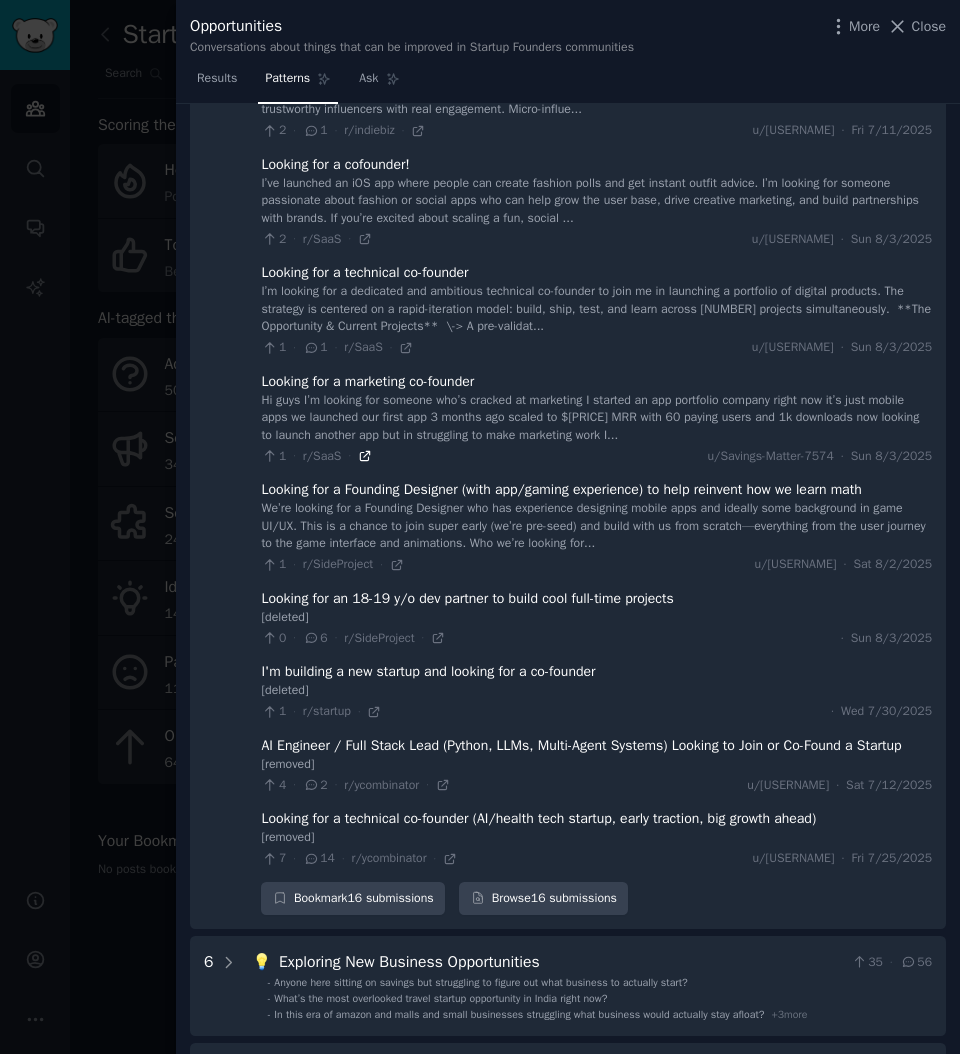 click 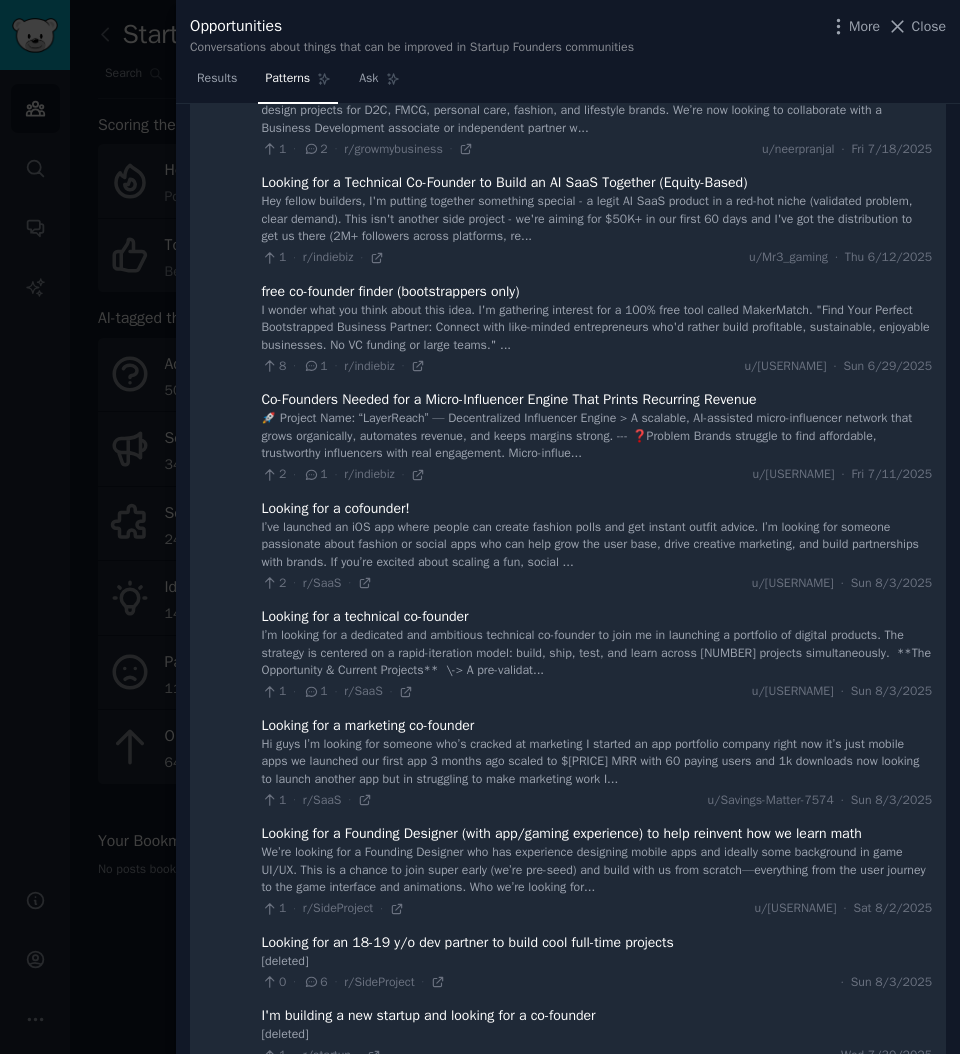 scroll, scrollTop: 479, scrollLeft: 0, axis: vertical 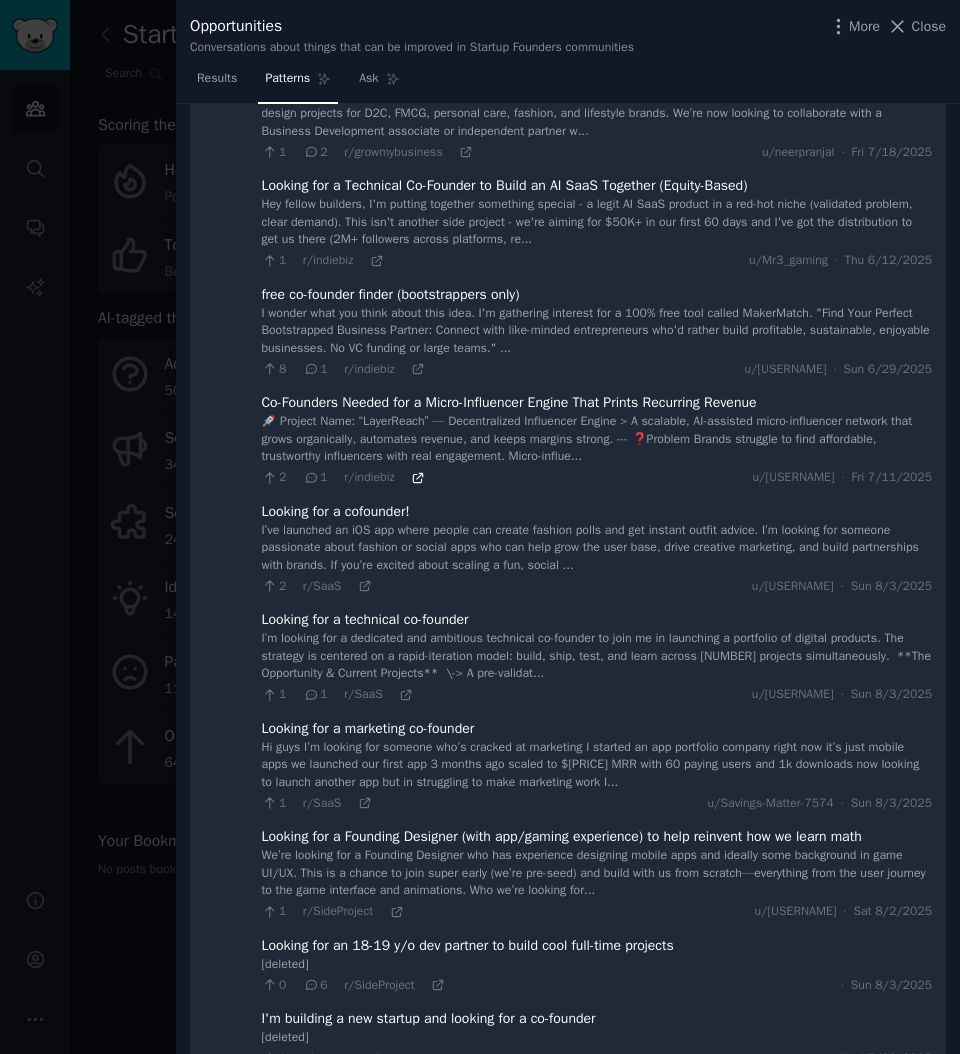click 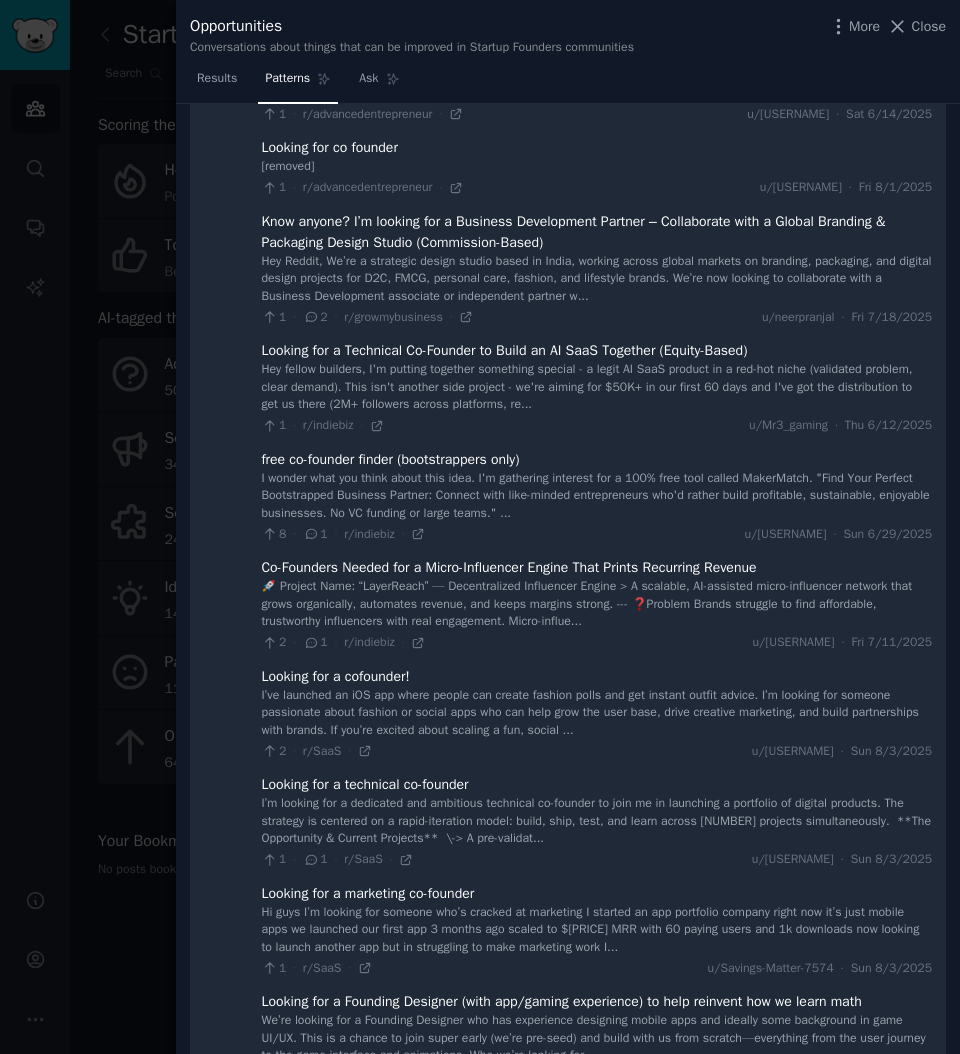 scroll, scrollTop: 313, scrollLeft: 0, axis: vertical 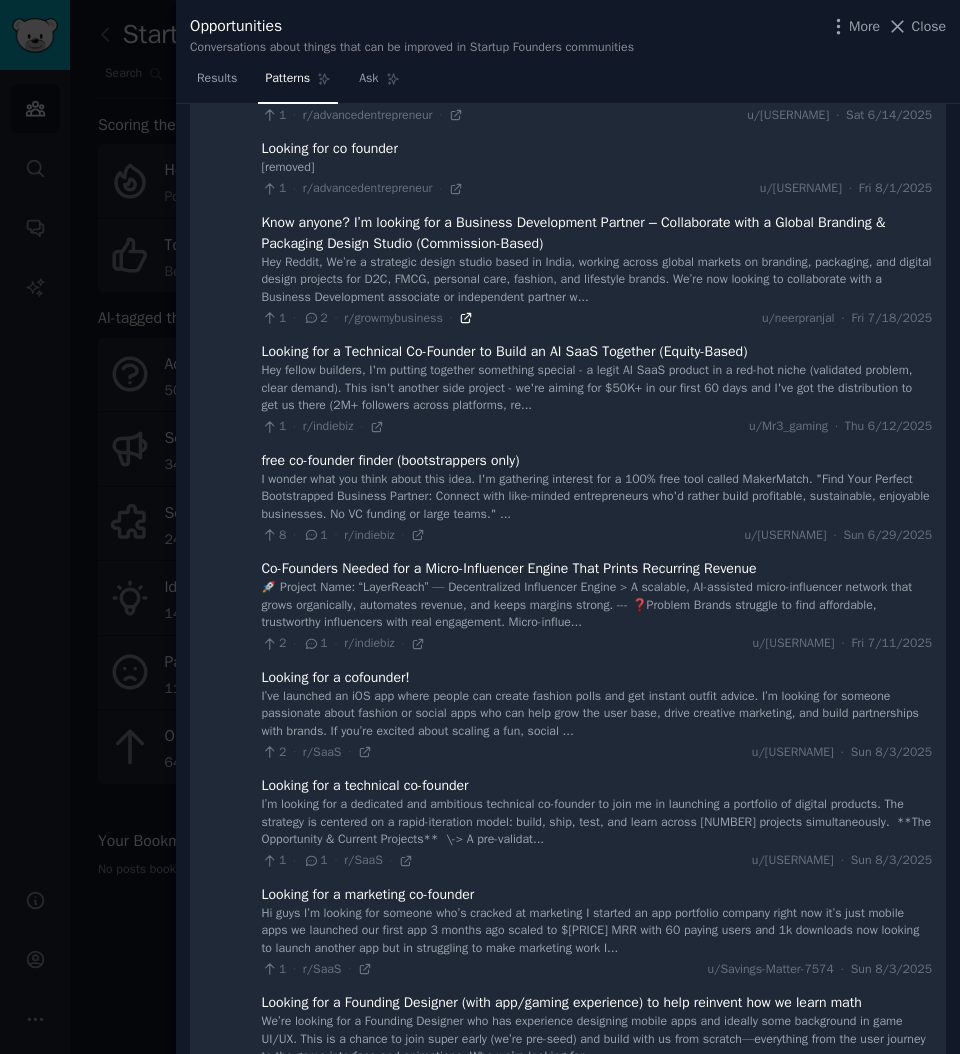 click 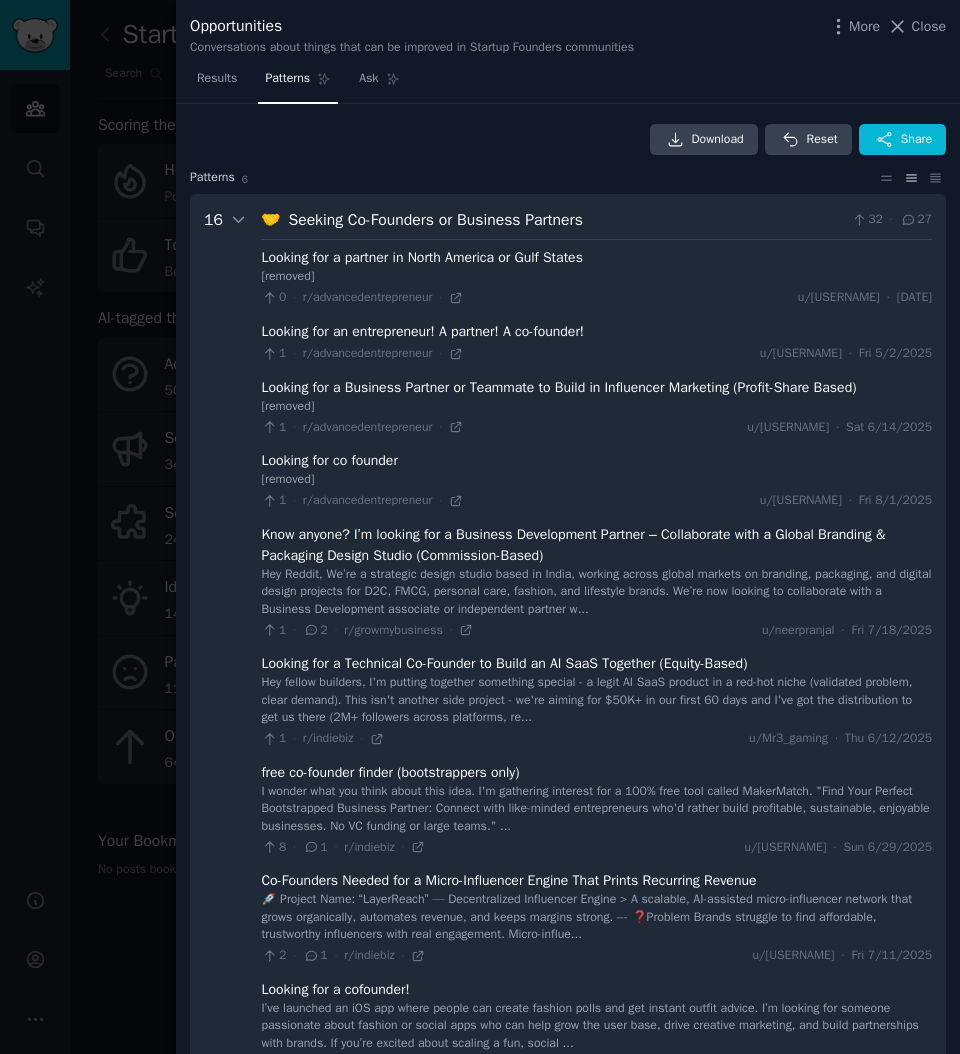 scroll, scrollTop: 0, scrollLeft: 0, axis: both 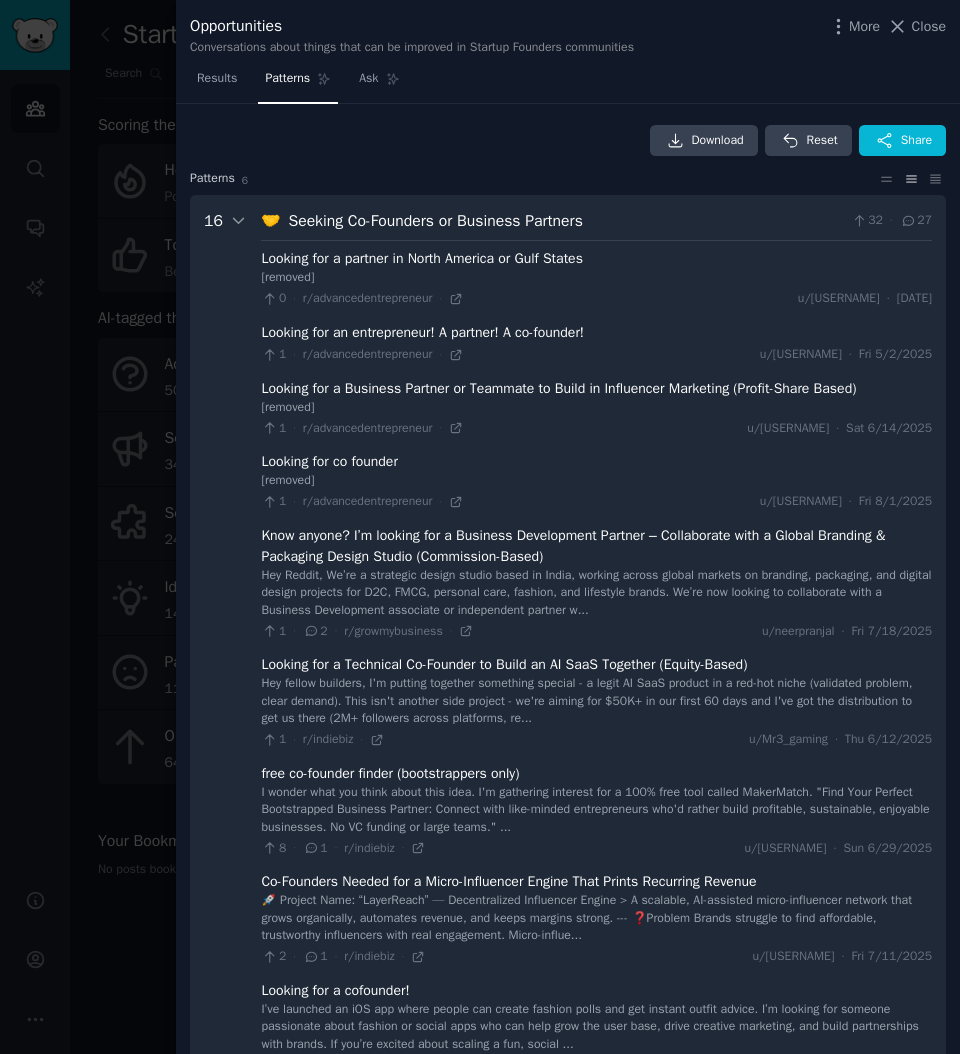 click at bounding box center [480, 527] 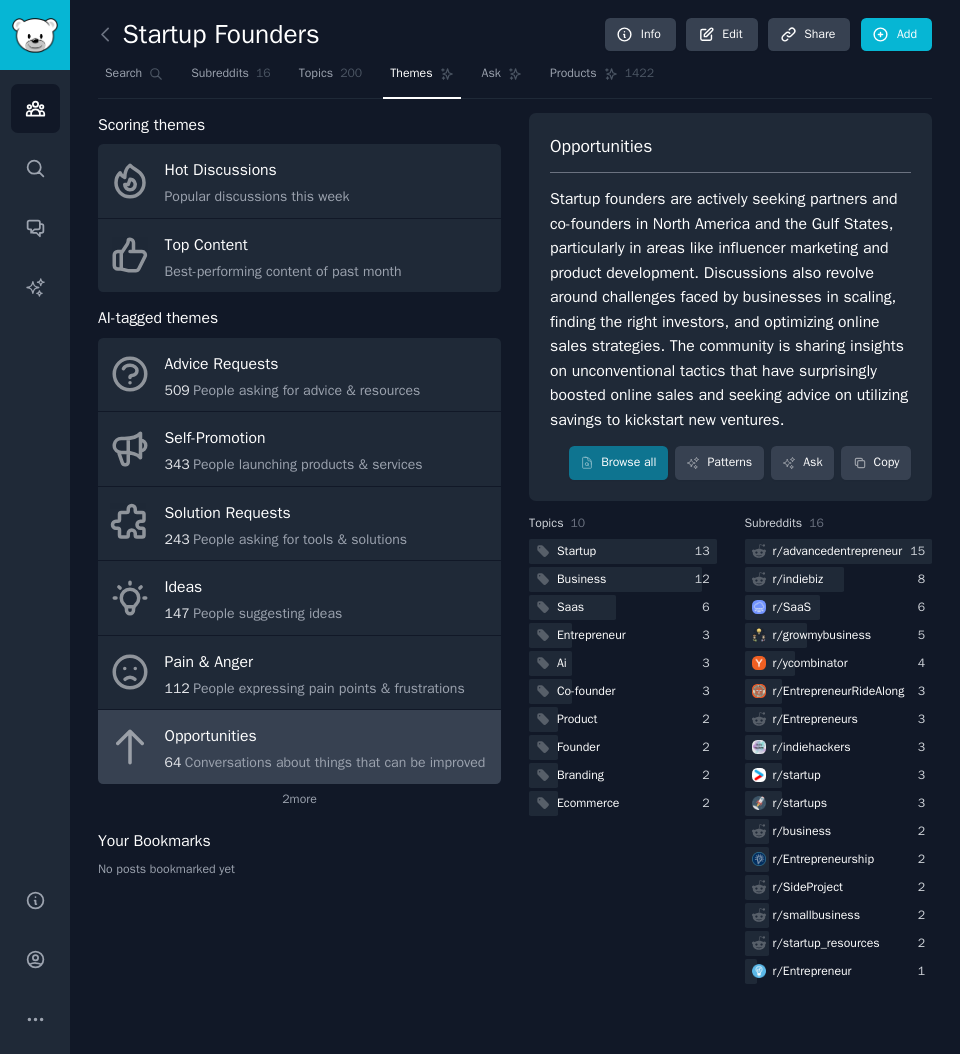 click on "Opportunities" at bounding box center (325, 737) 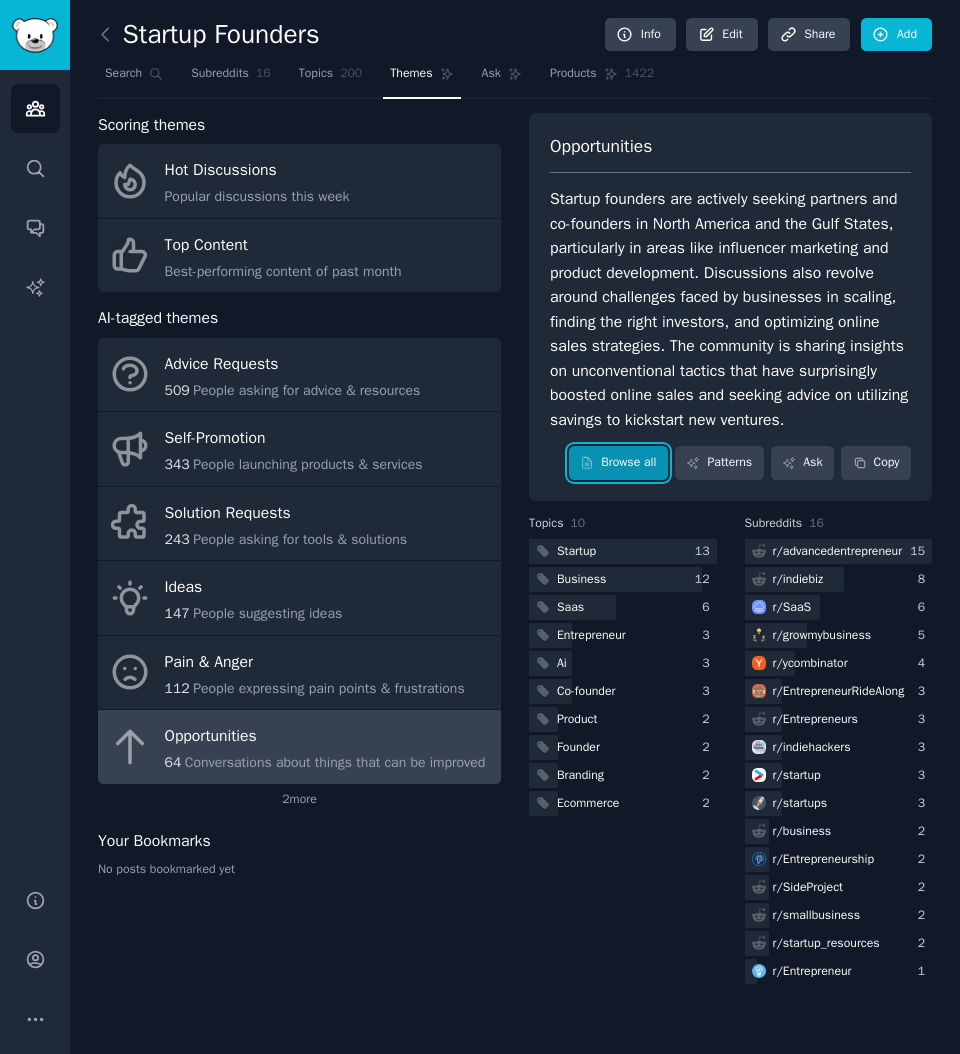 click on "Browse all" at bounding box center (618, 463) 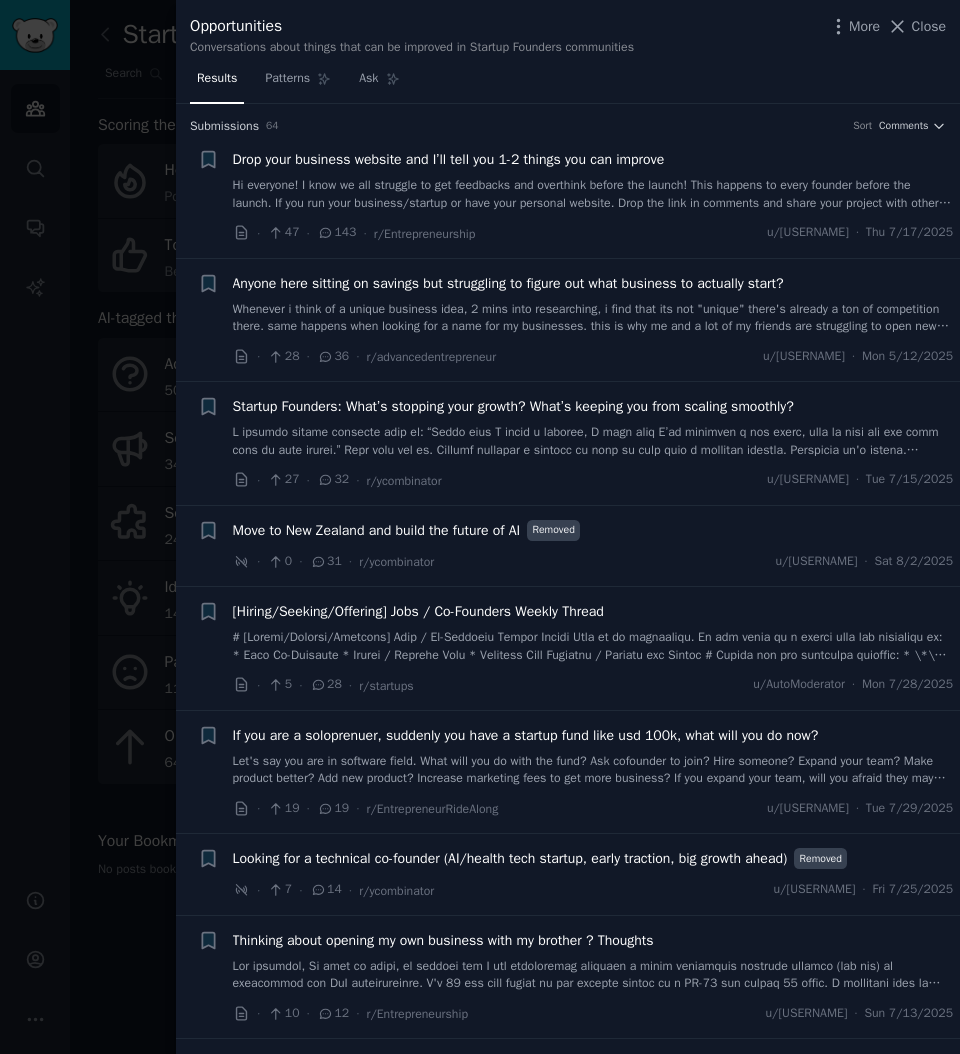 click on "Opportunities Conversations about things that can be improved in Startup Founders communities More Close" at bounding box center (568, 31) 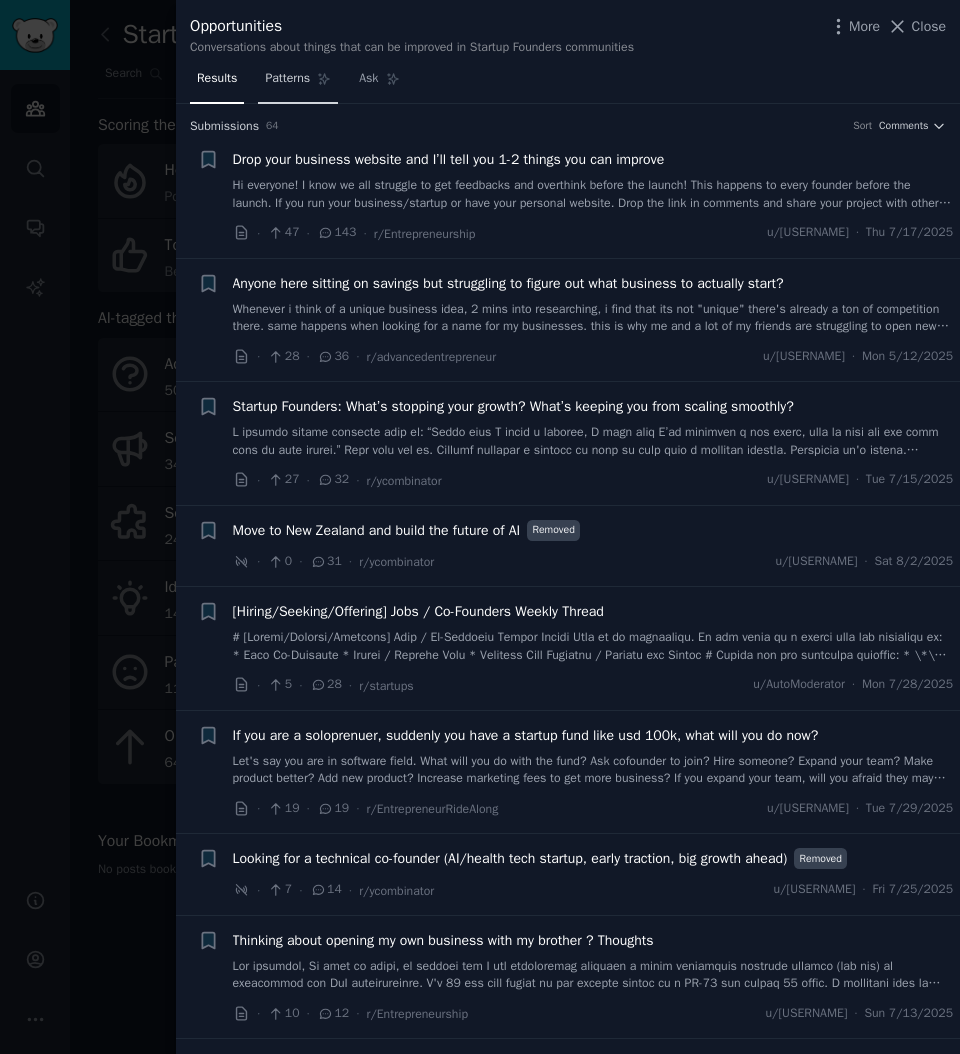 click on "Patterns" at bounding box center (287, 79) 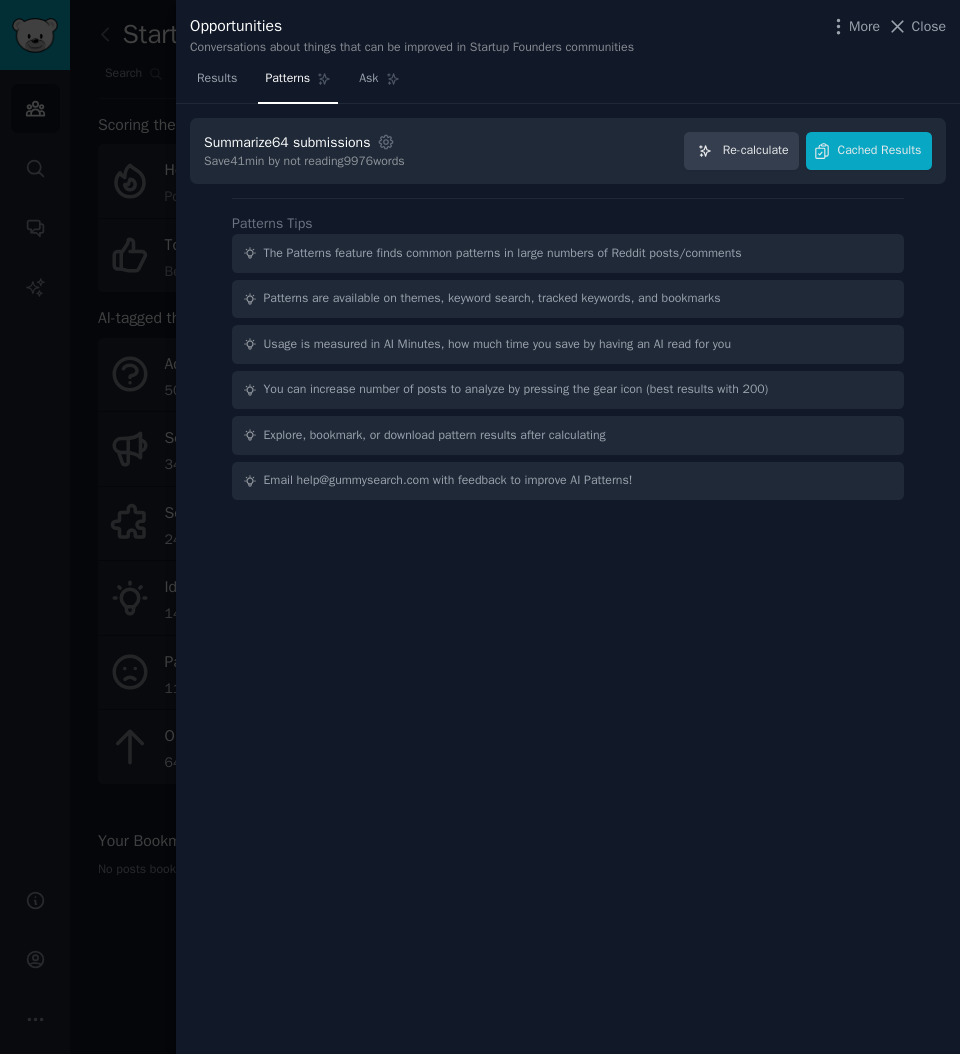 click on "Summarize  64   submissions Settings Save  41  min by not reading  9976  words Re-calculate Cached Results" at bounding box center [568, 151] 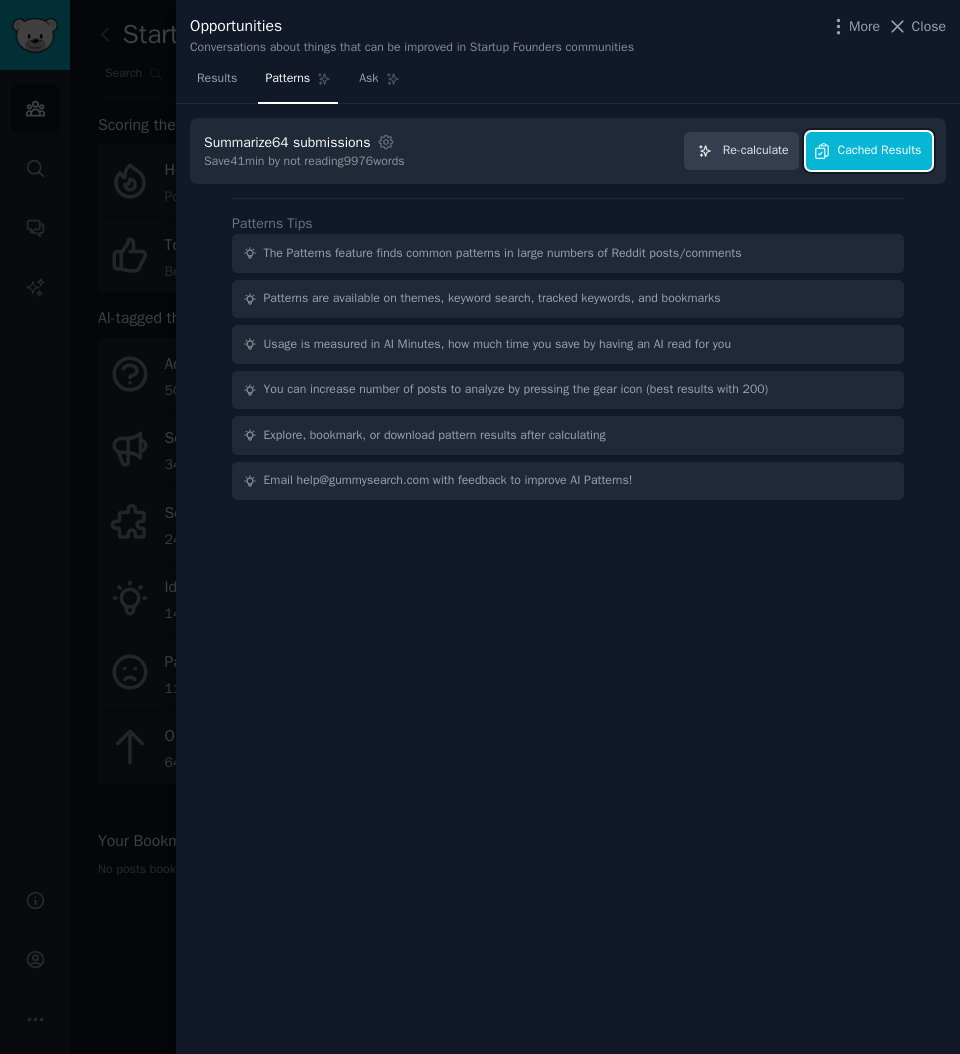 click on "Cached Results" at bounding box center [880, 151] 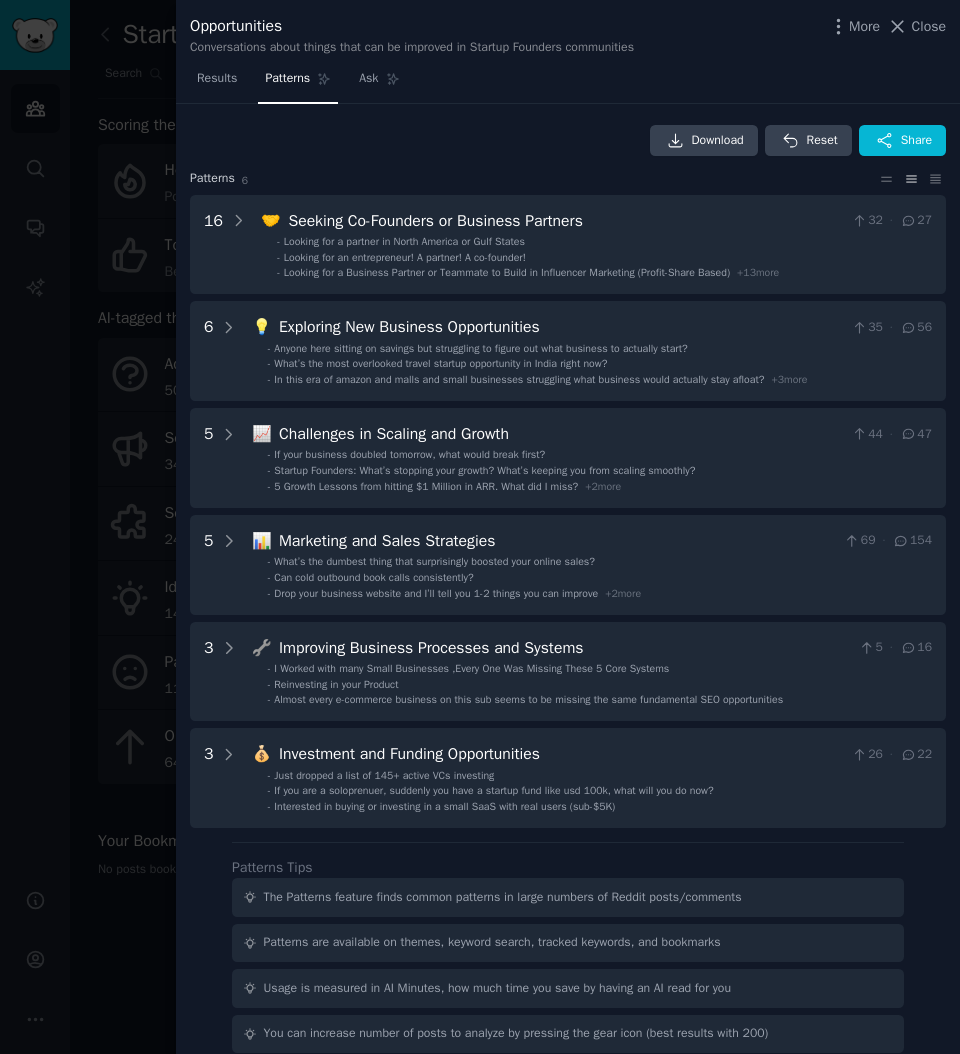 click at bounding box center [480, 527] 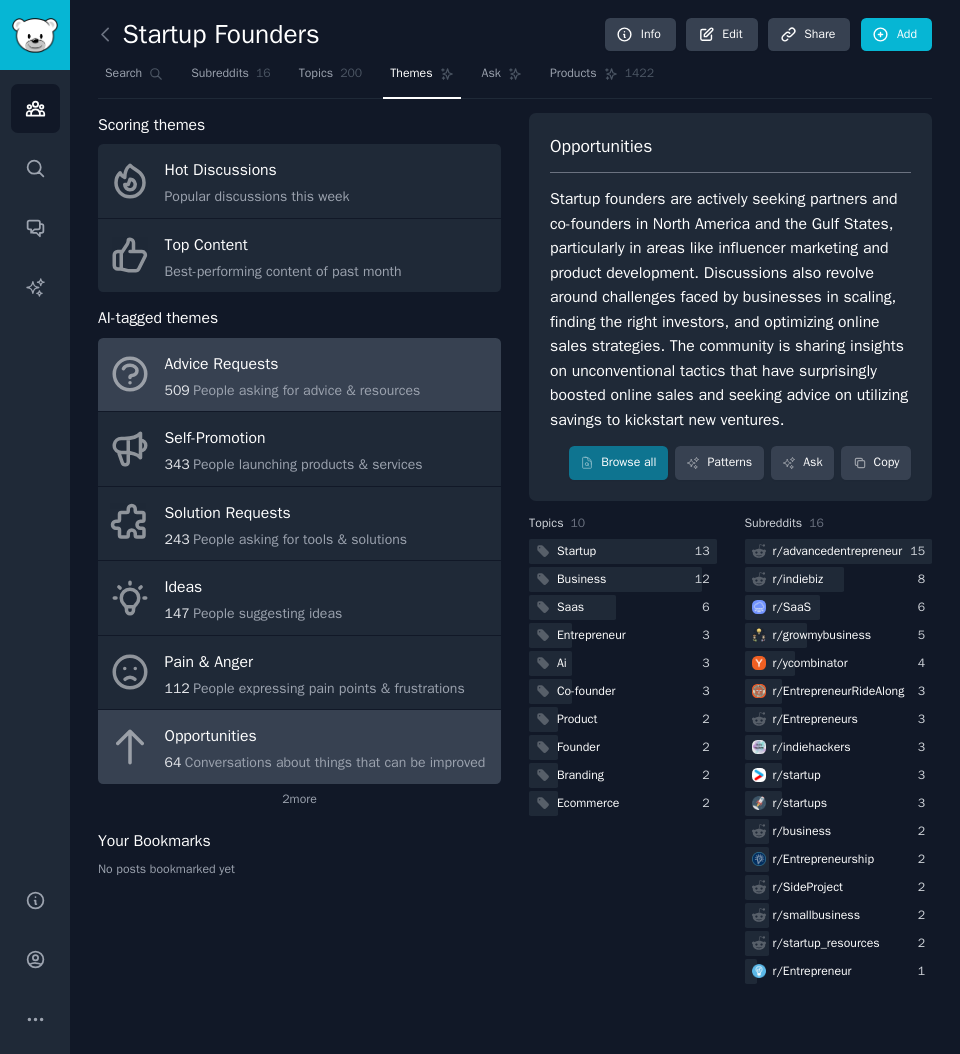 click on "People asking for advice & resources" at bounding box center (306, 390) 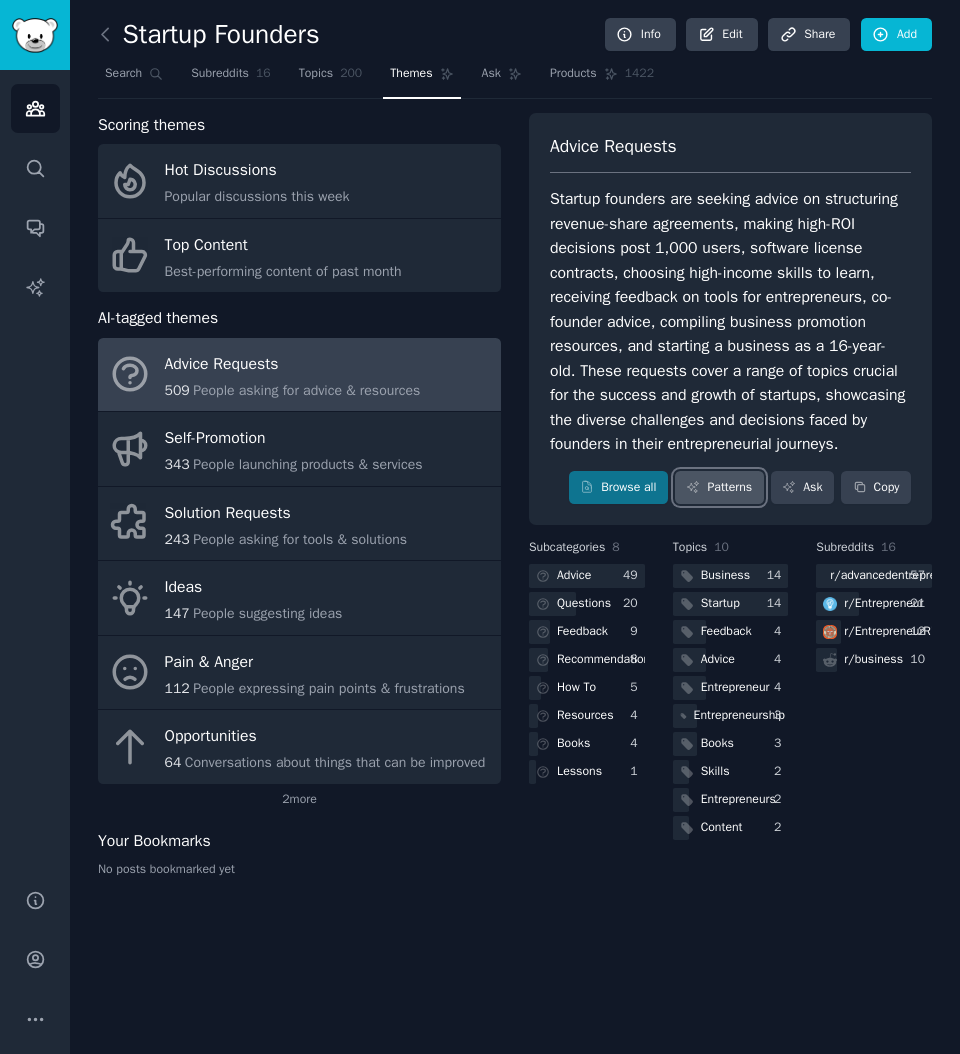 click on "Patterns" at bounding box center [719, 488] 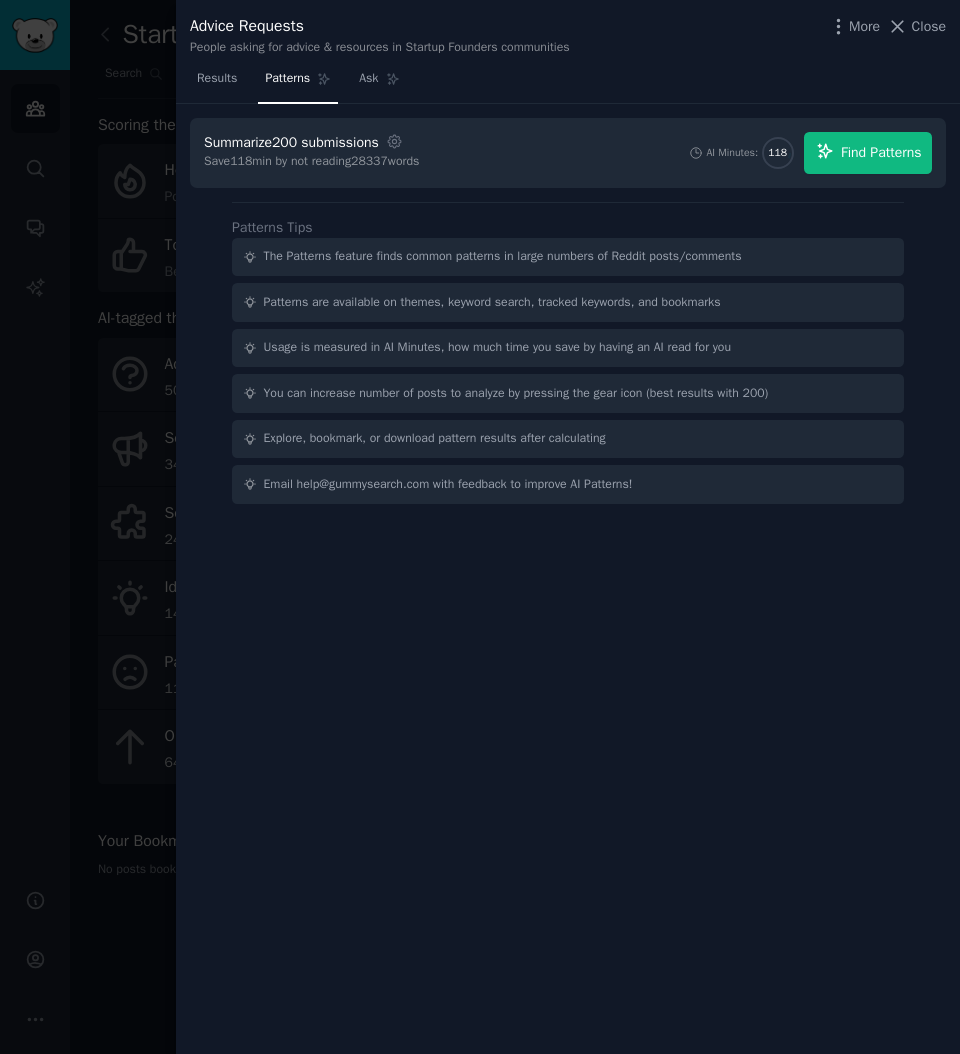 click on "Summarize  200   submissions Settings Save  118  min by not reading  28337  words AI Minutes:  118 Find Patterns" at bounding box center (568, 153) 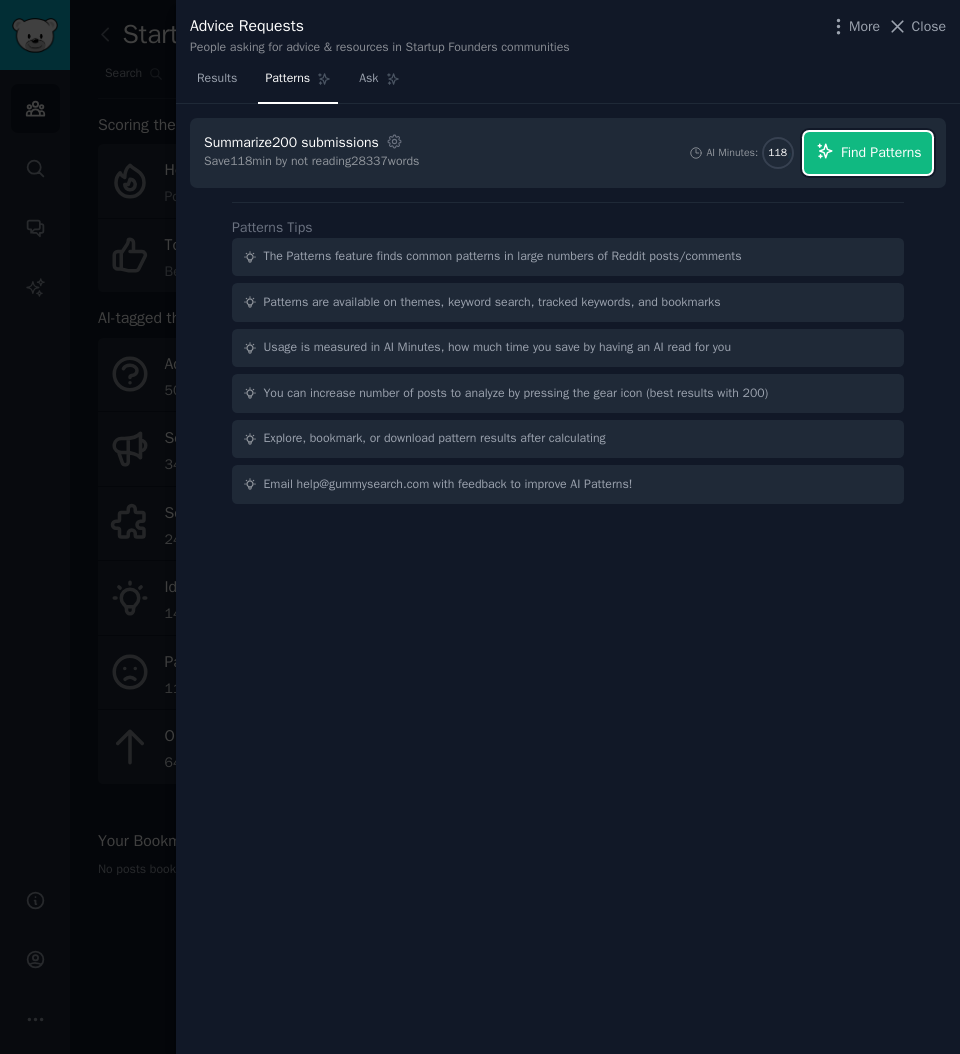 click on "Find Patterns" at bounding box center [881, 152] 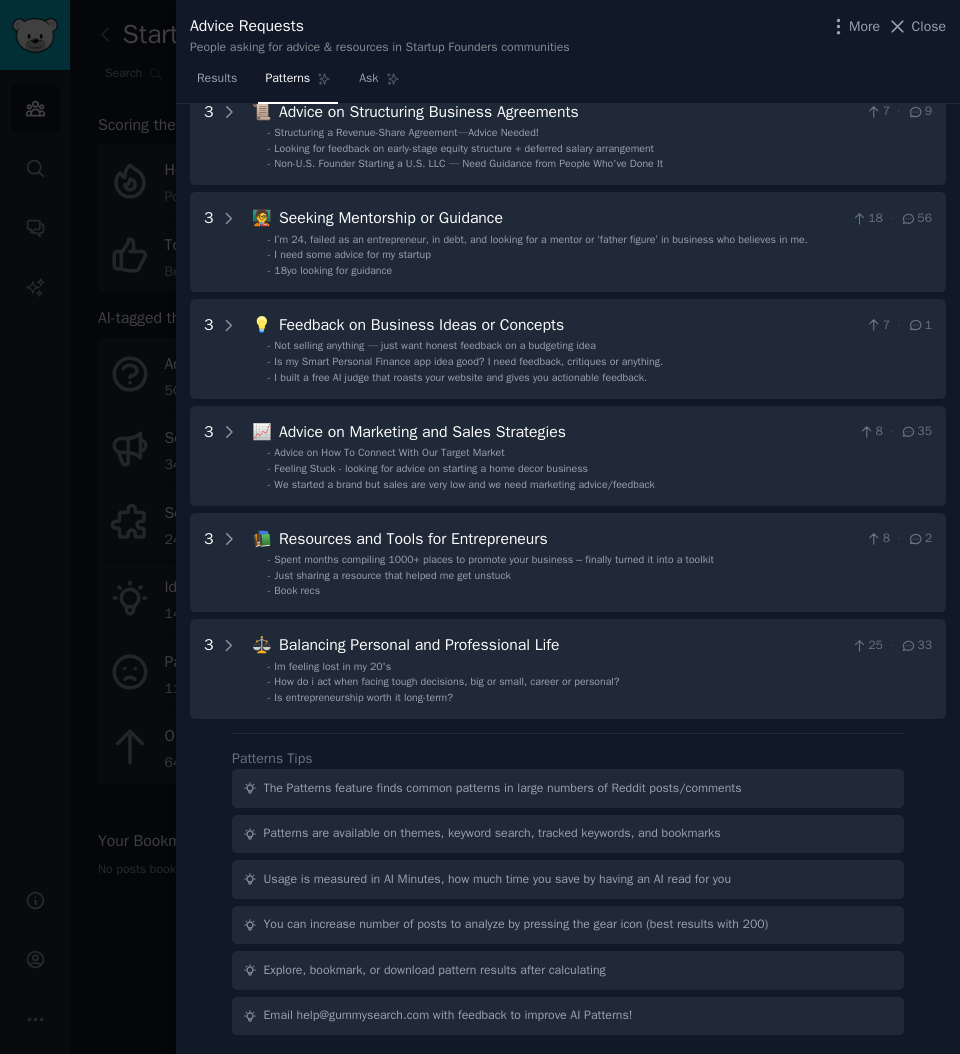 scroll, scrollTop: 538, scrollLeft: 0, axis: vertical 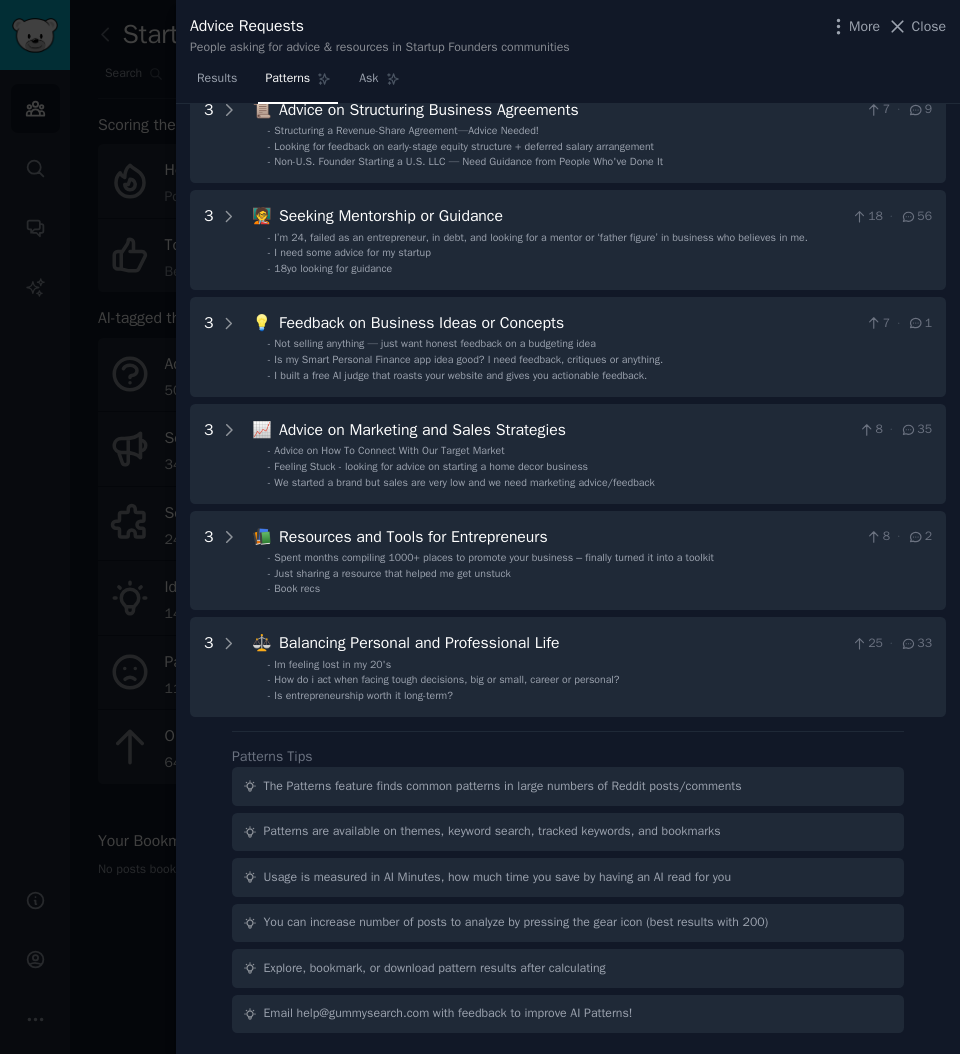 drag, startPoint x: 205, startPoint y: 77, endPoint x: 701, endPoint y: 6, distance: 501.05588 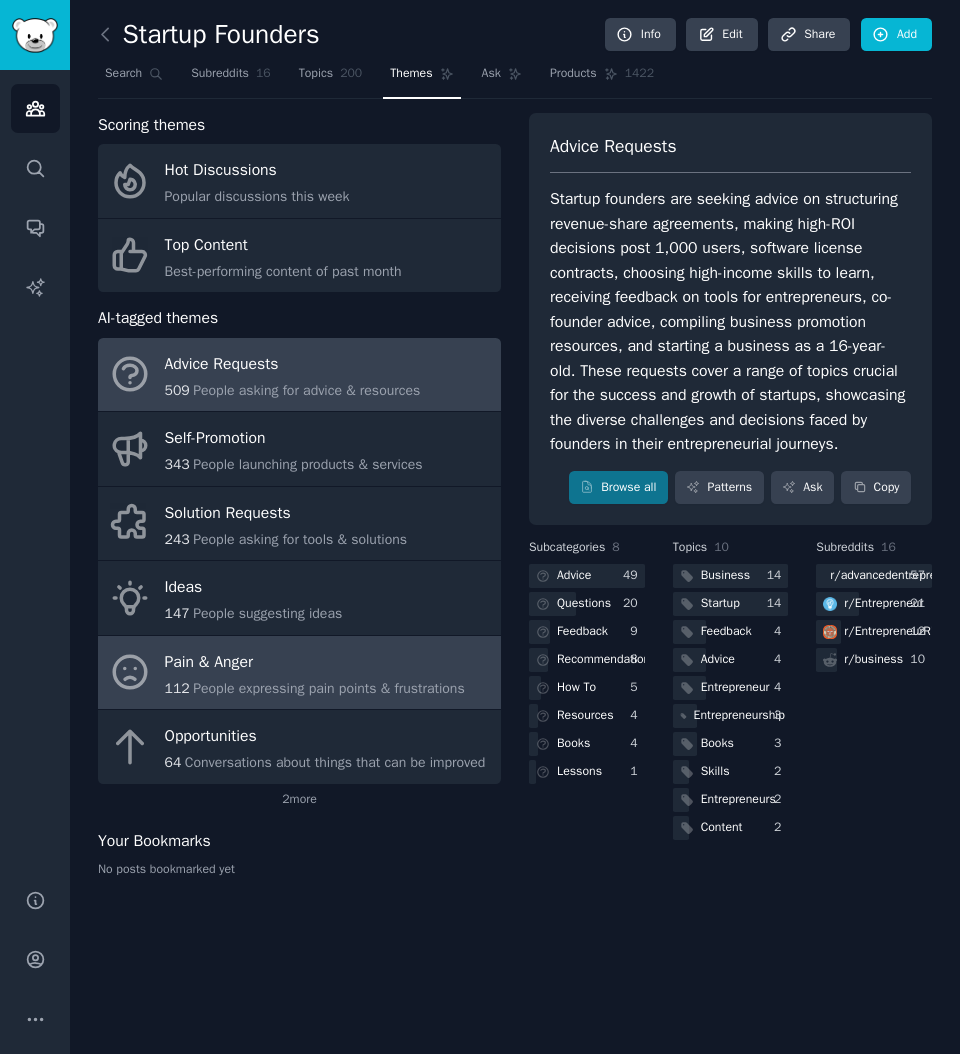 click on "Pain & Anger" at bounding box center [315, 662] 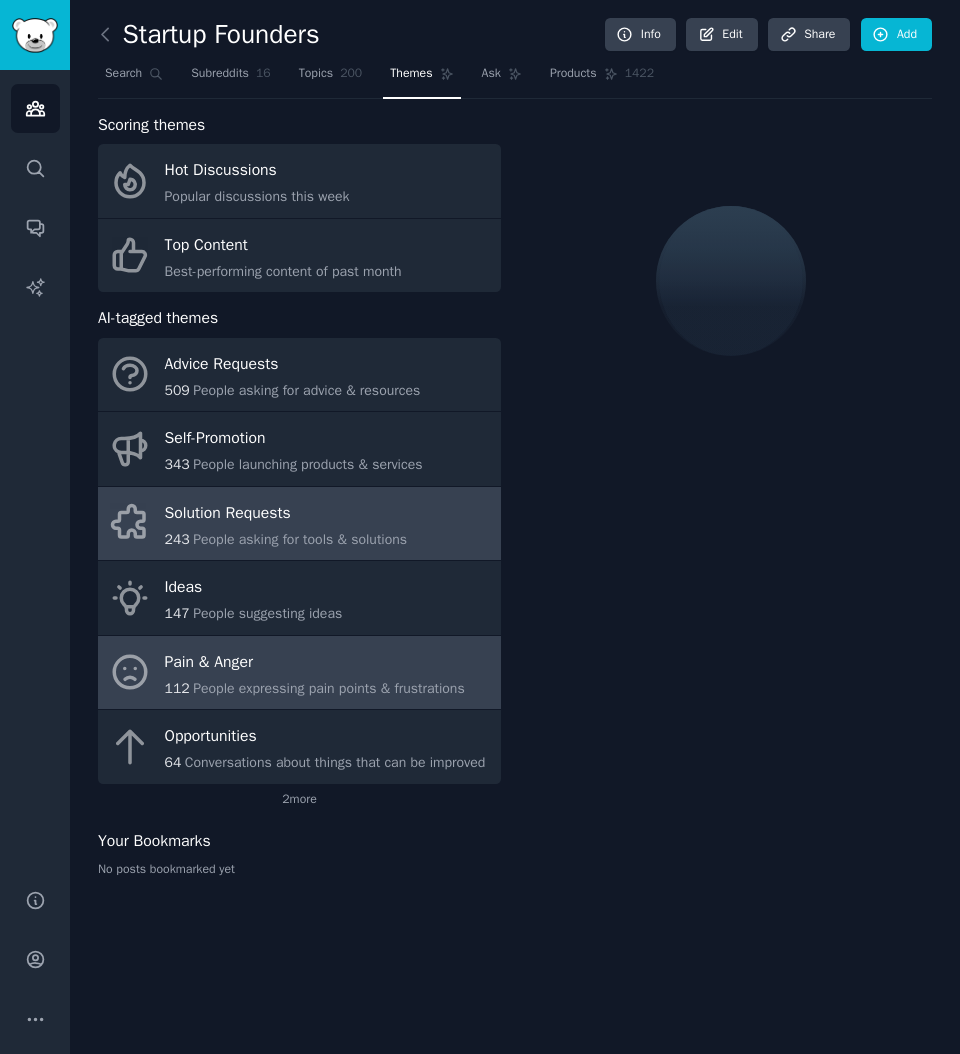 click on "Solution Requests" at bounding box center [286, 513] 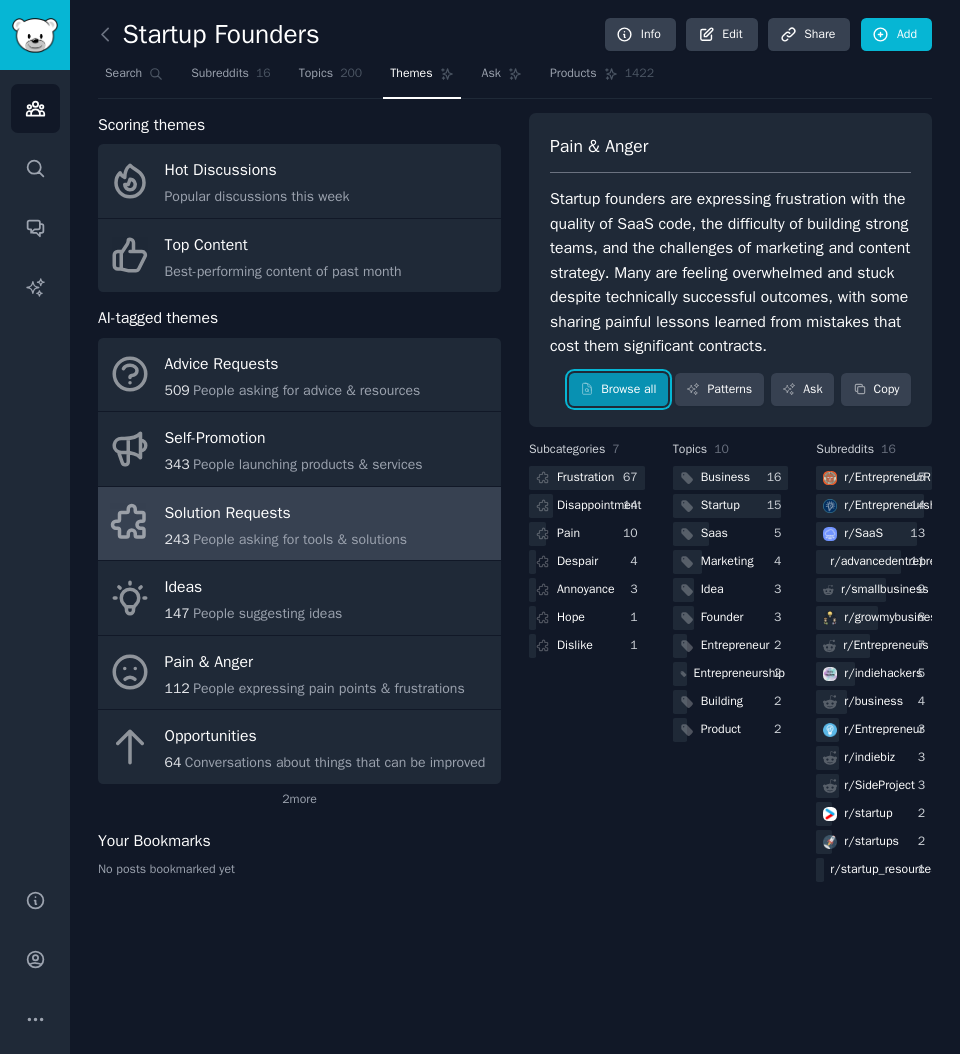 click on "Browse all" at bounding box center [618, 390] 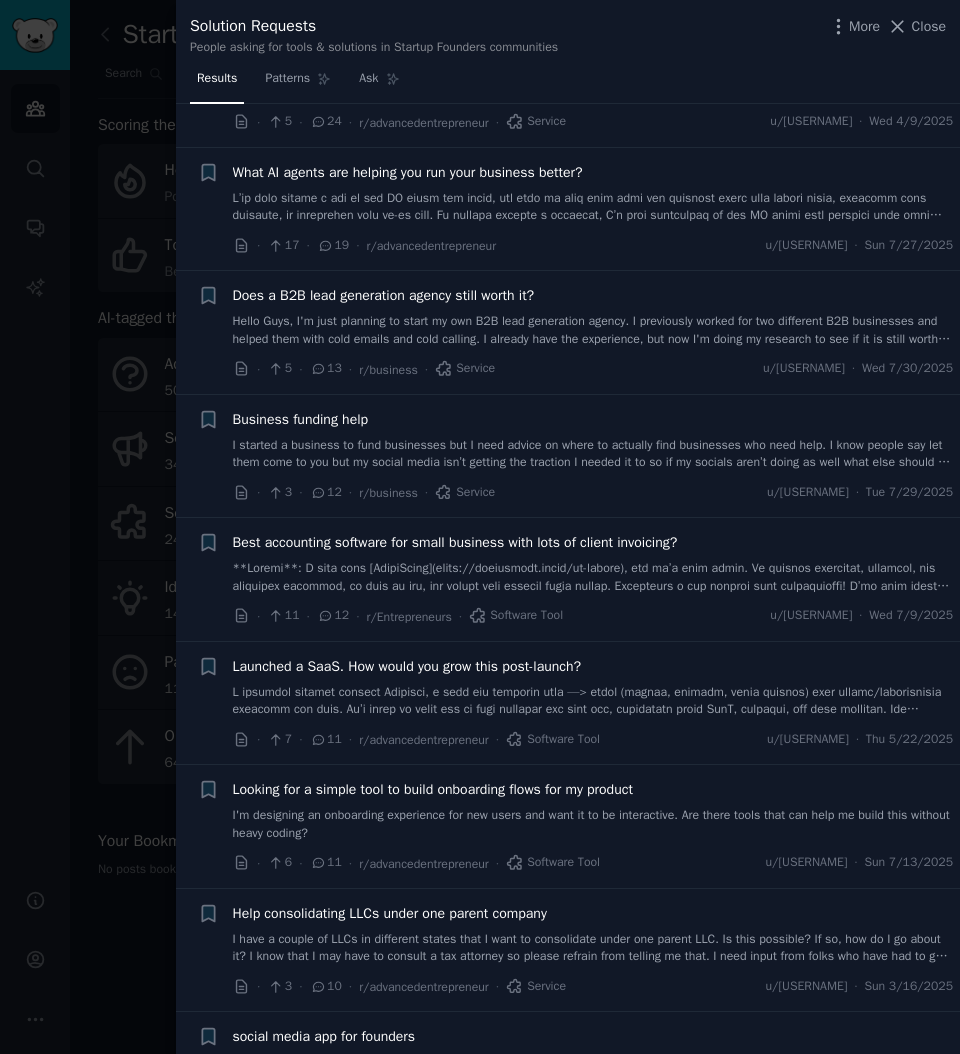 scroll, scrollTop: 329, scrollLeft: 0, axis: vertical 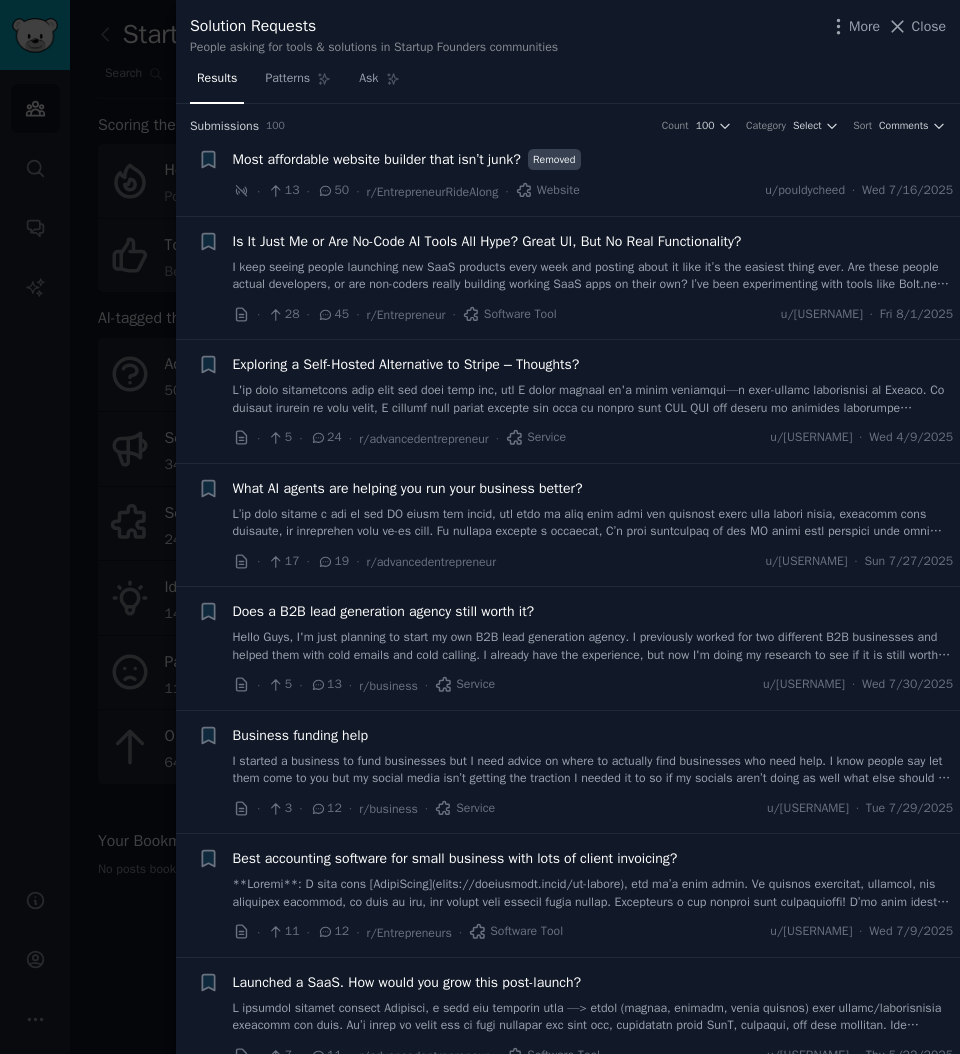click at bounding box center (480, 527) 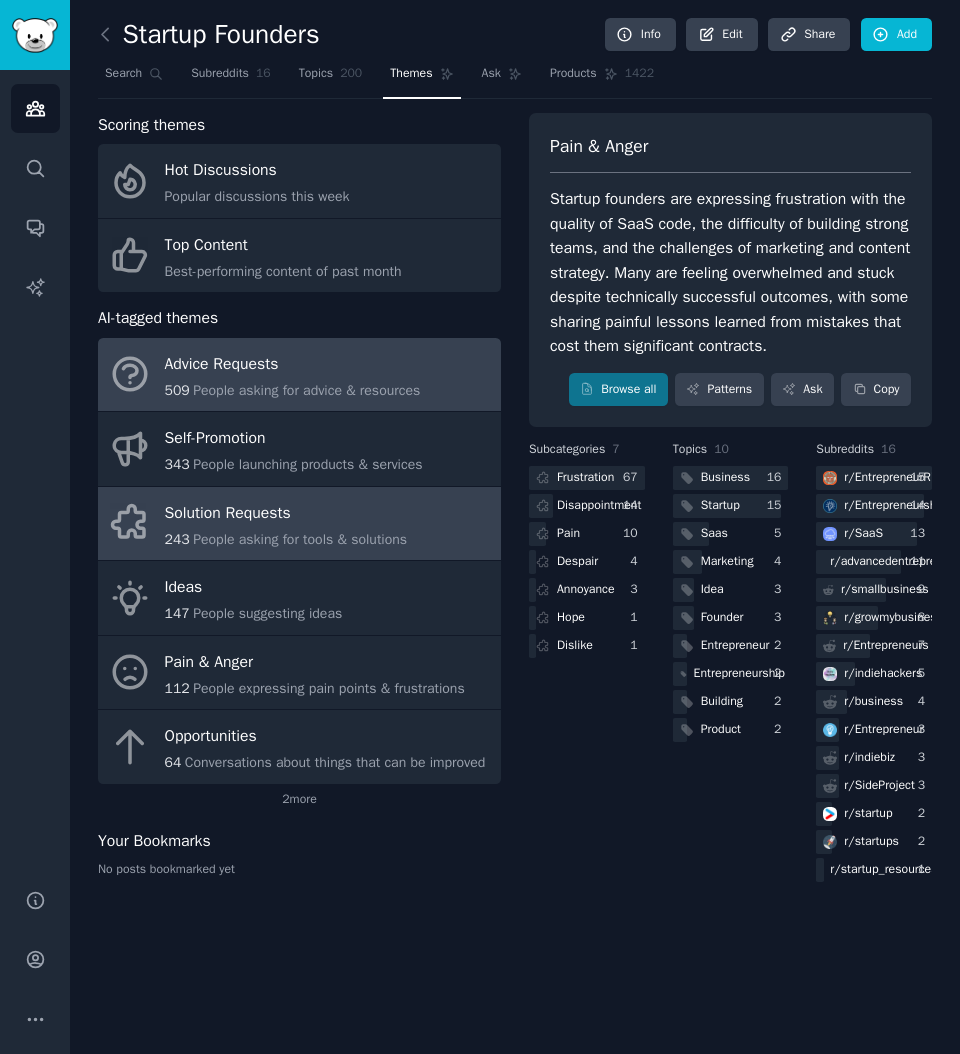 click on "Advice Requests" at bounding box center [293, 364] 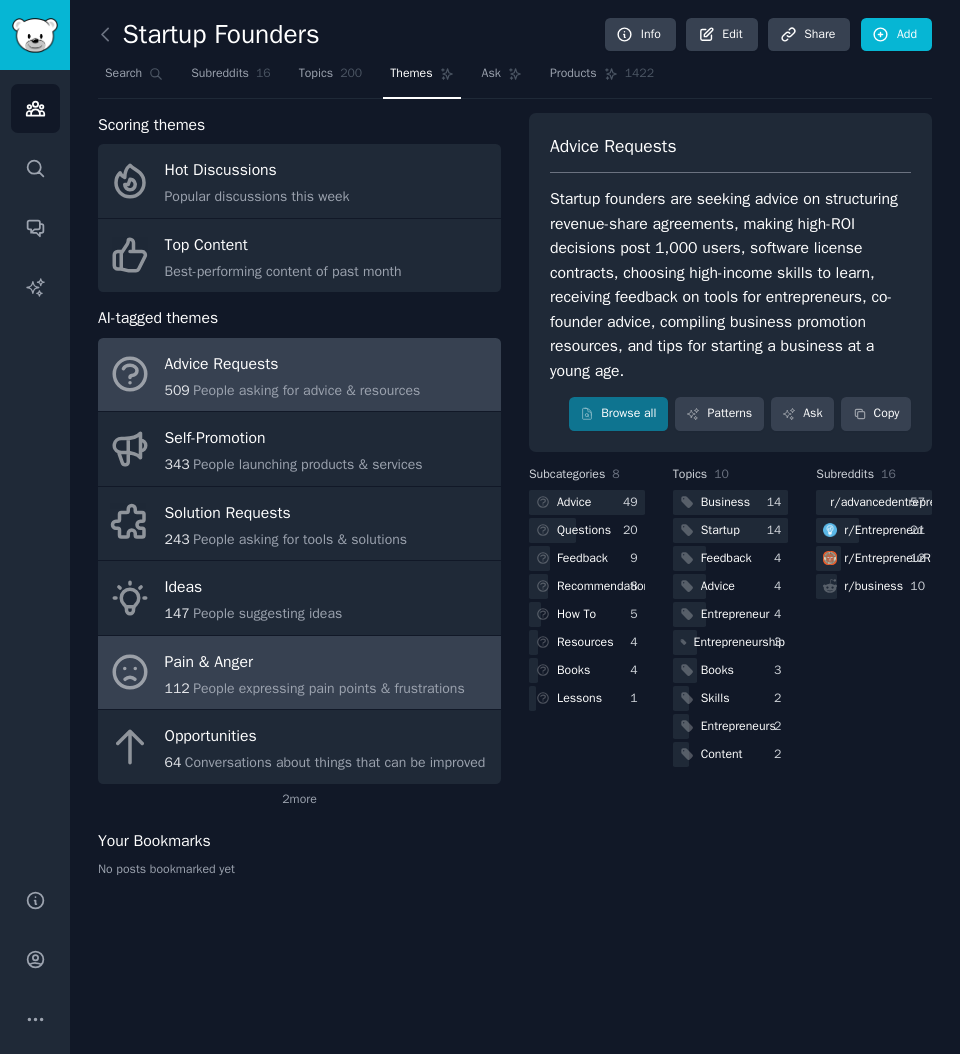 click on "Pain & Anger" at bounding box center (315, 662) 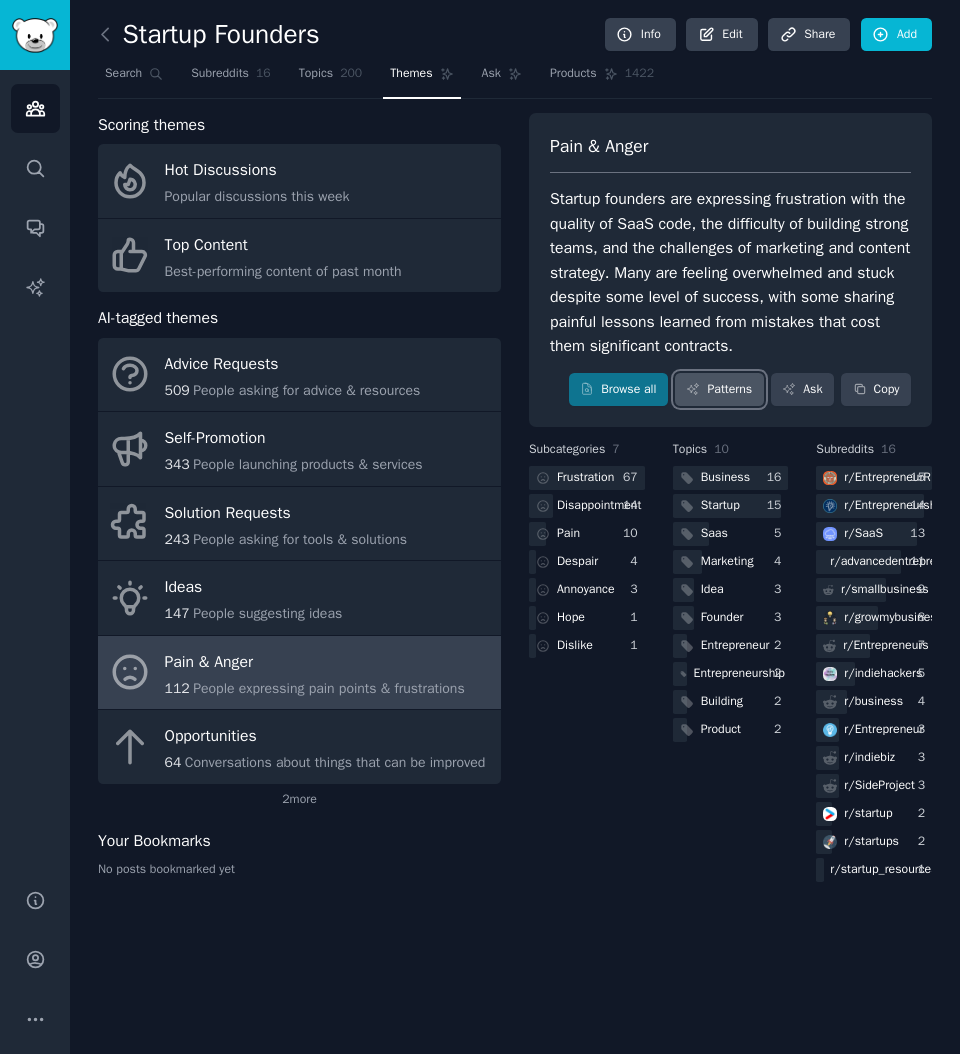 click on "Patterns" at bounding box center (719, 390) 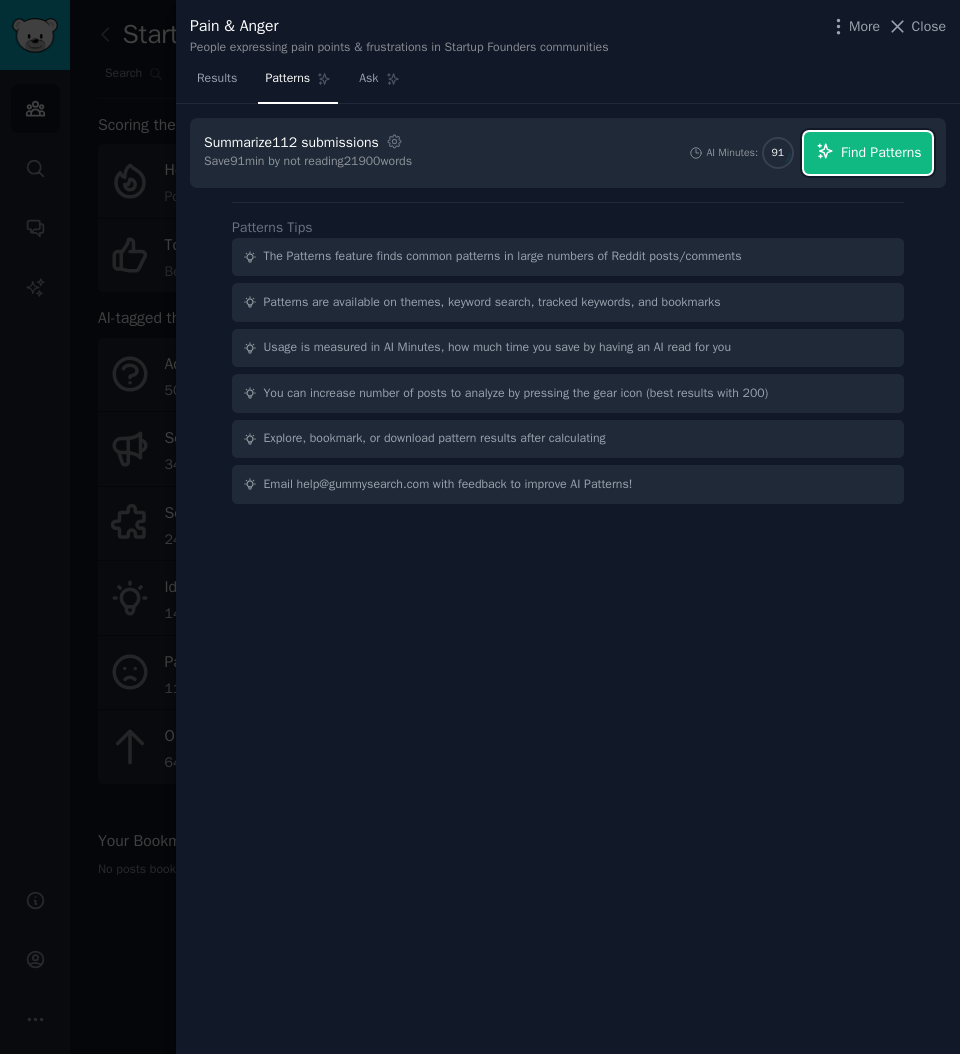 click on "Find Patterns" at bounding box center [881, 152] 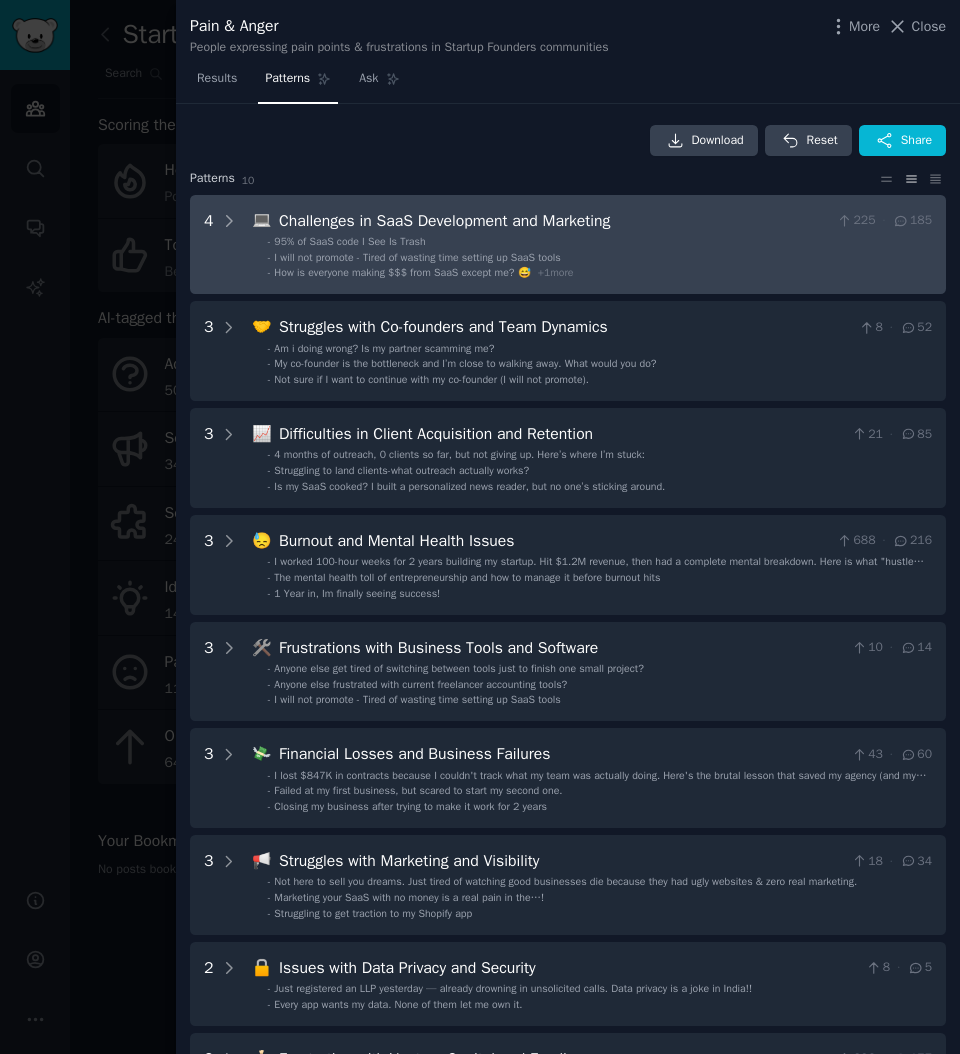 click on "I will not promote - Tired of wasting time setting up SaaS tools" at bounding box center [417, 257] 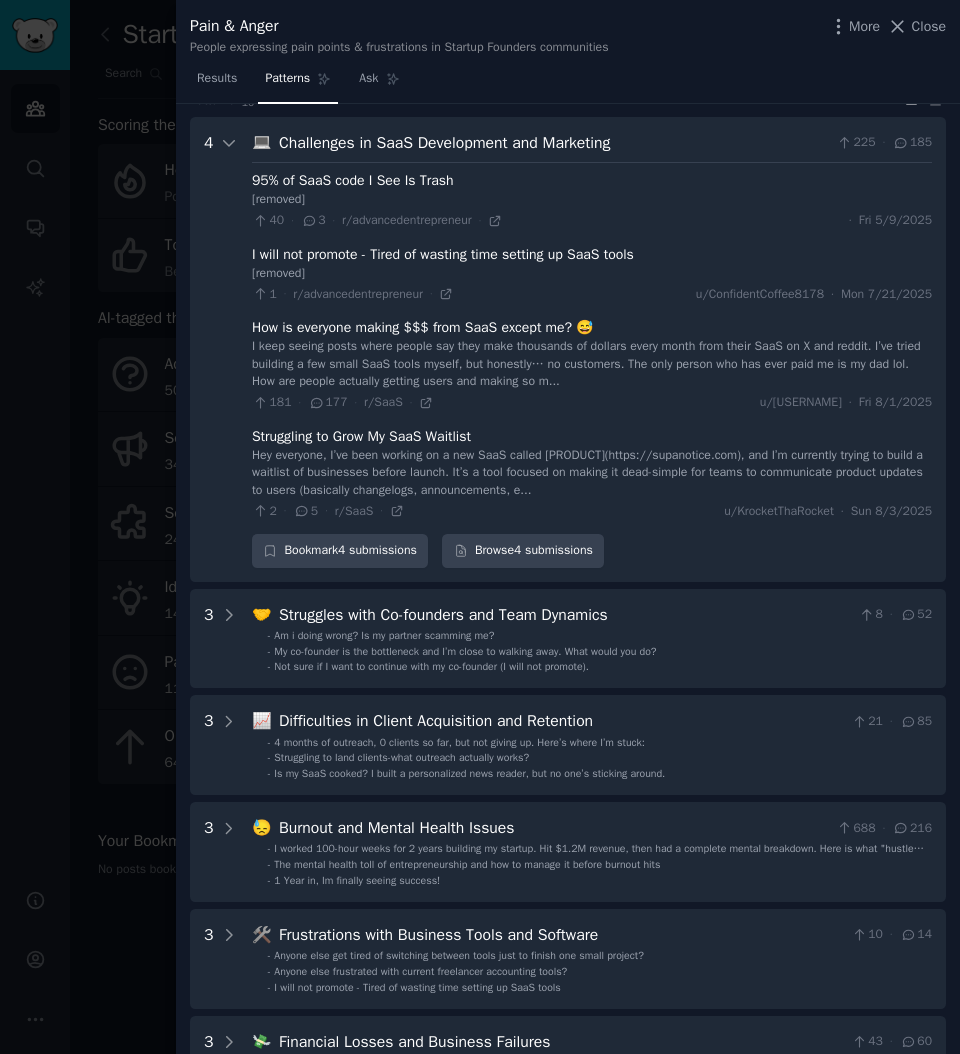 scroll, scrollTop: 91, scrollLeft: 0, axis: vertical 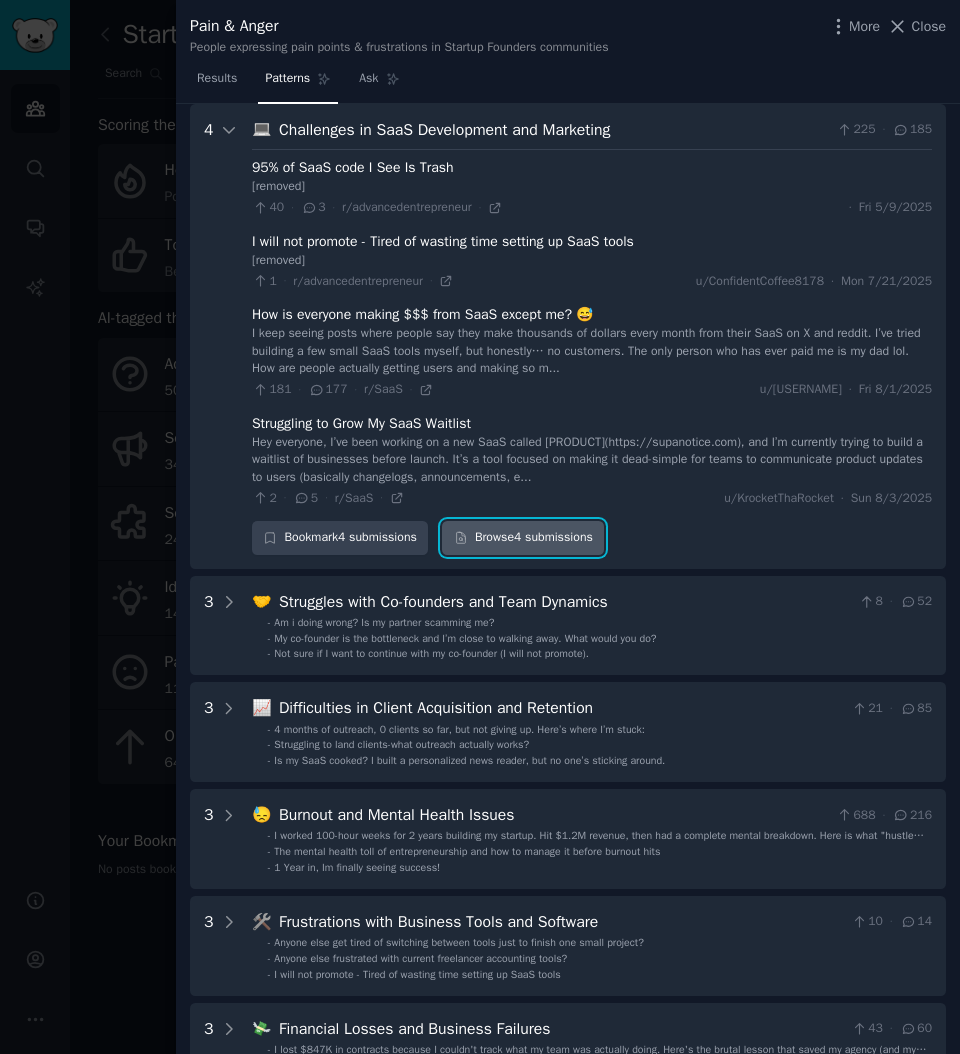 click on "Browse  4   submissions" at bounding box center (523, 538) 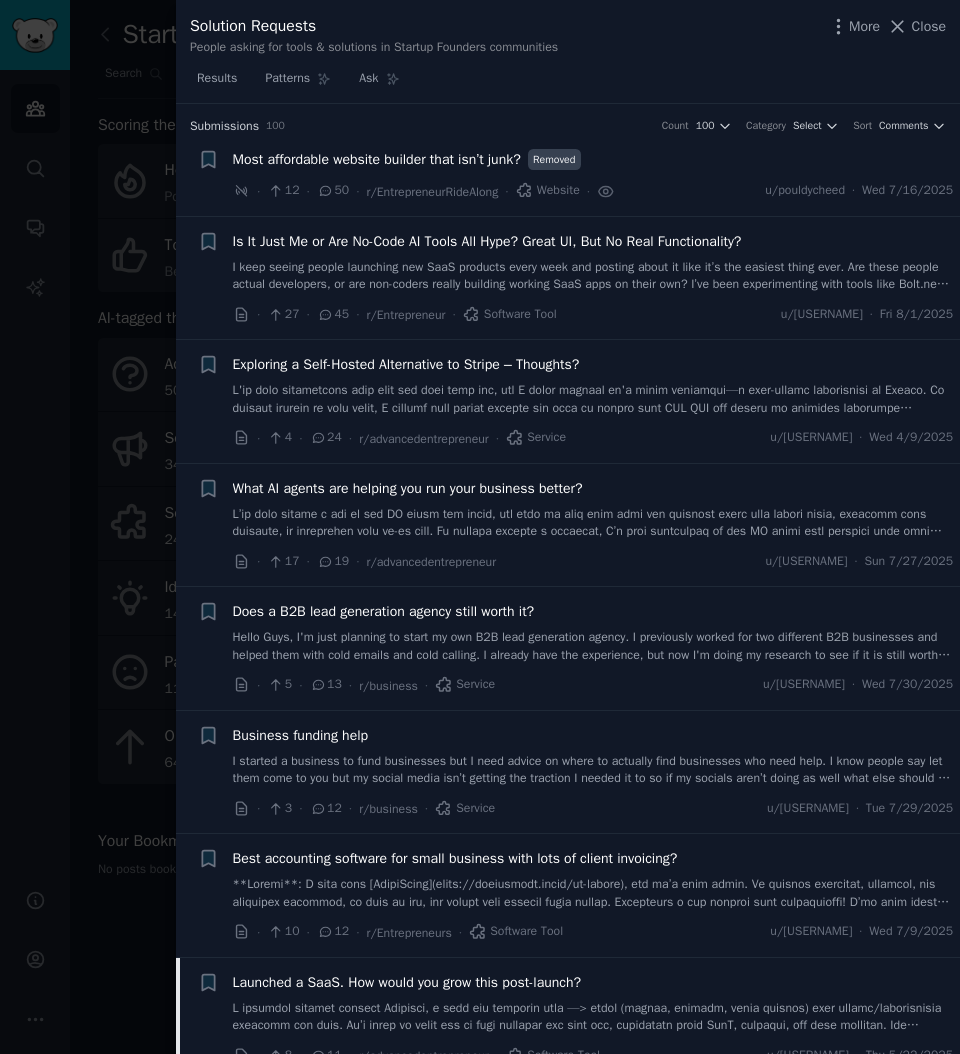 scroll, scrollTop: 0, scrollLeft: 0, axis: both 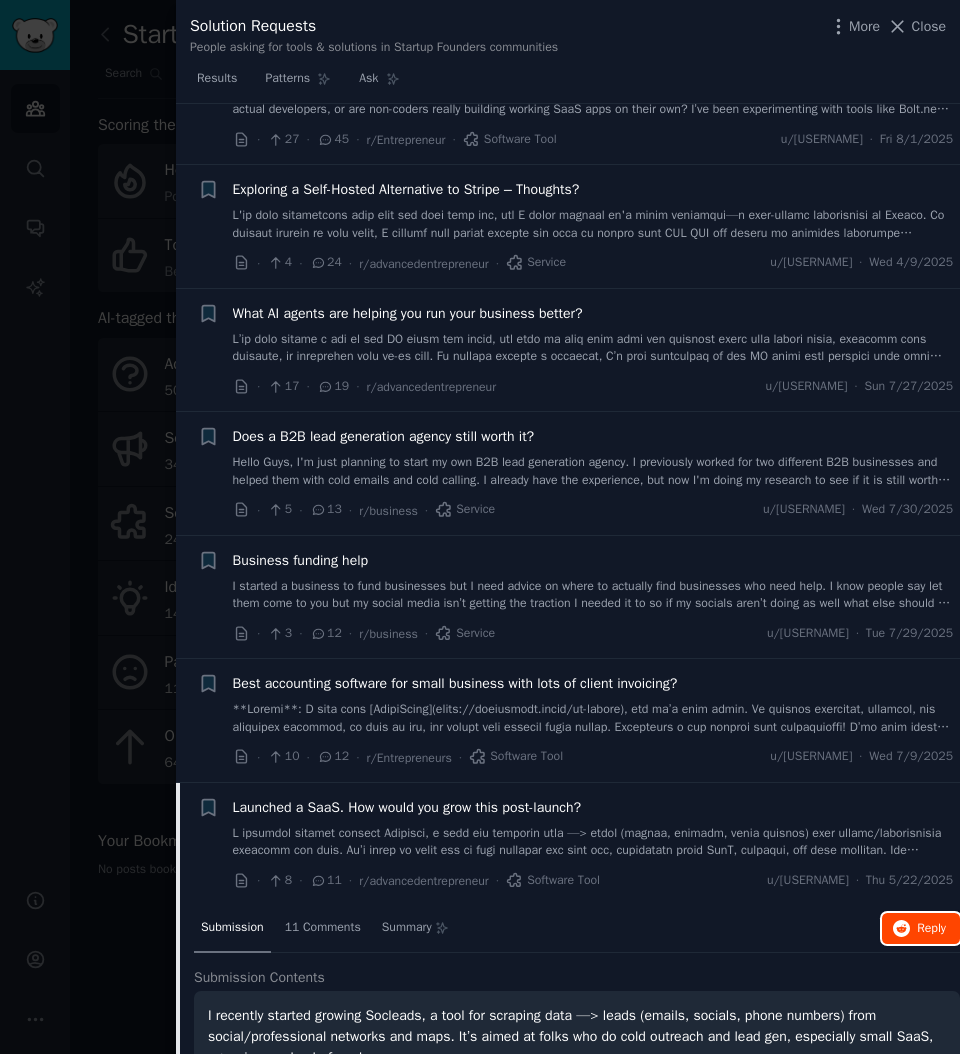 click on "Reply  on Reddit" at bounding box center (931, 929) 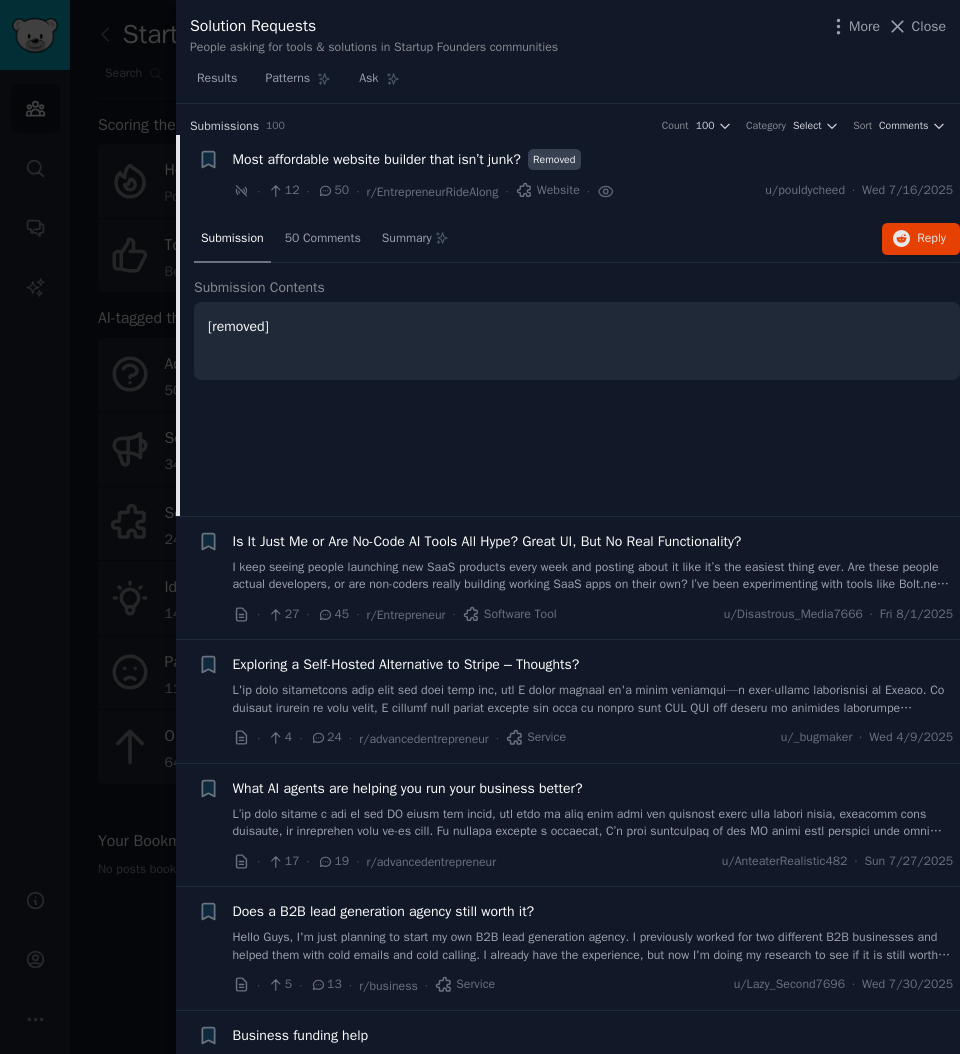 scroll, scrollTop: 0, scrollLeft: 0, axis: both 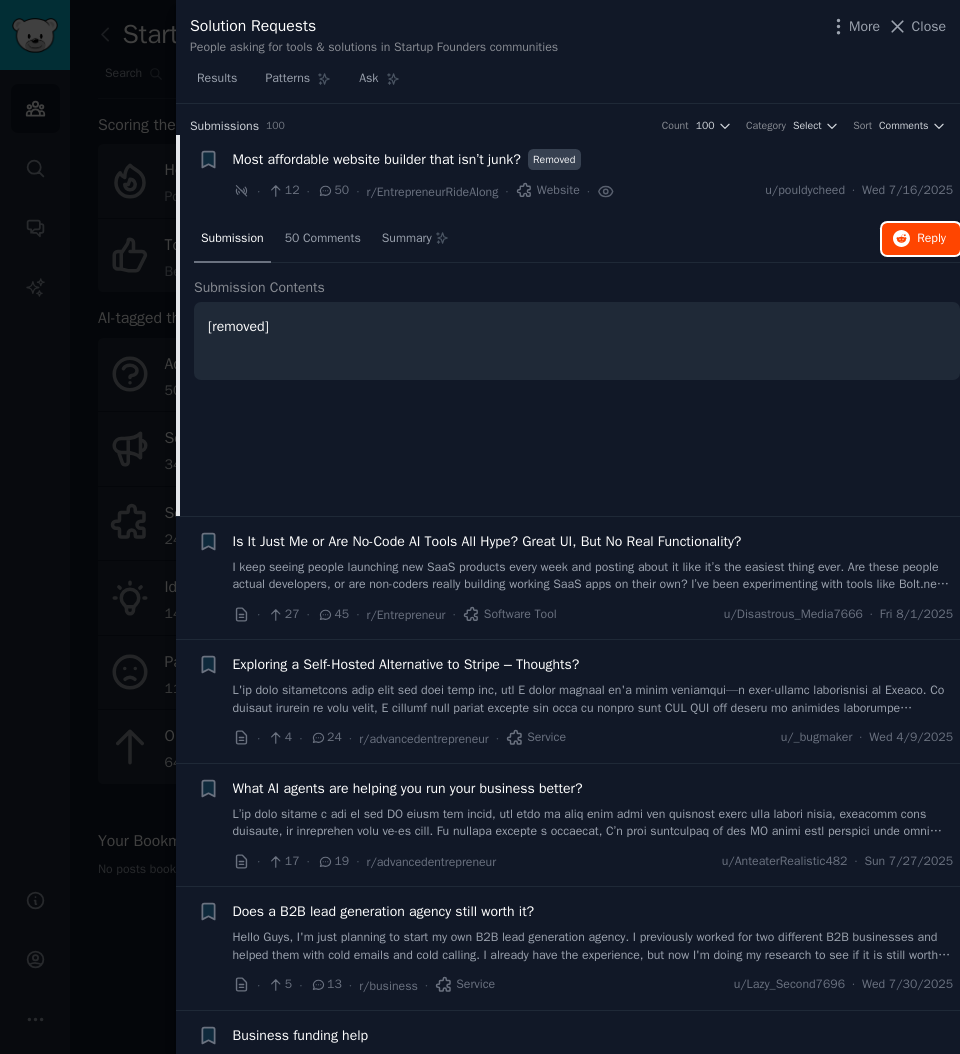 click on "Reply  on Reddit" at bounding box center (921, 239) 